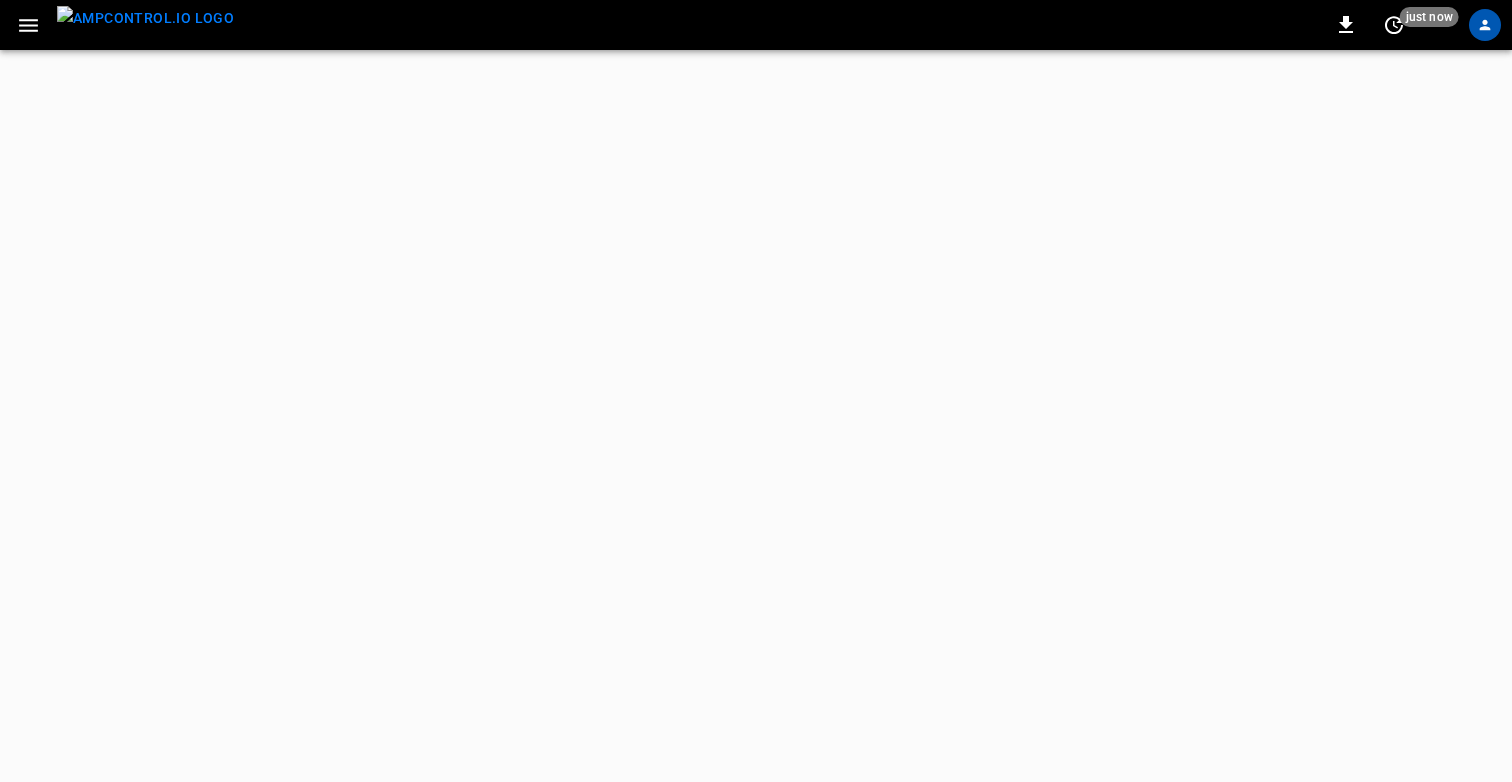scroll, scrollTop: 0, scrollLeft: 0, axis: both 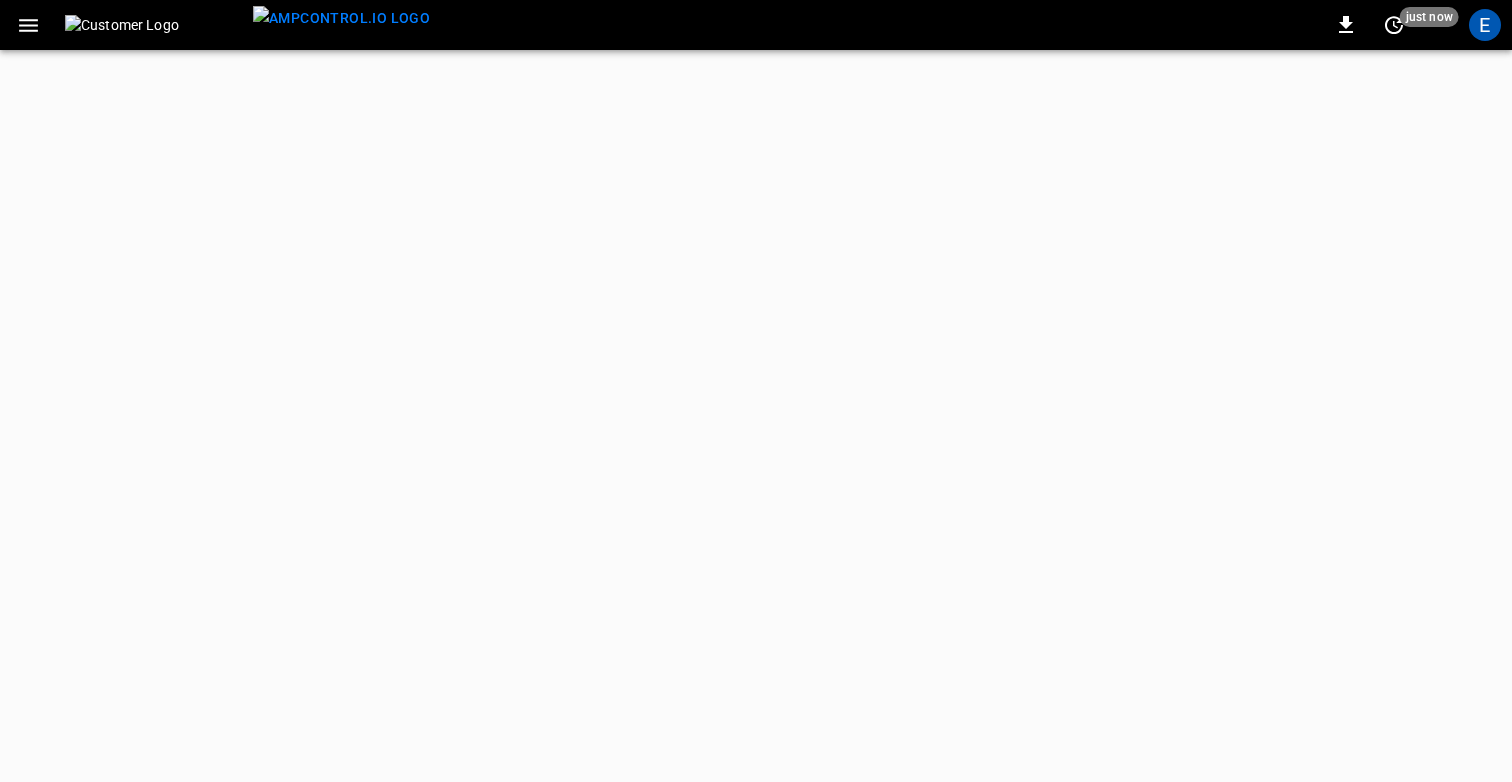 click 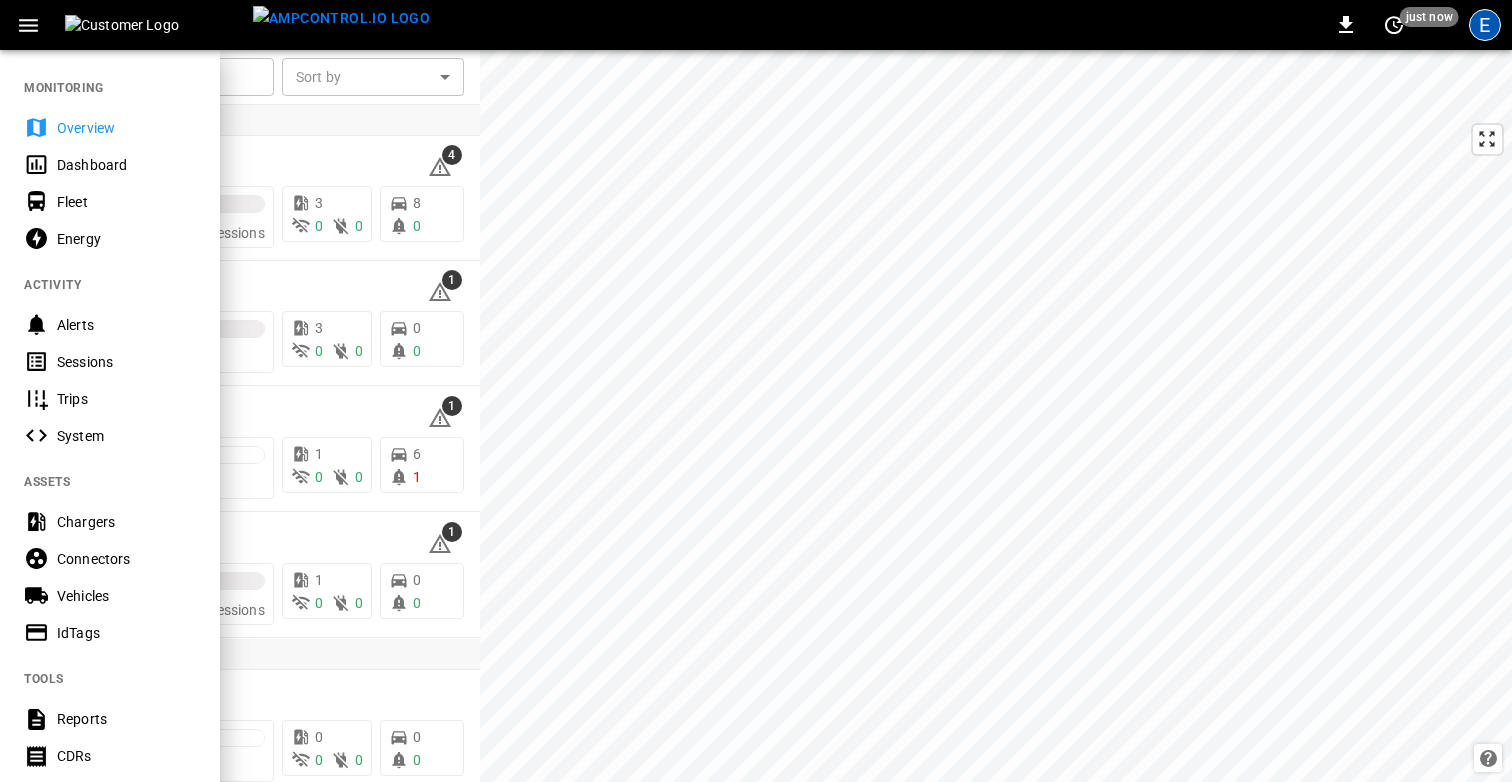 click on "E" at bounding box center (1485, 25) 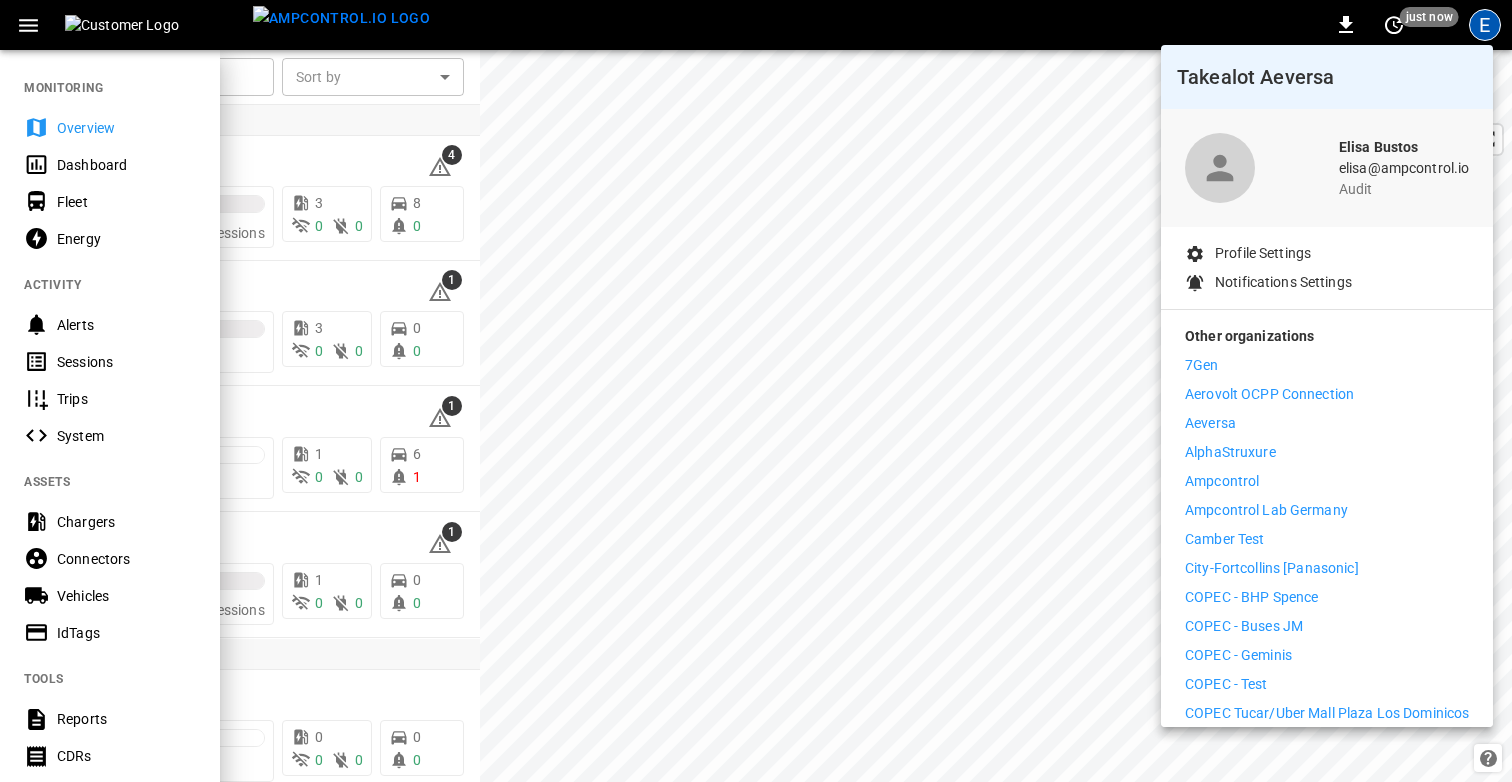 click on "Aeversa" at bounding box center [1210, 423] 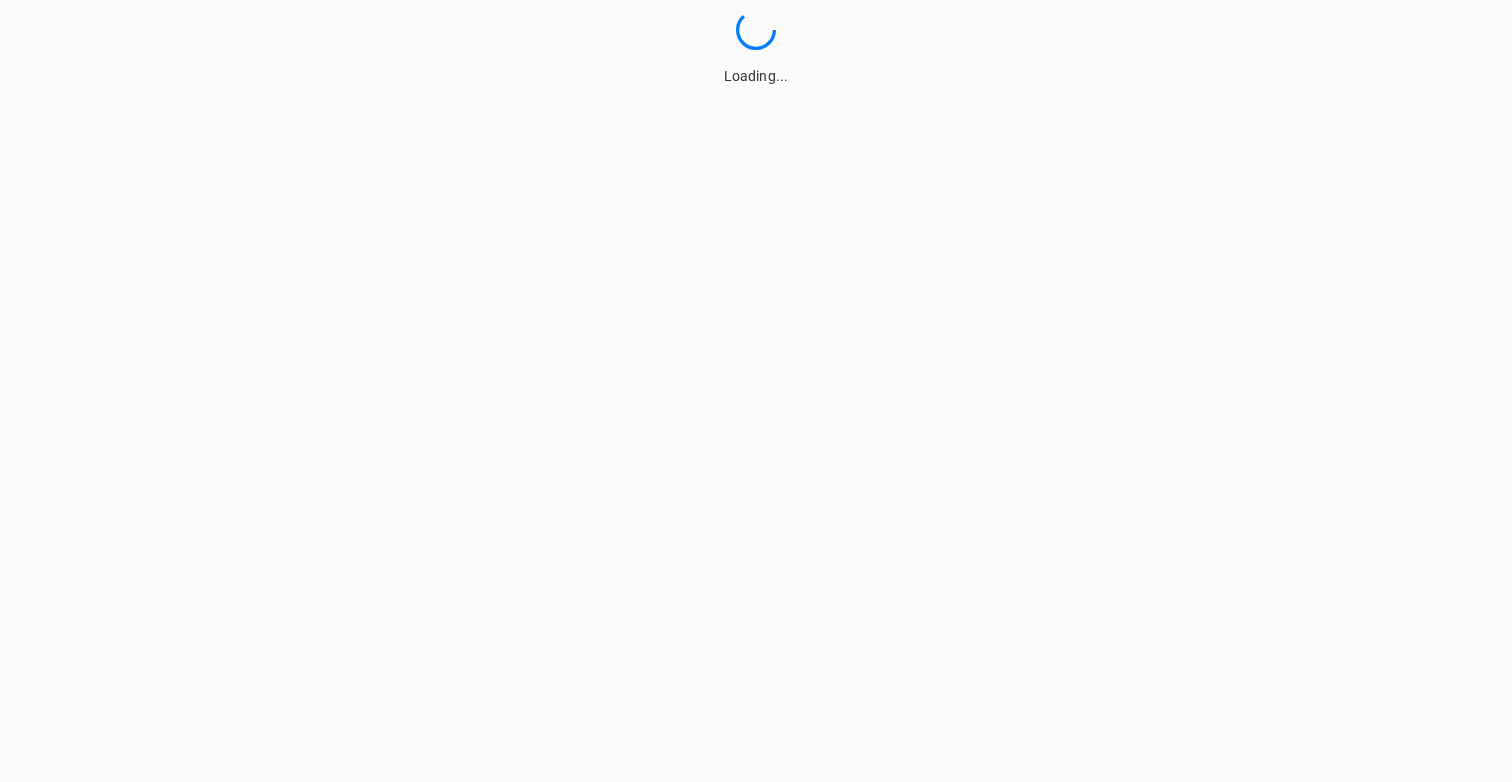 scroll, scrollTop: 0, scrollLeft: 0, axis: both 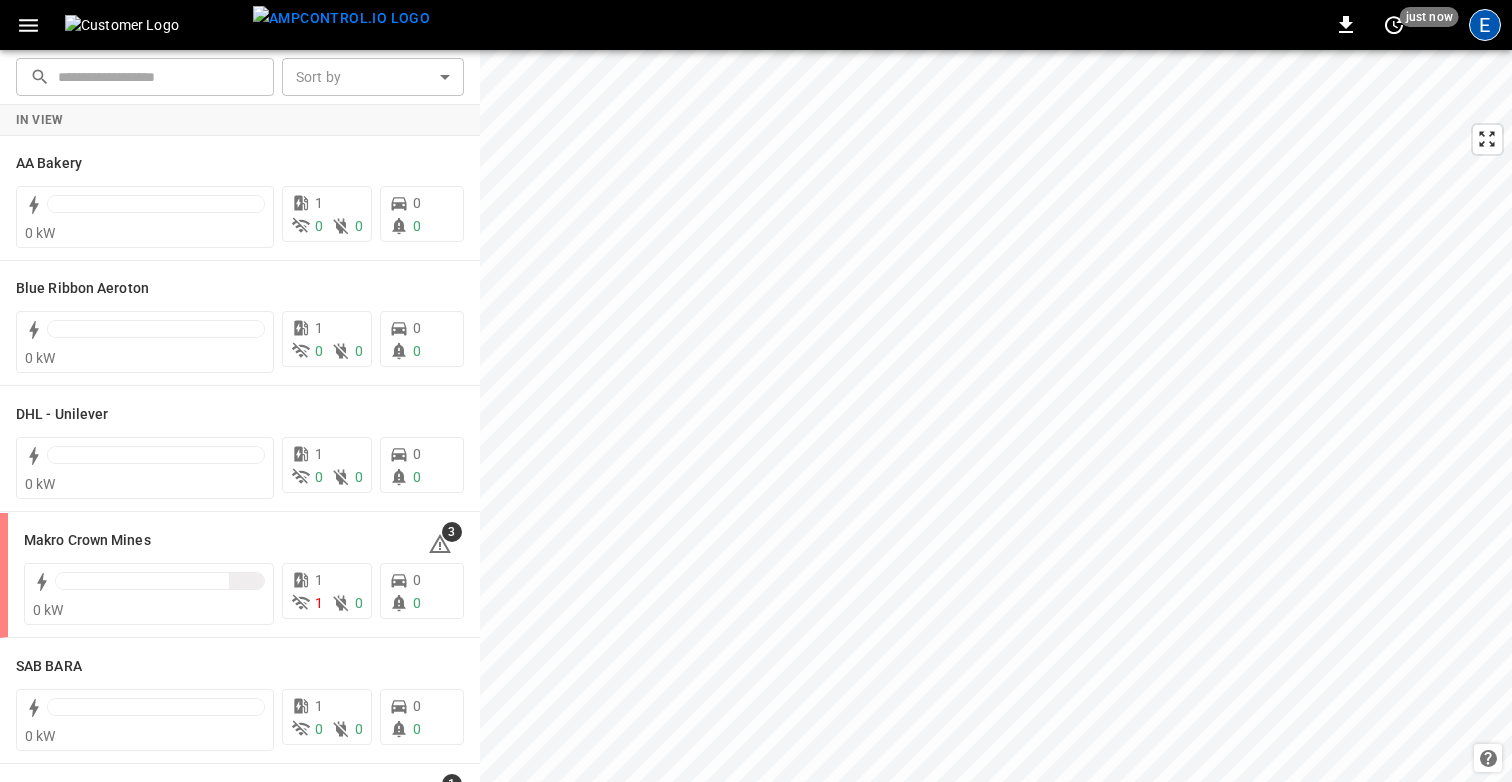 click on "E" at bounding box center (1485, 25) 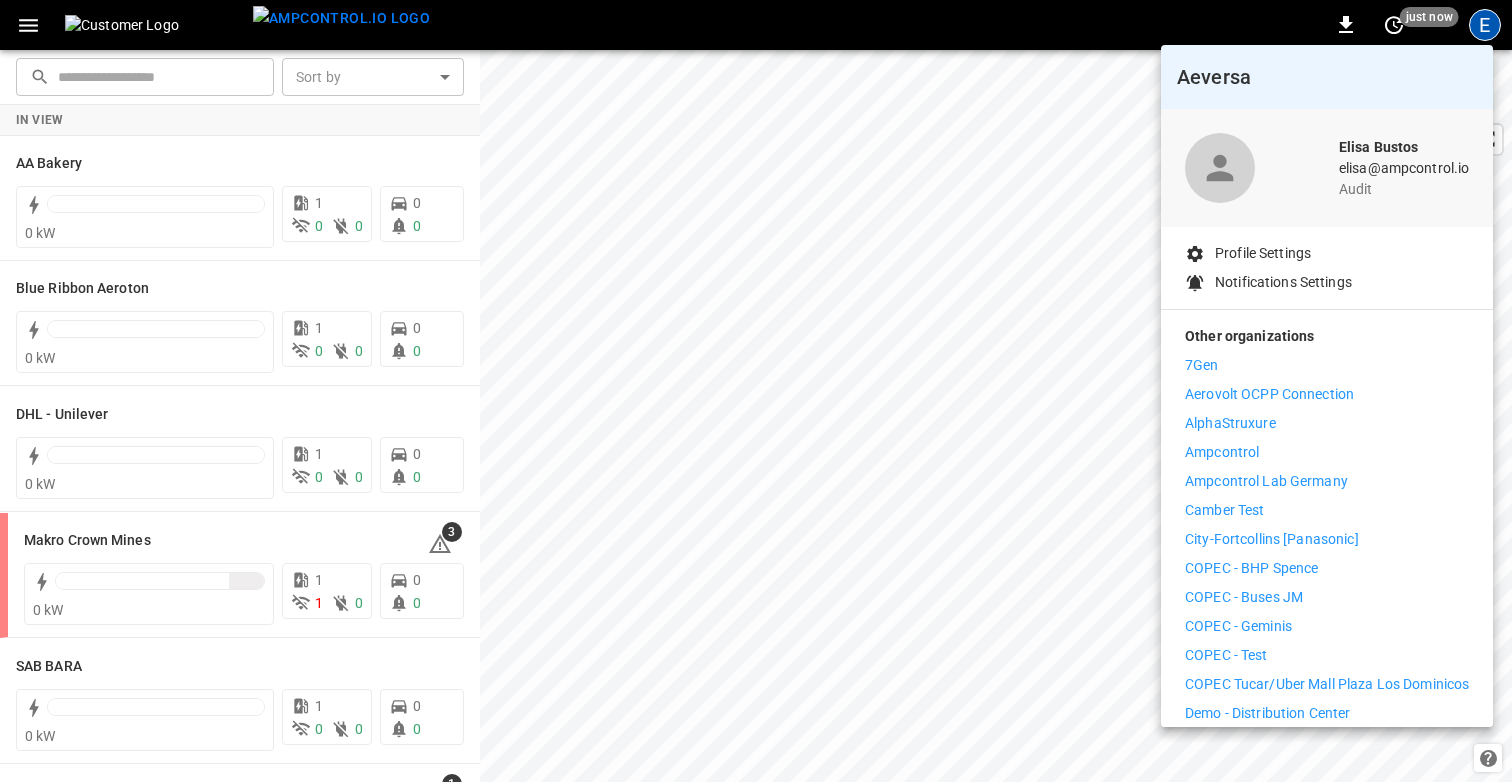 click on "Ampcontrol" at bounding box center [1222, 452] 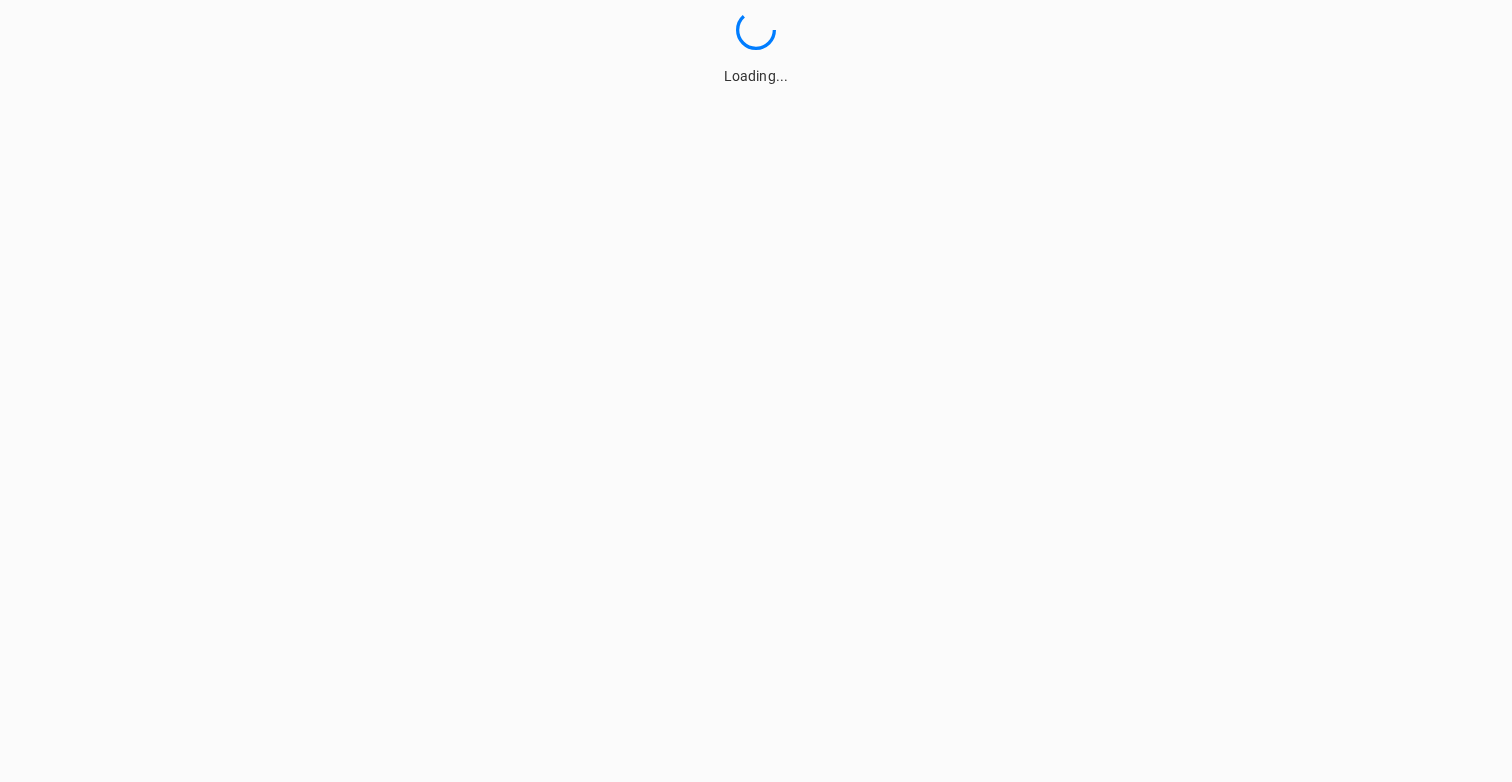 scroll, scrollTop: 0, scrollLeft: 0, axis: both 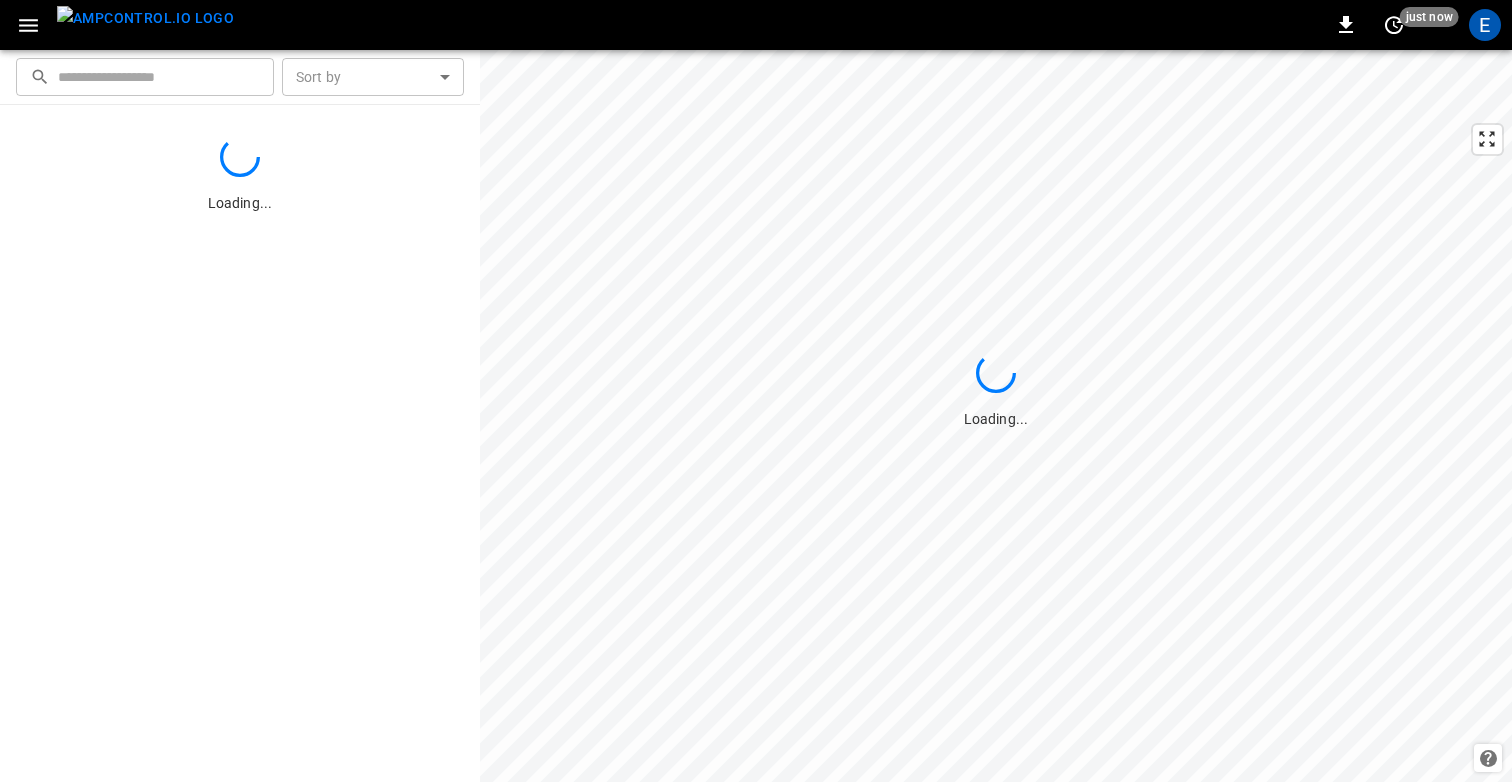 click 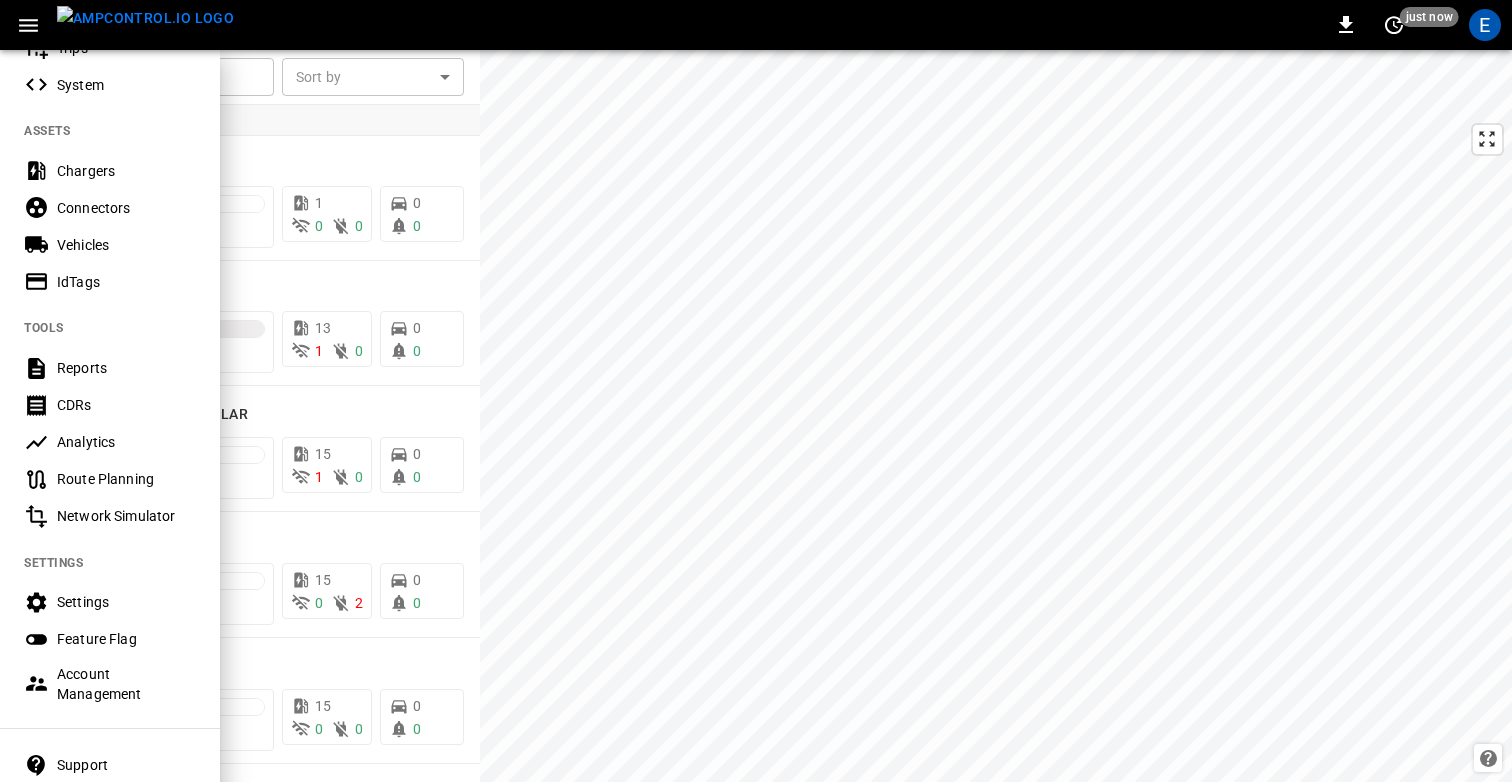 scroll, scrollTop: 471, scrollLeft: 0, axis: vertical 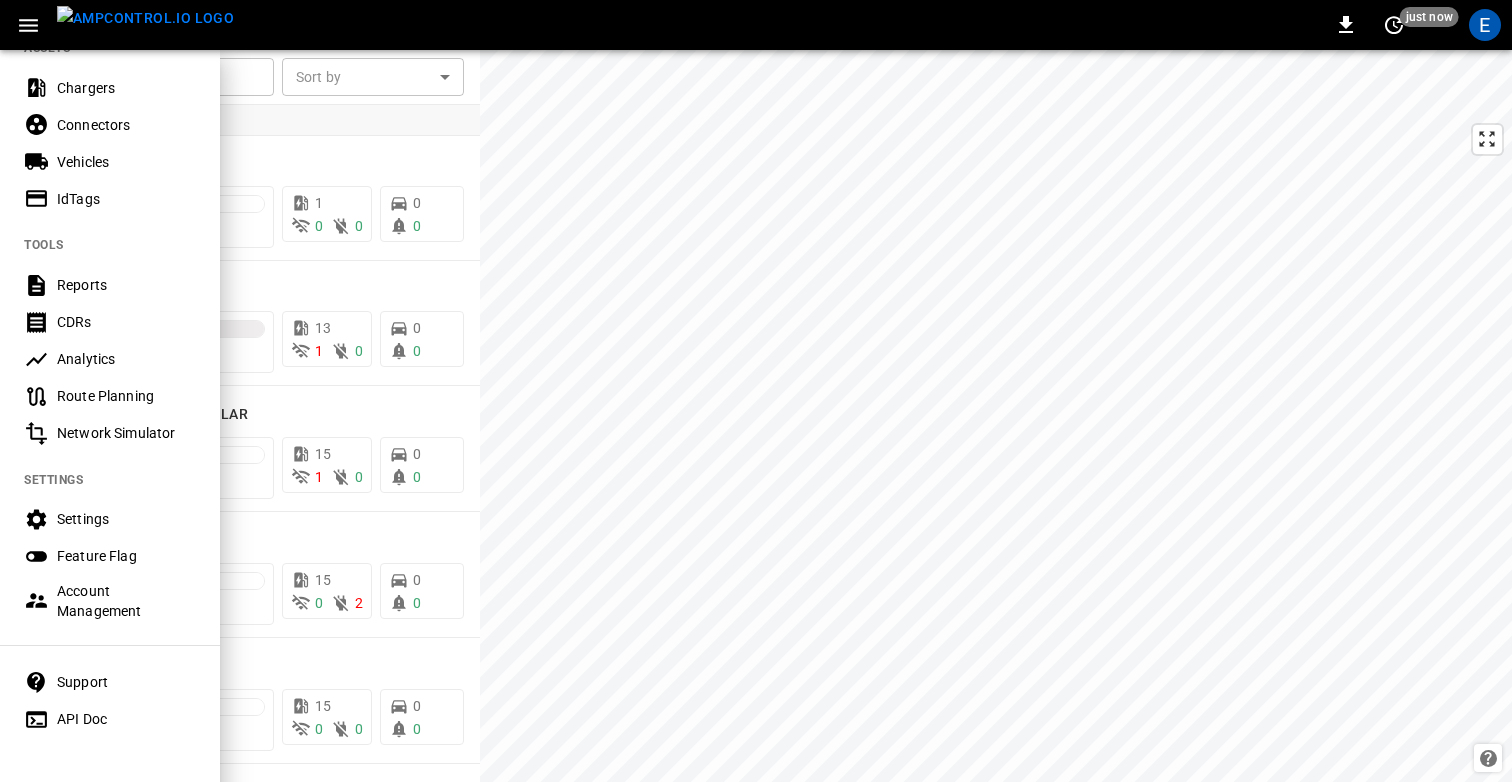 click on "Route Planning" at bounding box center [126, 396] 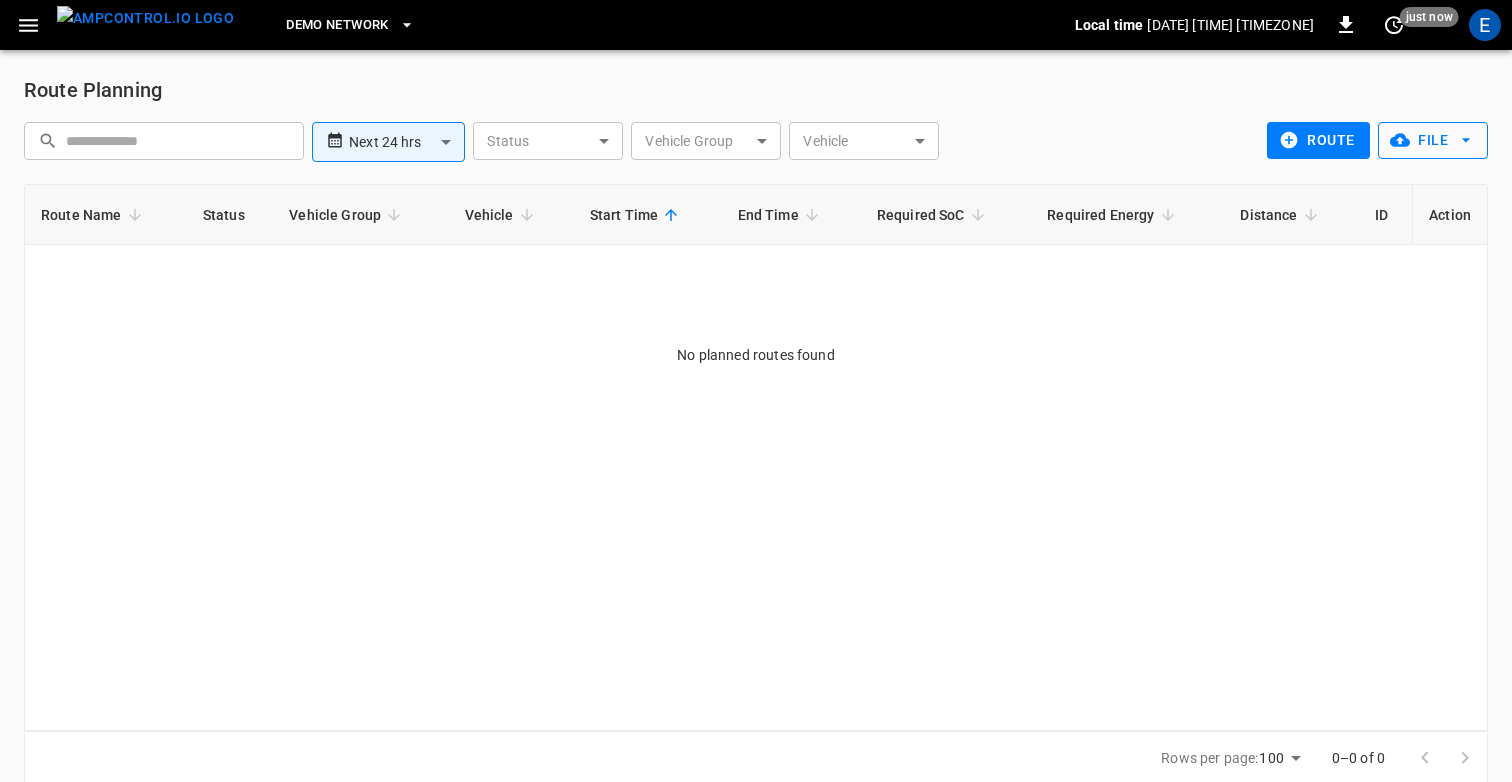 click on "File" at bounding box center (1433, 140) 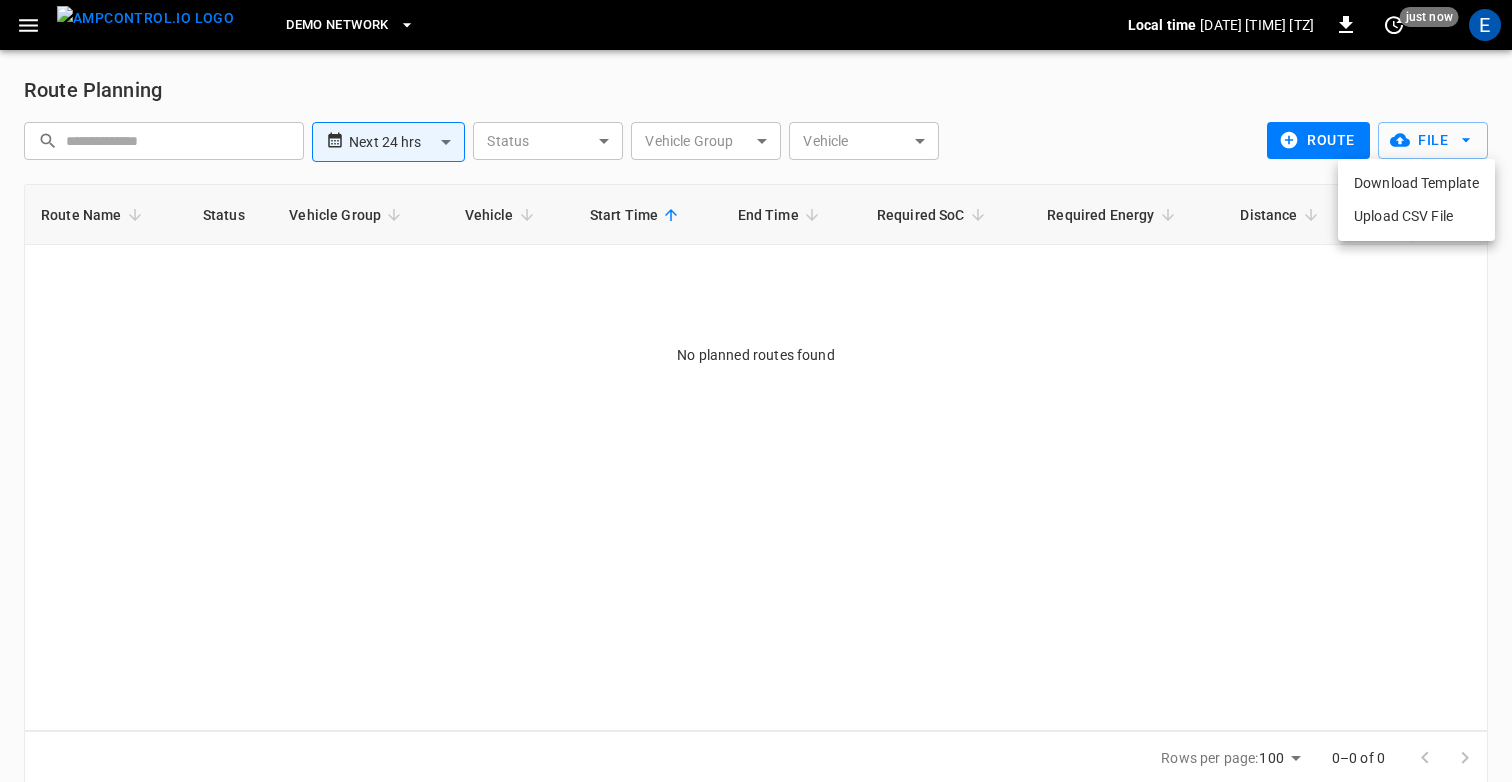 click on "Upload CSV File" at bounding box center [1416, 216] 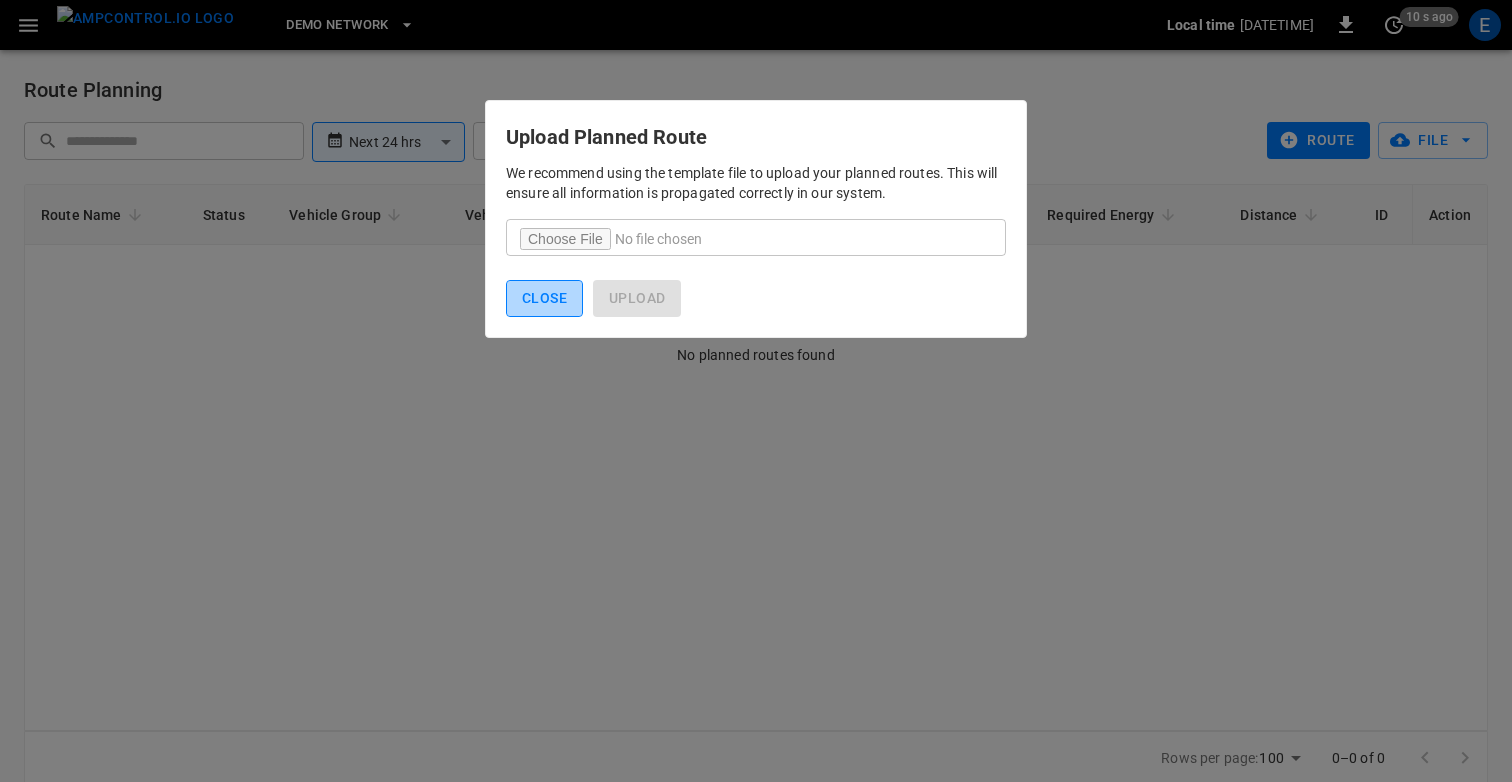 click on "Close" at bounding box center [544, 298] 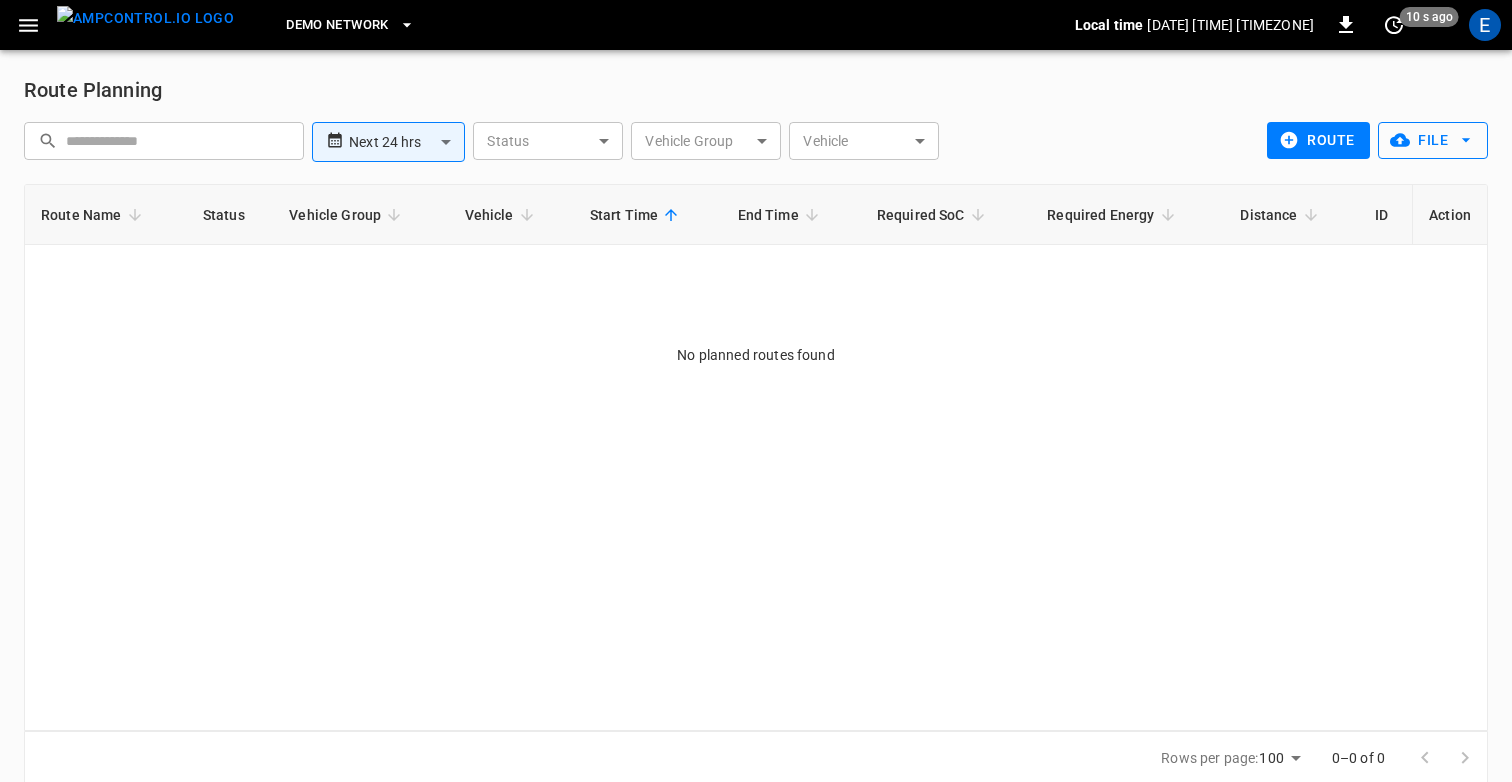 click on "File" at bounding box center (1433, 140) 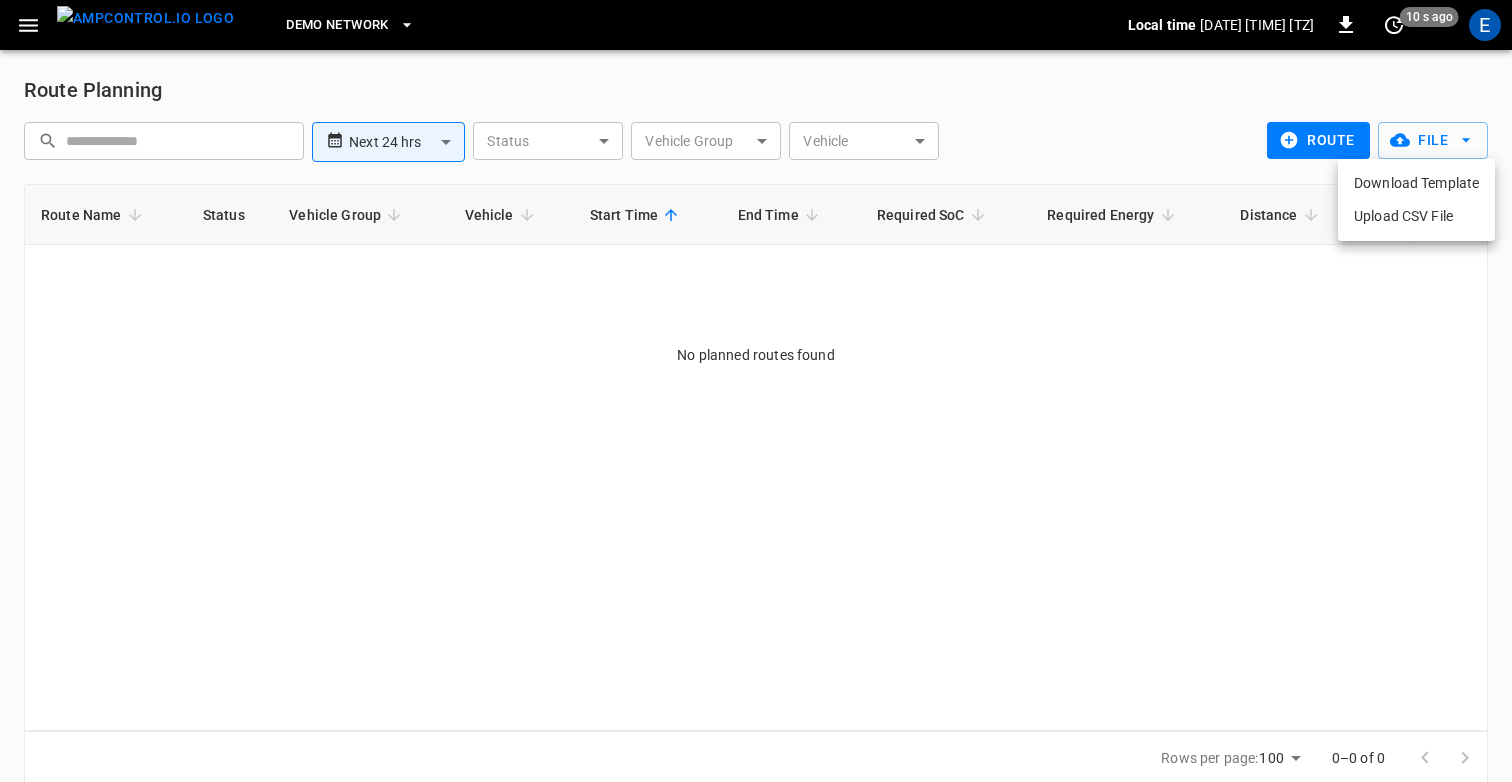 click on "Upload CSV File" at bounding box center (1416, 216) 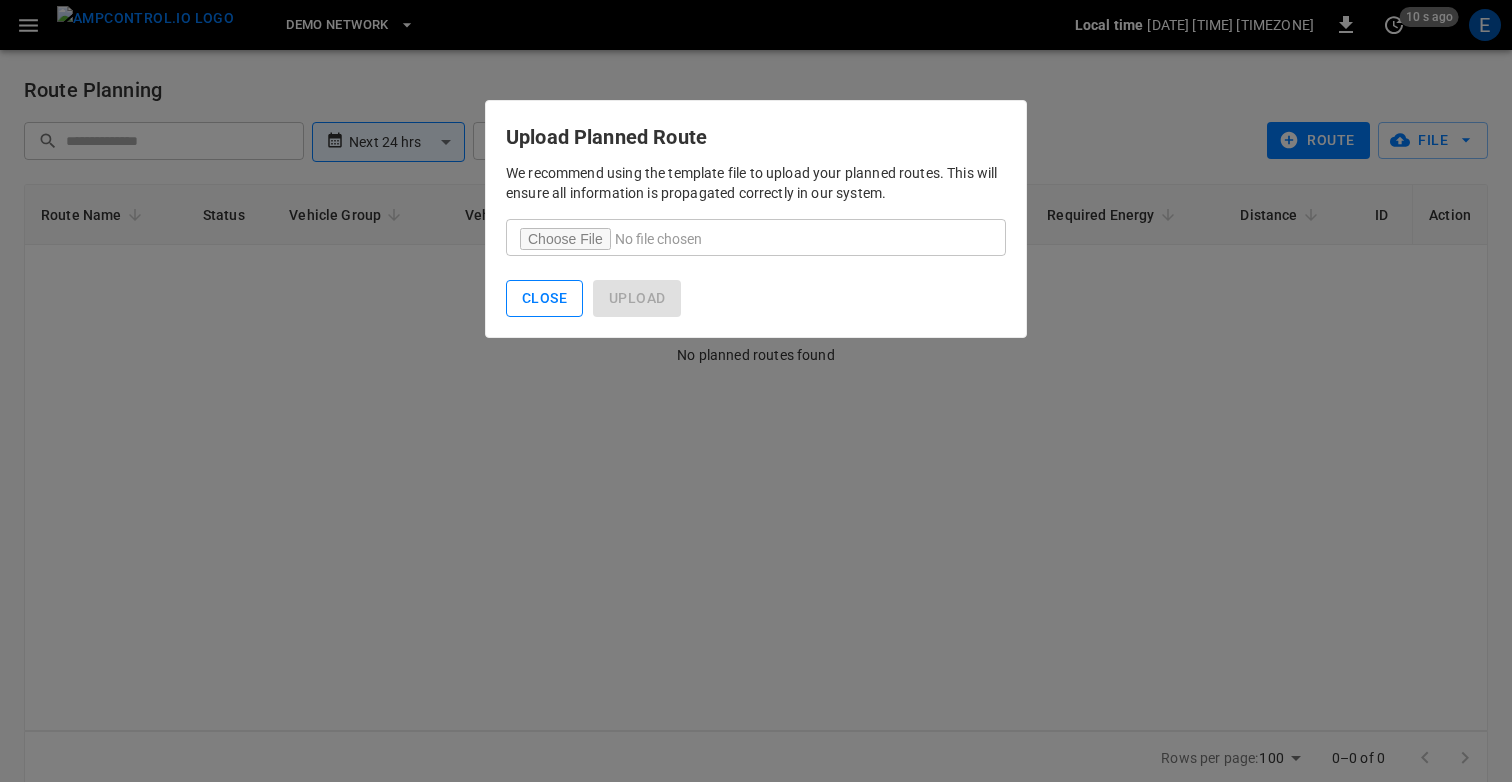 click on "Close" at bounding box center (544, 298) 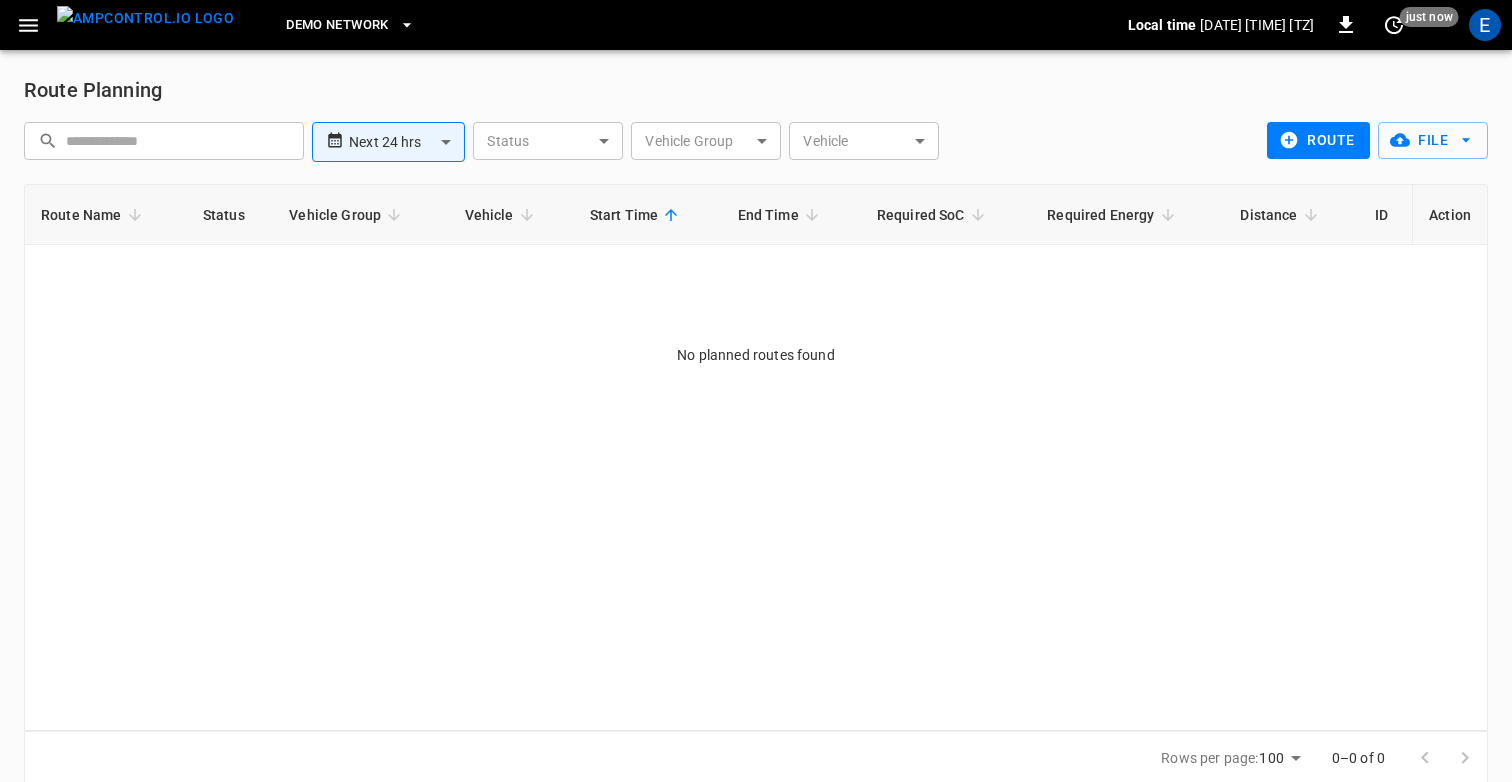 click on "Route Planning" at bounding box center (756, 90) 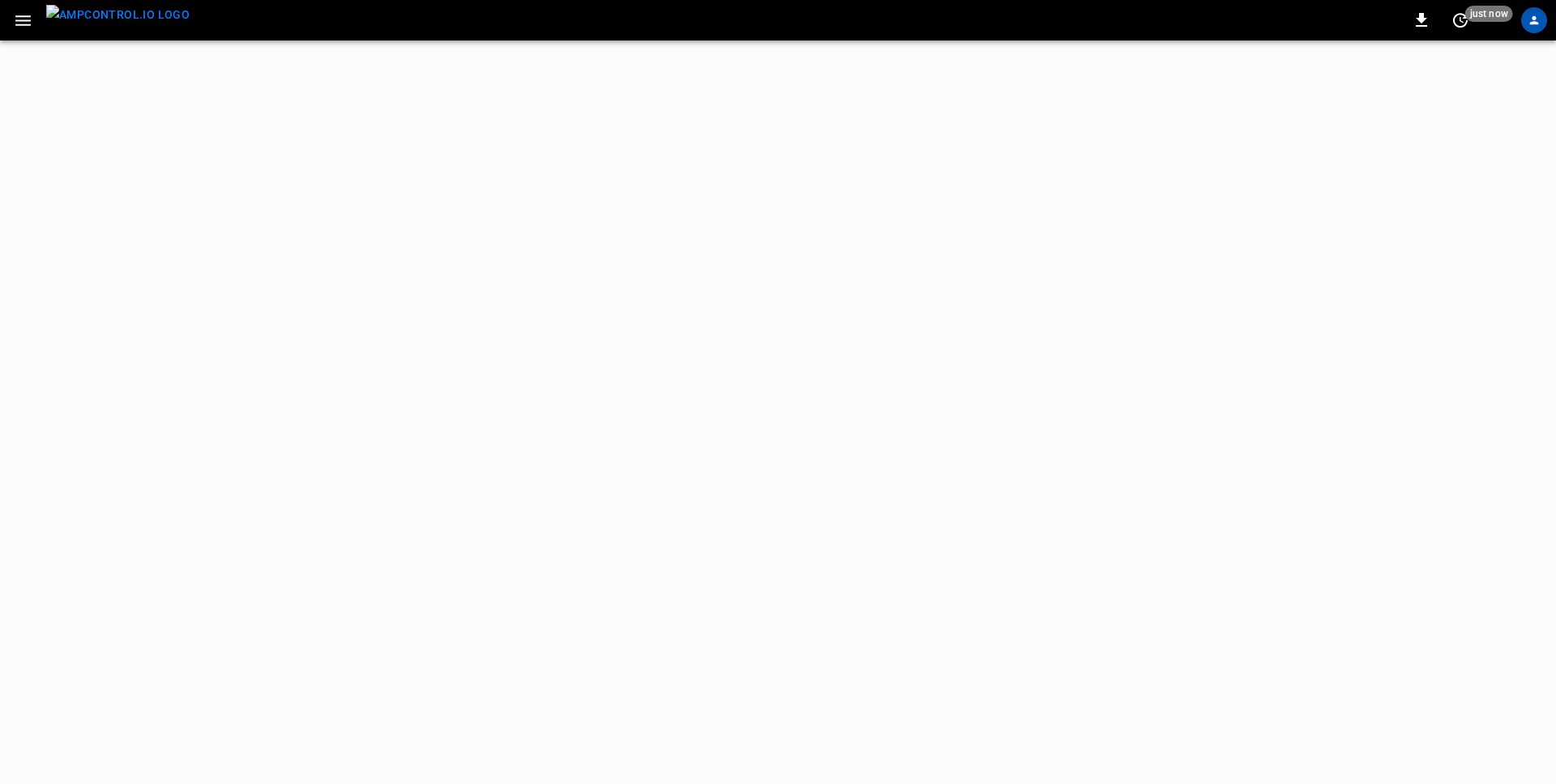 scroll, scrollTop: 0, scrollLeft: 0, axis: both 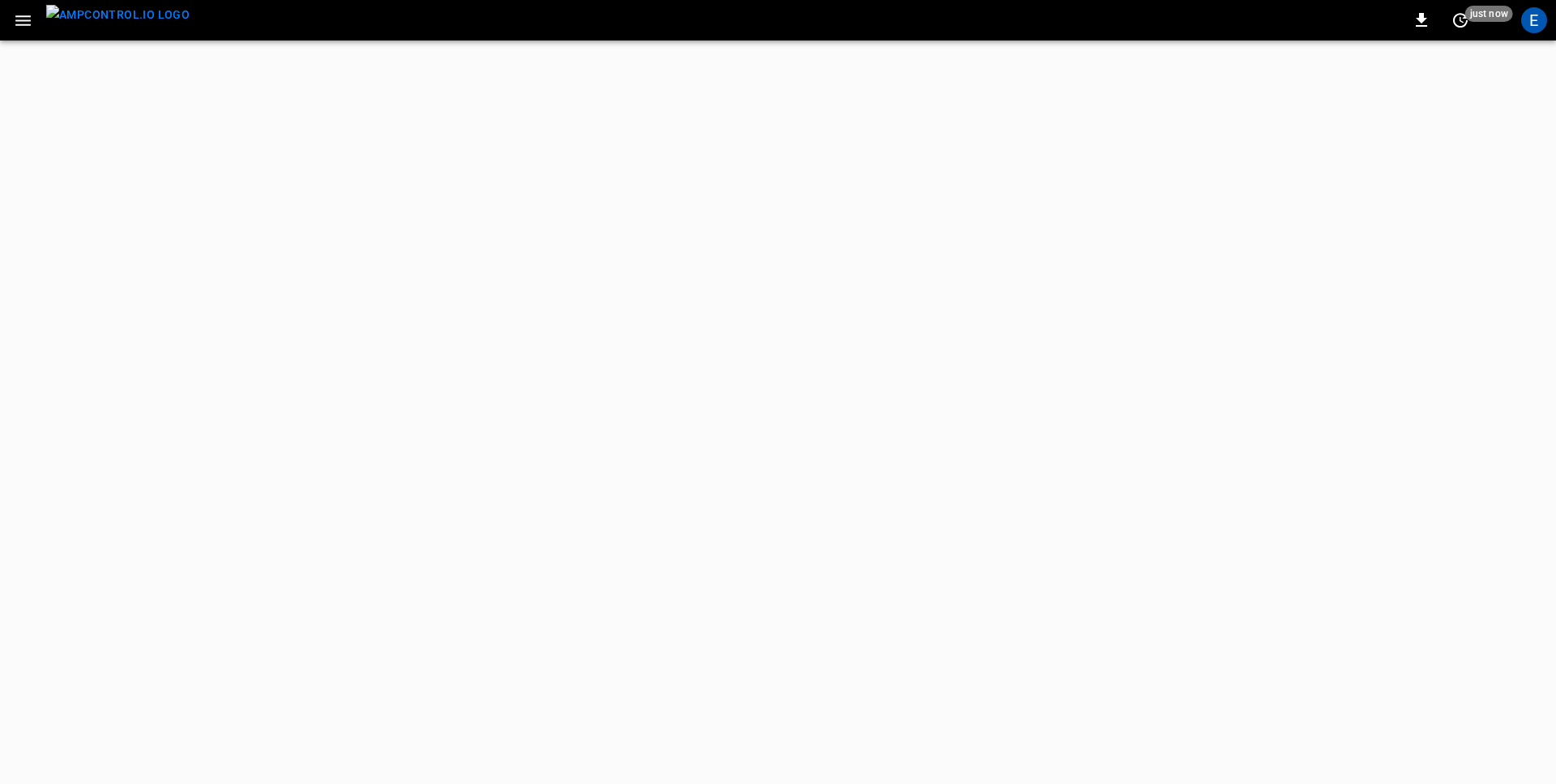 click 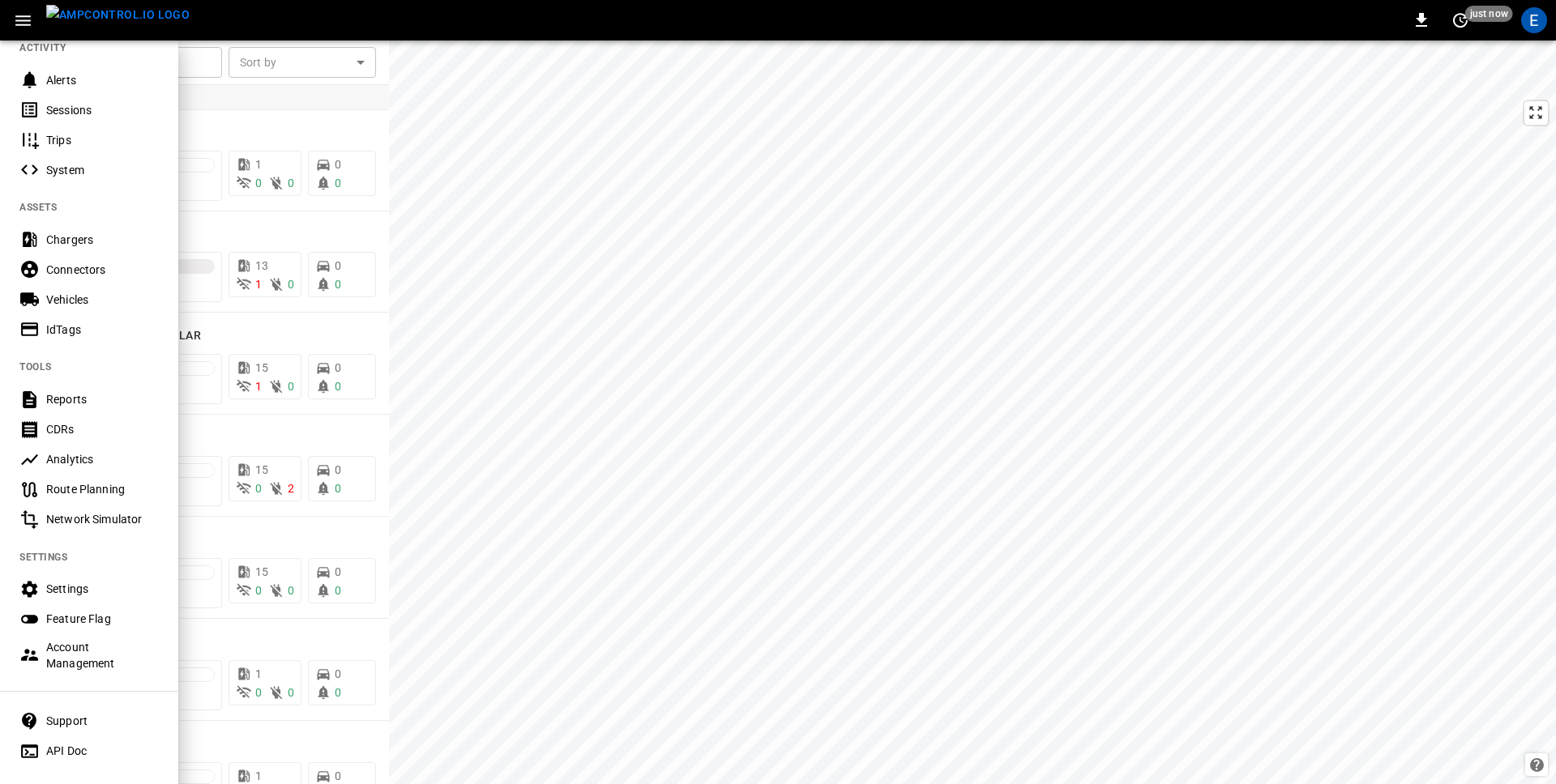 scroll, scrollTop: 231, scrollLeft: 0, axis: vertical 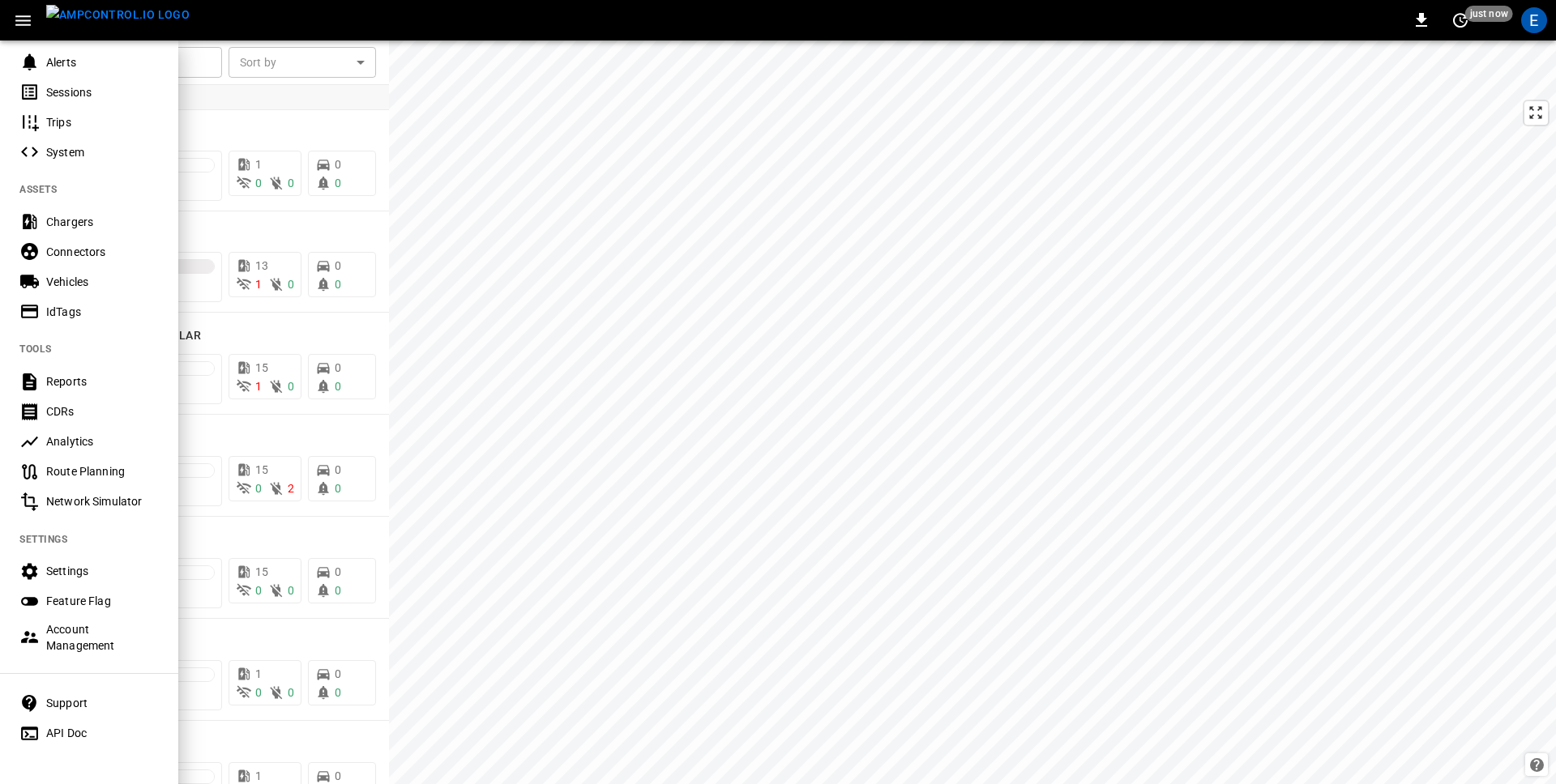 click on "Settings" at bounding box center (102, 571) 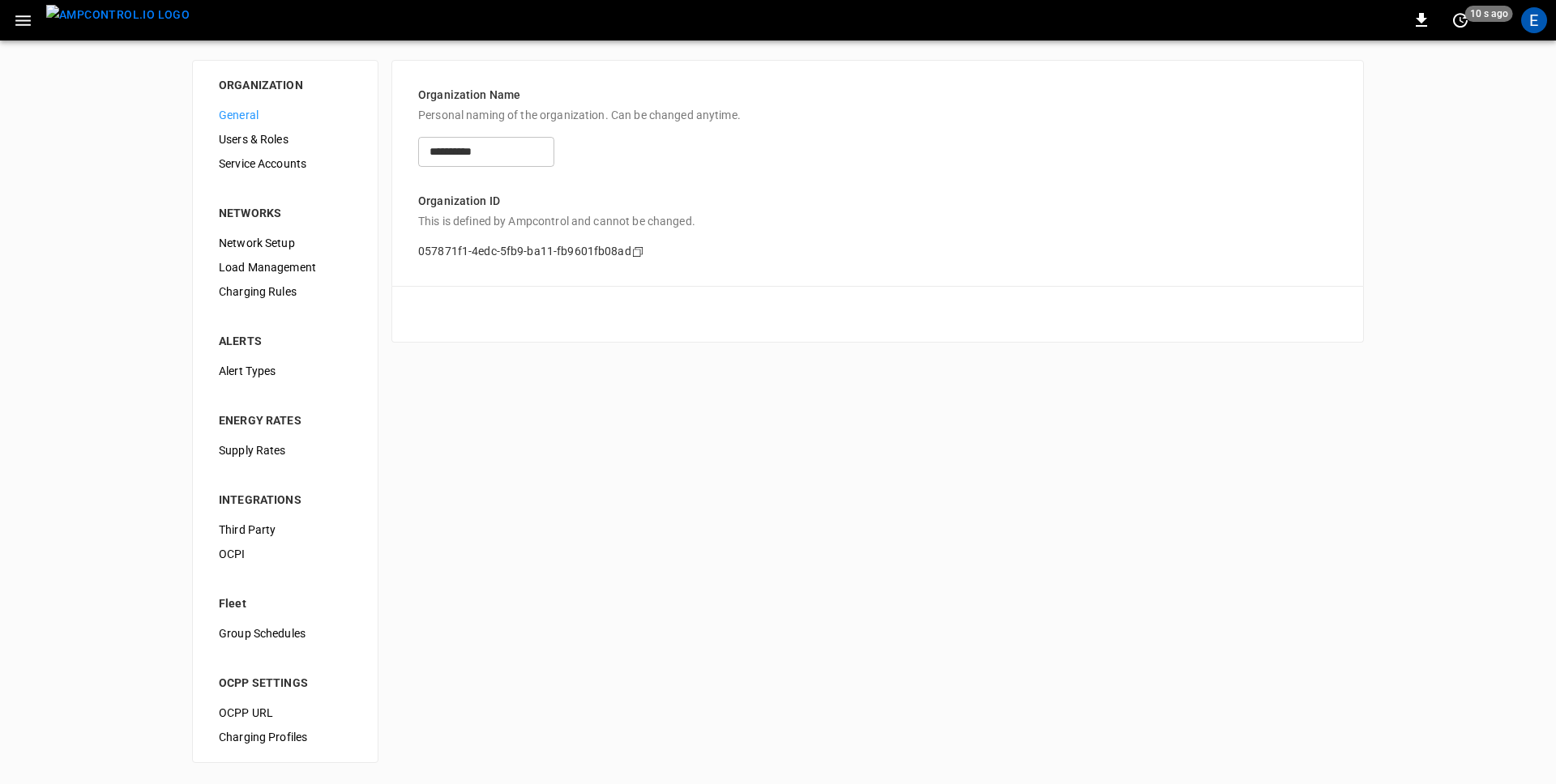 click on "Alert Types" at bounding box center (285, 371) 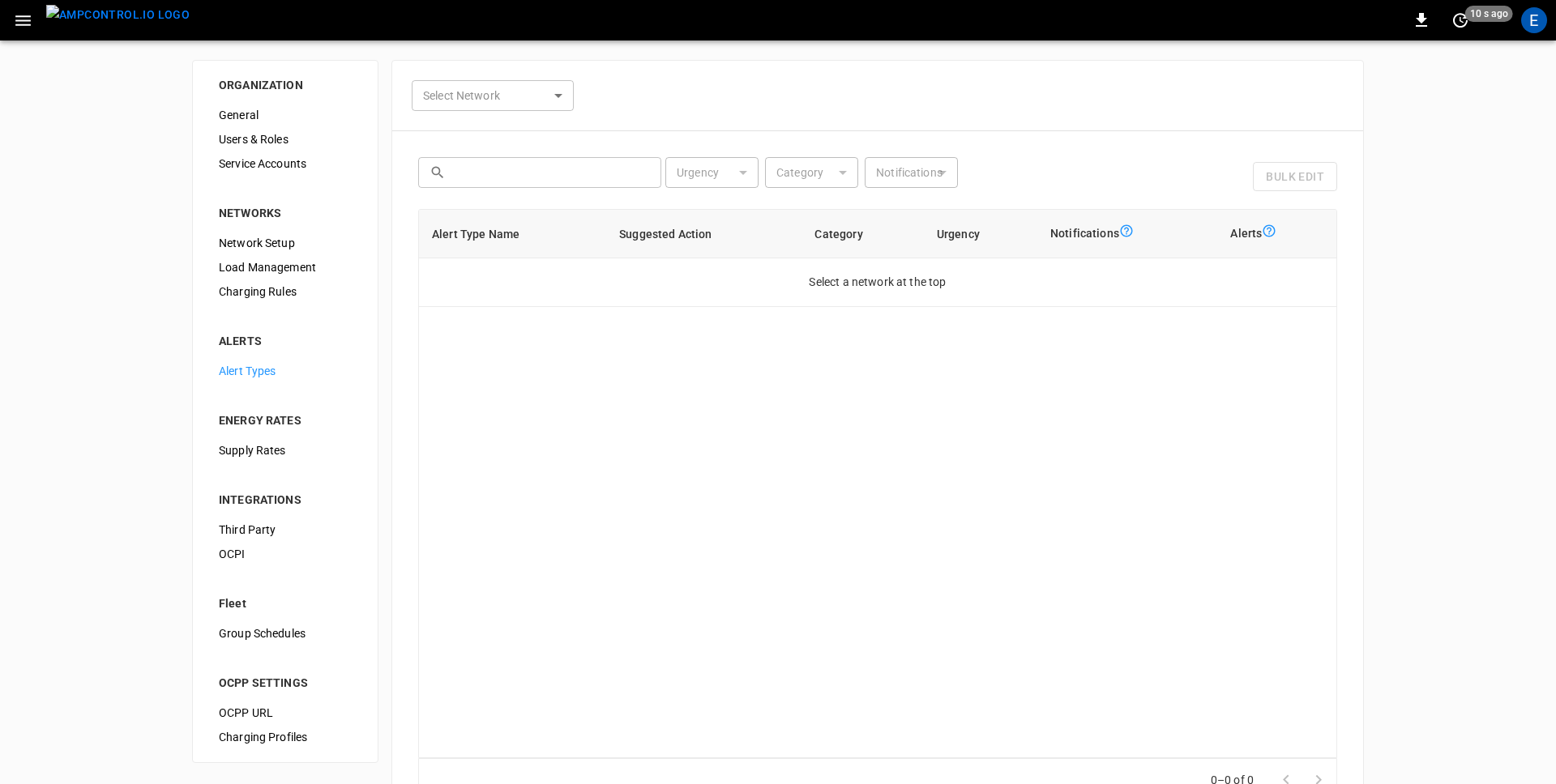 click on "0 10 s ago E ORGANIZATION General Users & Roles Service Accounts NETWORKS Network Setup Load Management Charging Rules ALERTS Alert Types ENERGY RATES Supply Rates INTEGRATIONS Third Party OCPI Fleet Group Schedules OCPP SETTINGS OCPP URL Charging Profiles Select Network ​ Select Network ​ ​ Urgency ​ Urgency Category ​ Category Notifications ​ Notifications Bulk Edit Alert Type Name Suggested Action Category Urgency Notifications Alerts Select a network at the top 0–0 of 0 Cancel Save Refresh now Update every 5 sec Update every 30 sec Off Ampcontrol Elisa Bustos elisa@ampcontrol.io admin Profile Settings Notifications Settings Other organizations 7Gen Aerovolt OCPP Connection Aeversa AlphaStruxure Ampcontrol Lab Germany Camber Test City-Fortcollins [Panasonic] COPEC - BHP Spence COPEC - Buses JM COPEC - Geminis COPEC - Test COPEC Tucar/Uber Mall Plaza Los Dominicos Demo - Distribution Center DP World DP World Peru - Demo Electrada Electrada-Example Electrada-Vanderbilt Electrun Energy EV Net" at bounding box center [778, 448] 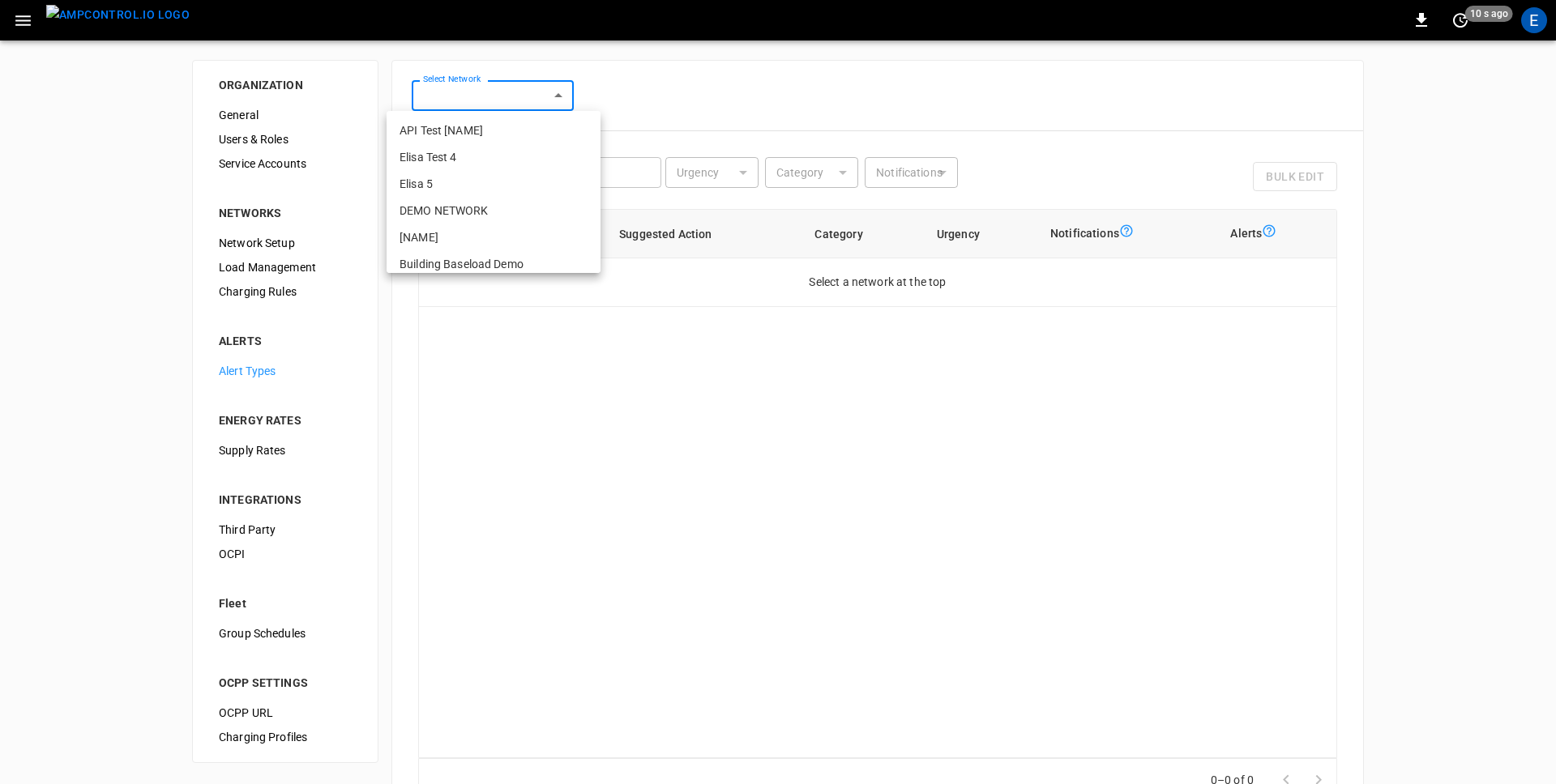click on "Elisa Test 4" at bounding box center [494, 157] 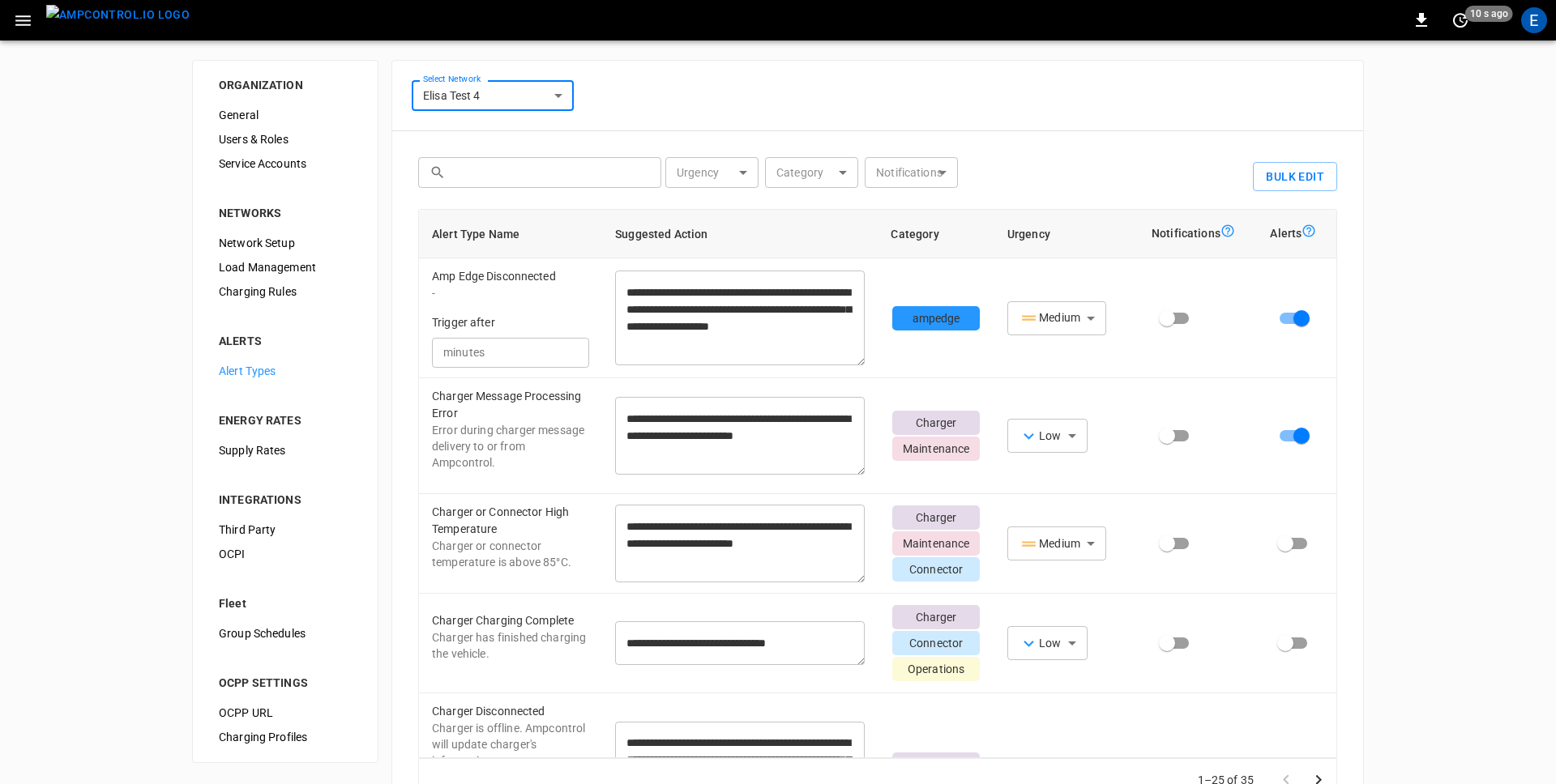 click on "**********" at bounding box center (878, 468) 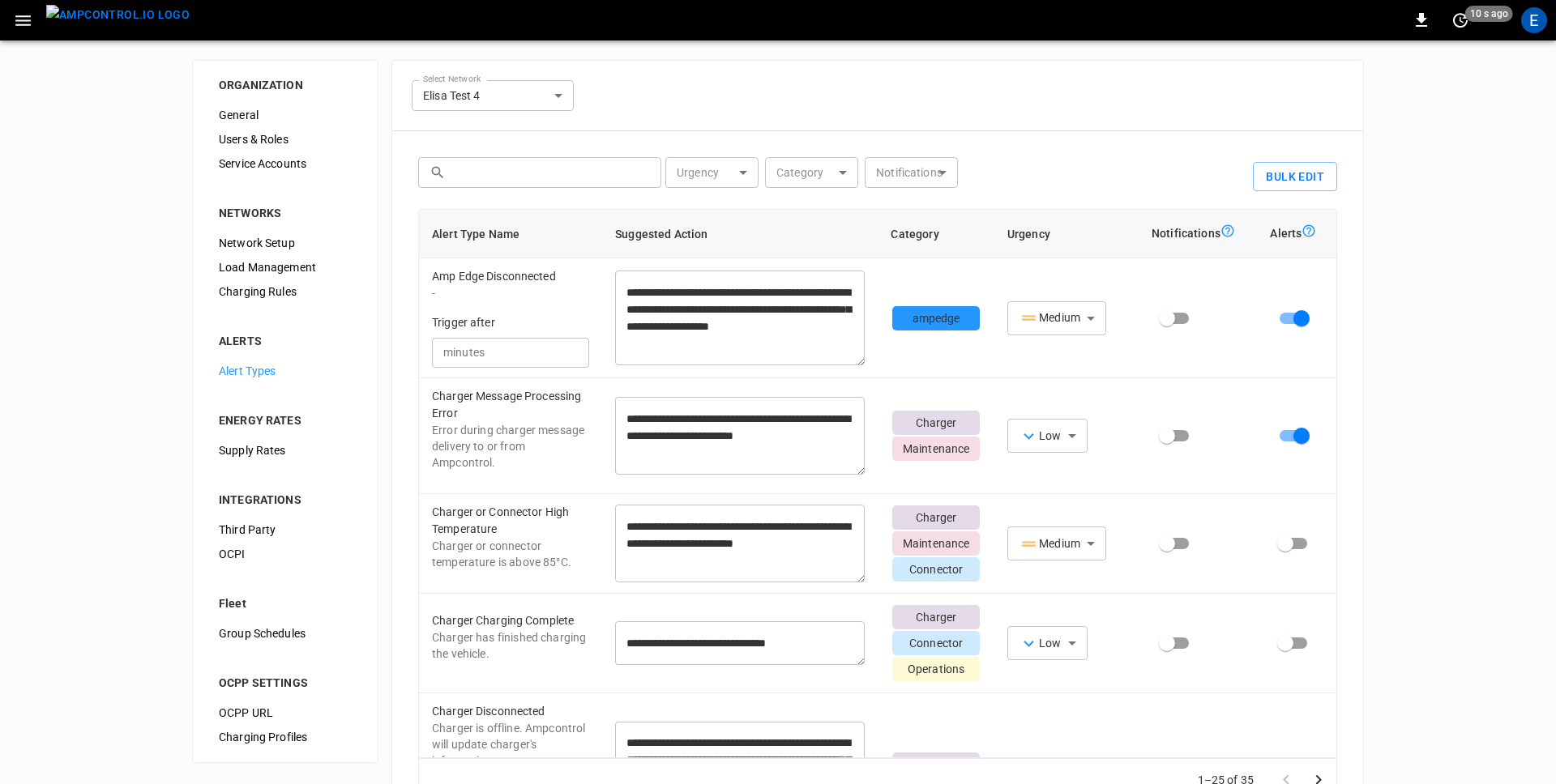 click on "**********" at bounding box center (778, 468) 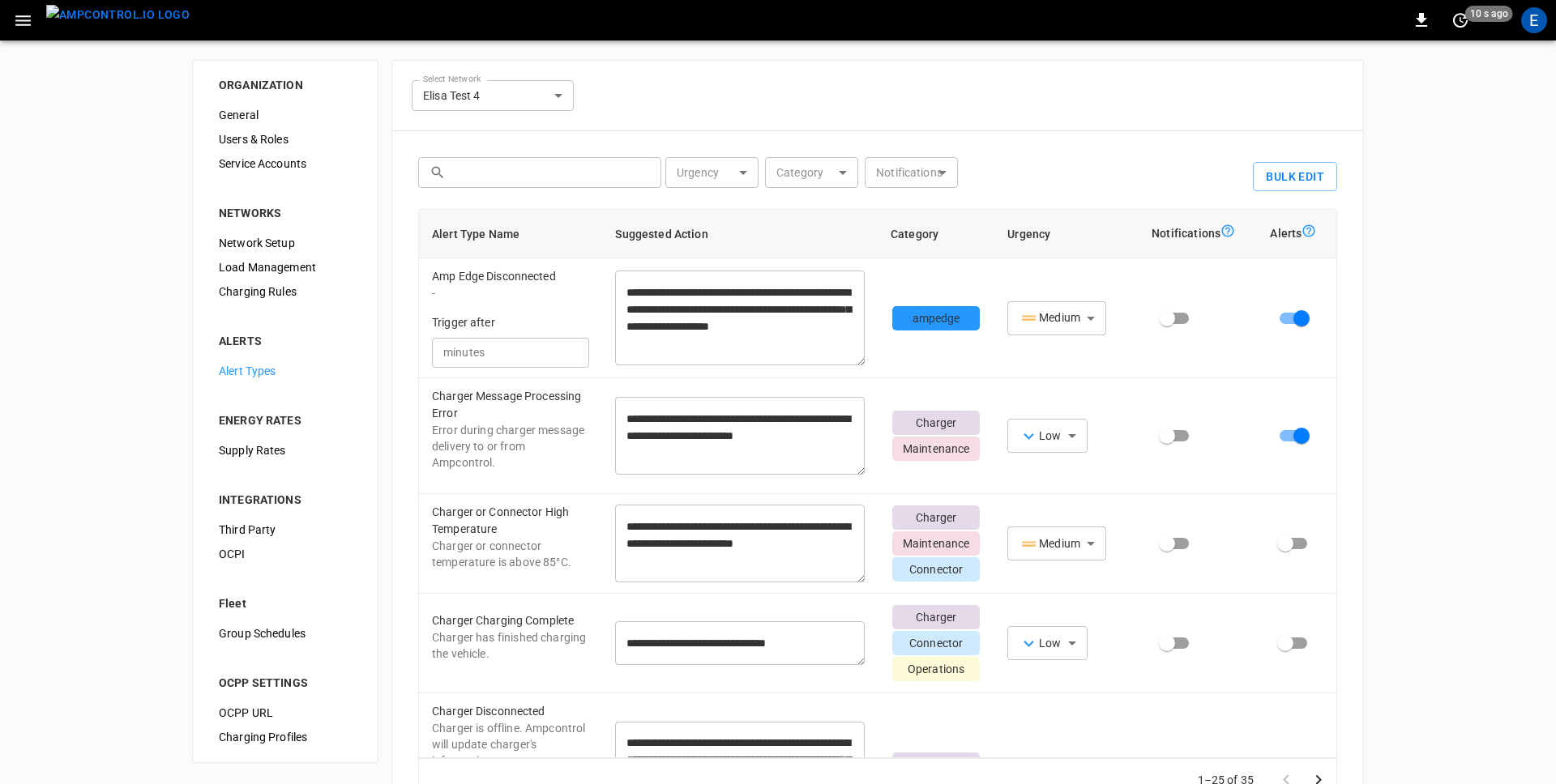 click on "**********" at bounding box center (778, 468) 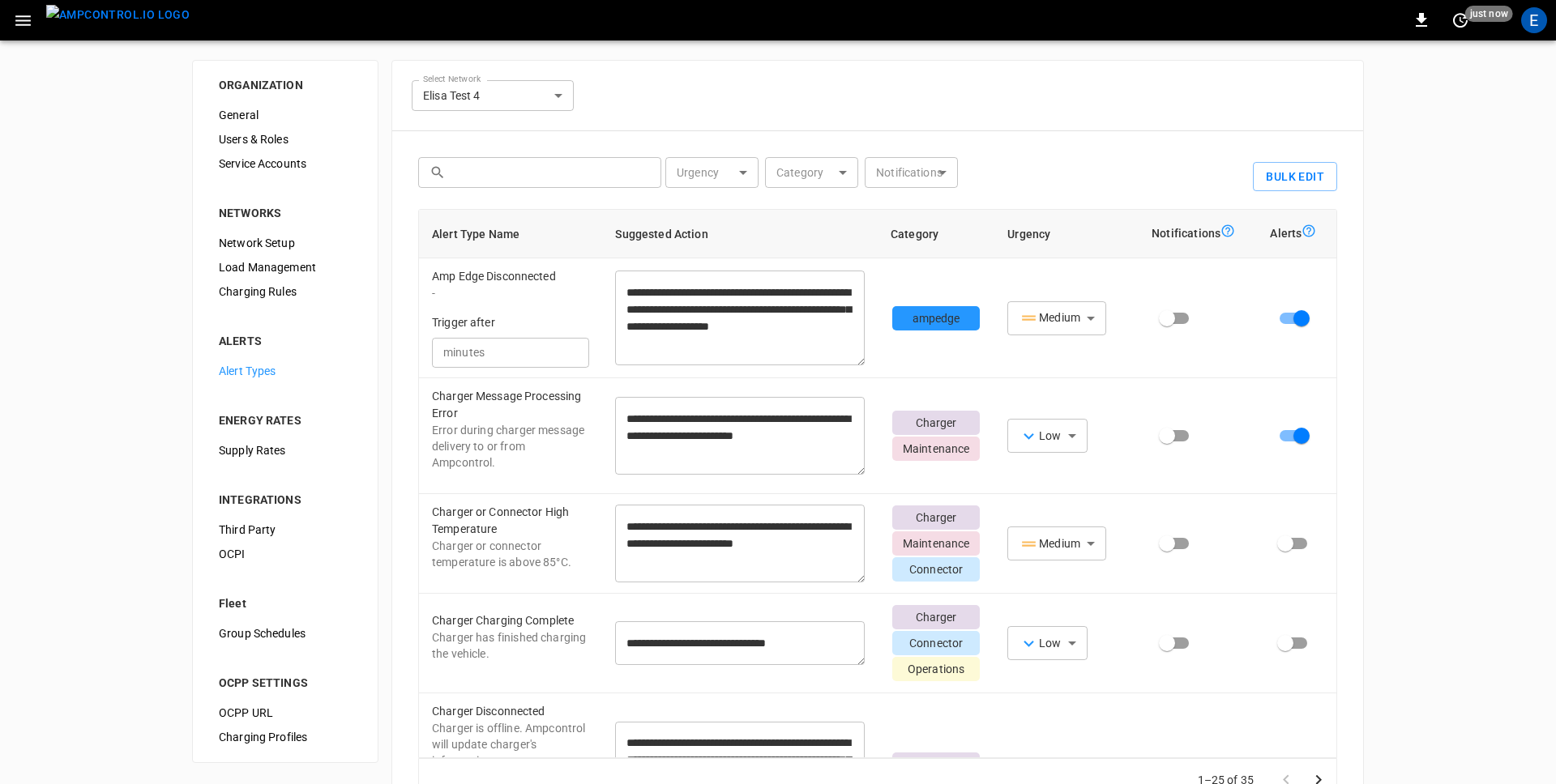 click on "**********" at bounding box center (778, 468) 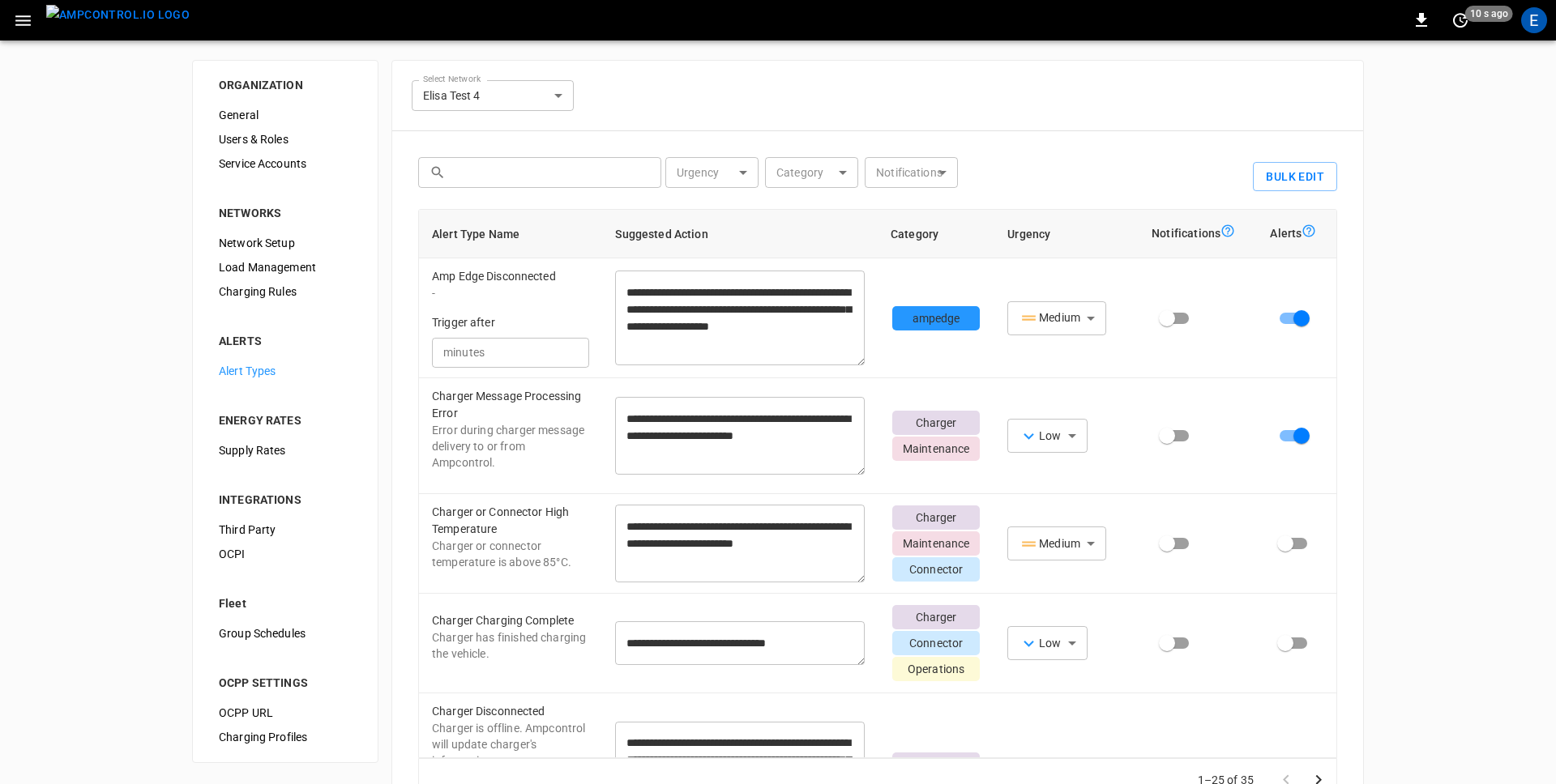 click on "**********" at bounding box center (778, 468) 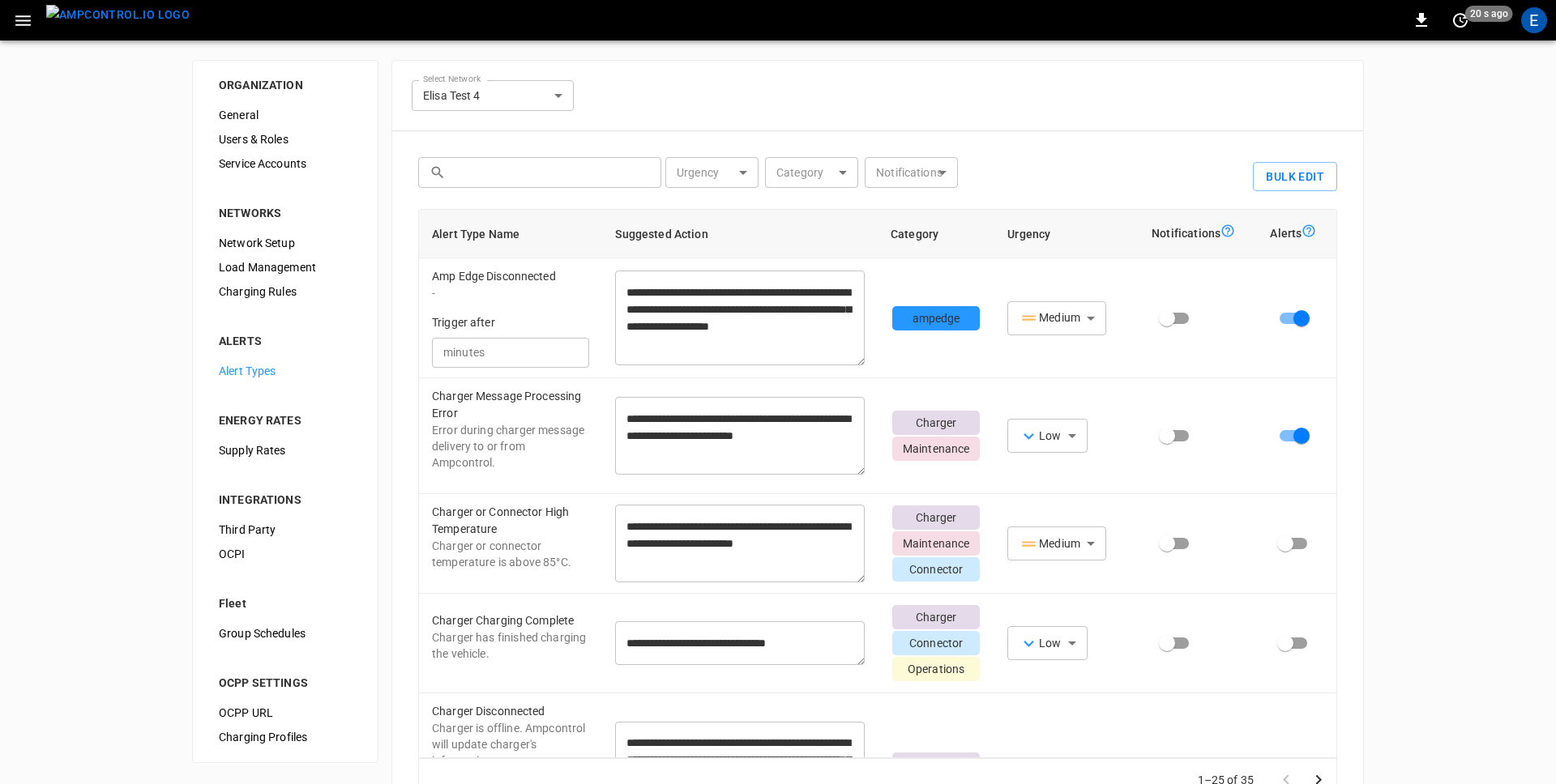 click on "**********" at bounding box center (778, 468) 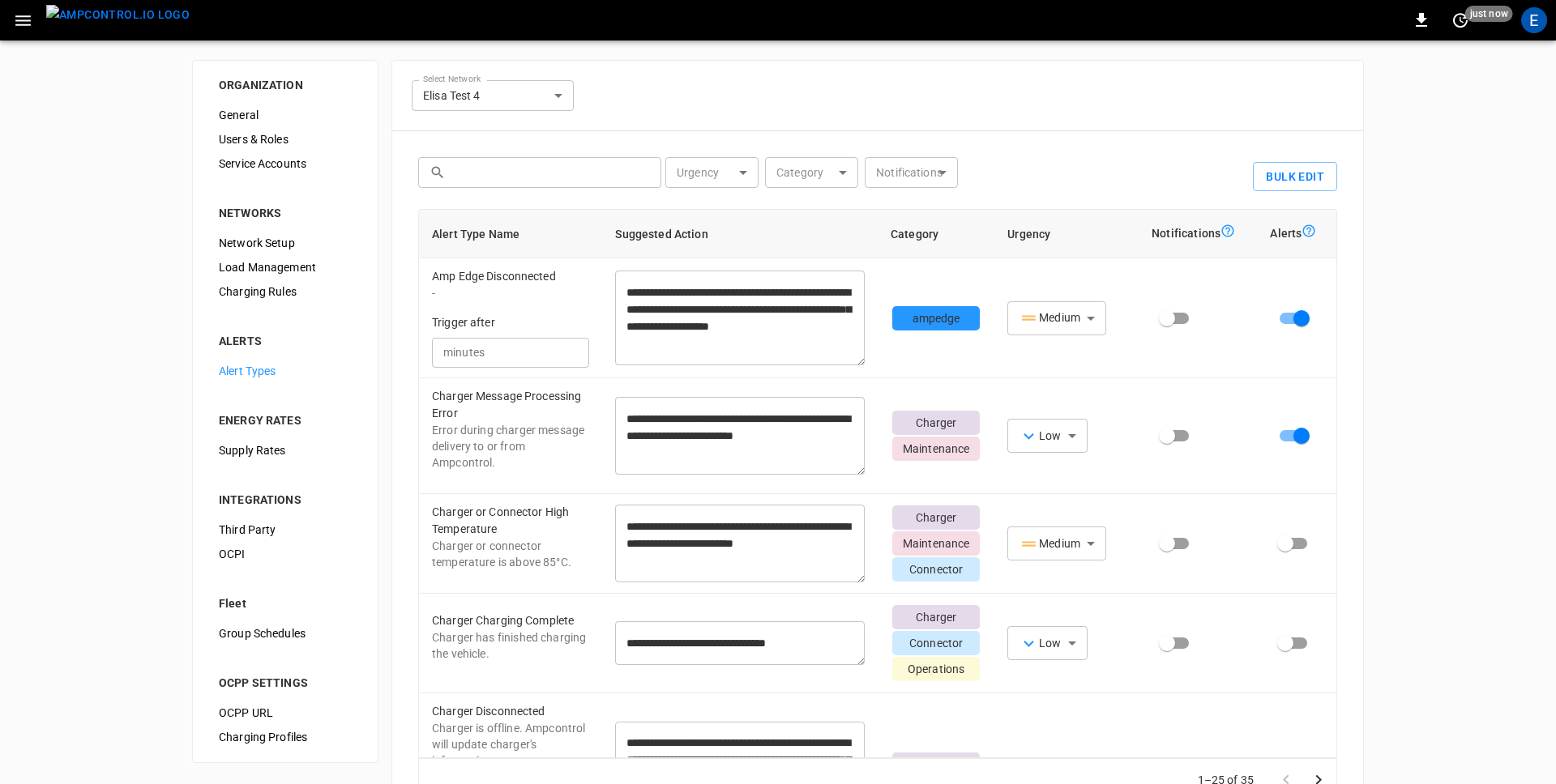 click on "**********" at bounding box center (778, 468) 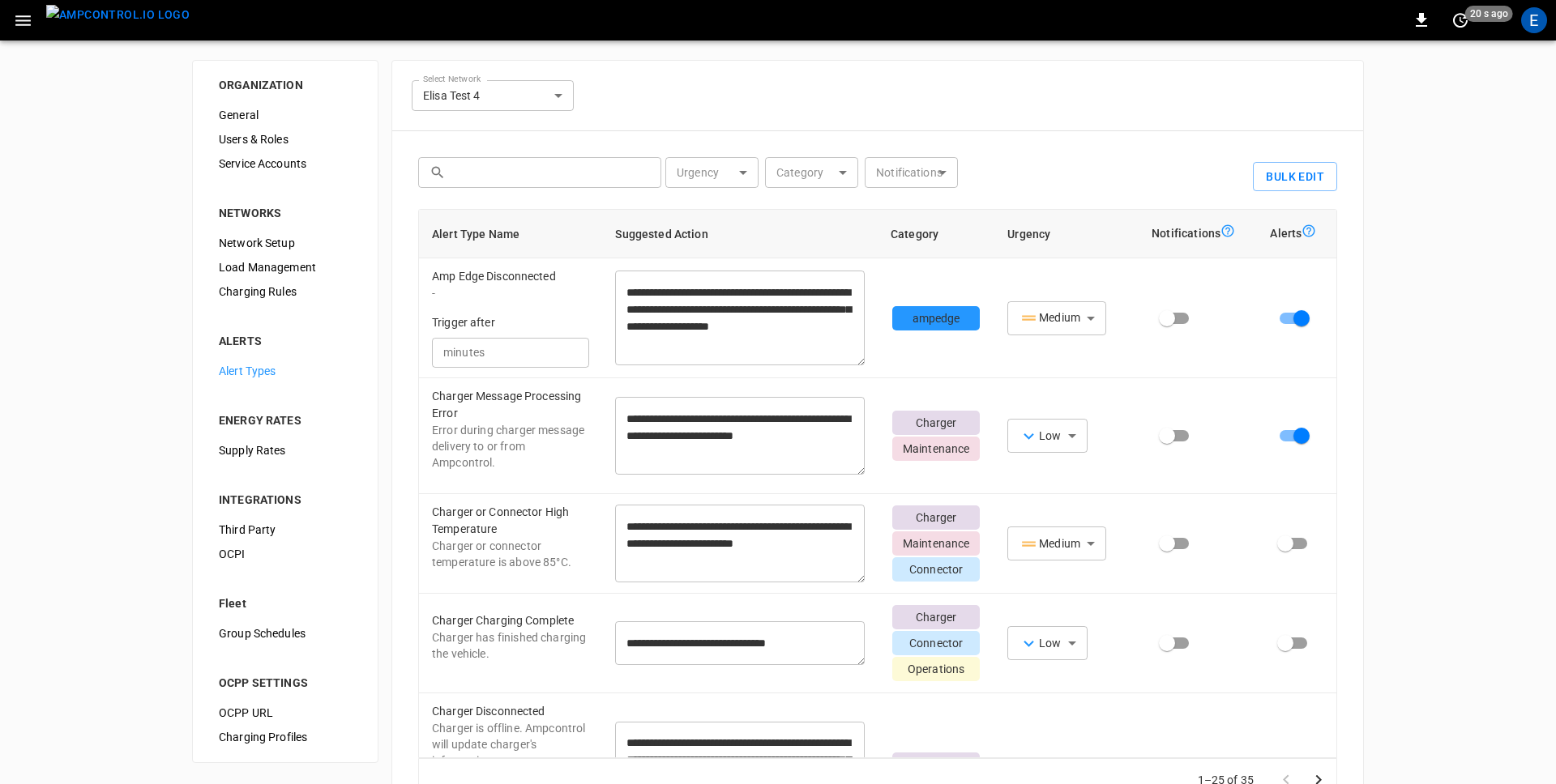 click on "**********" at bounding box center [878, 468] 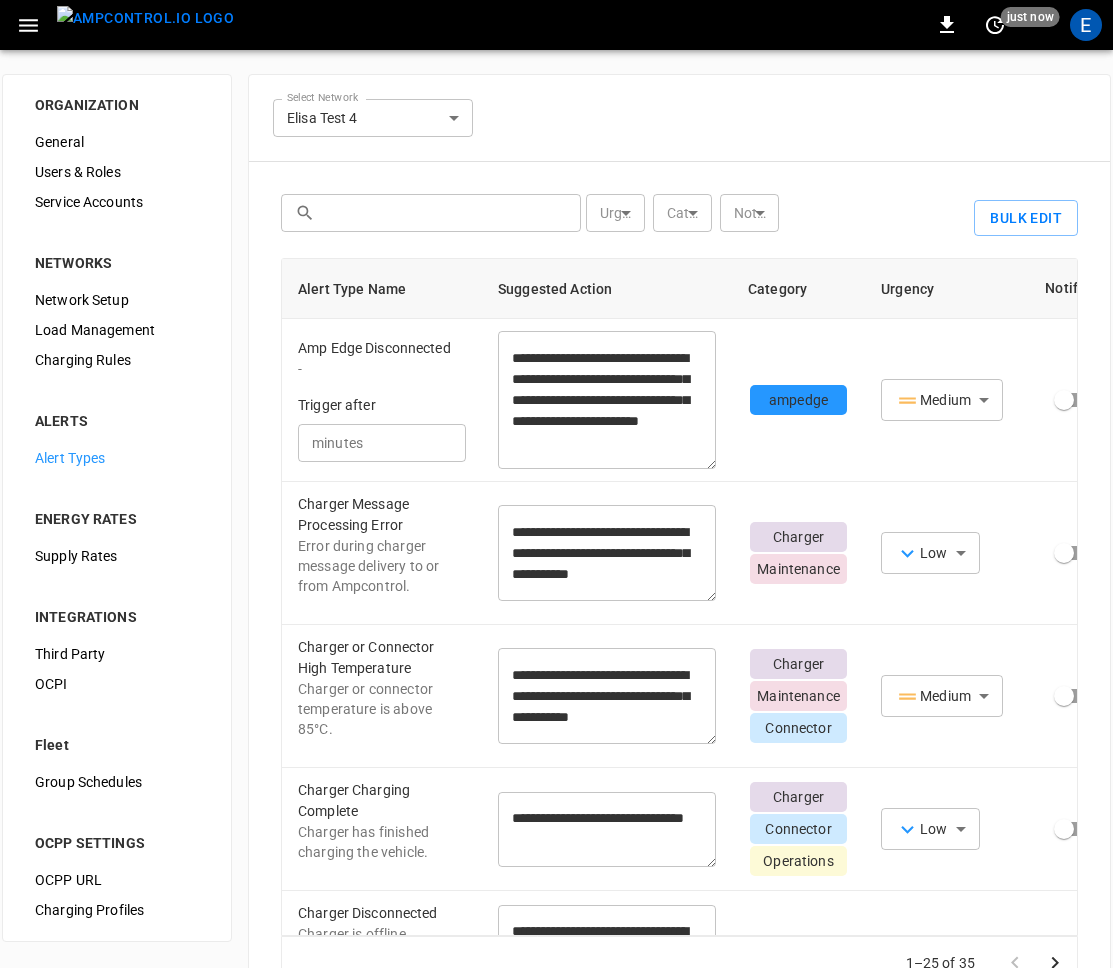 click on "**********" at bounding box center [679, 578] 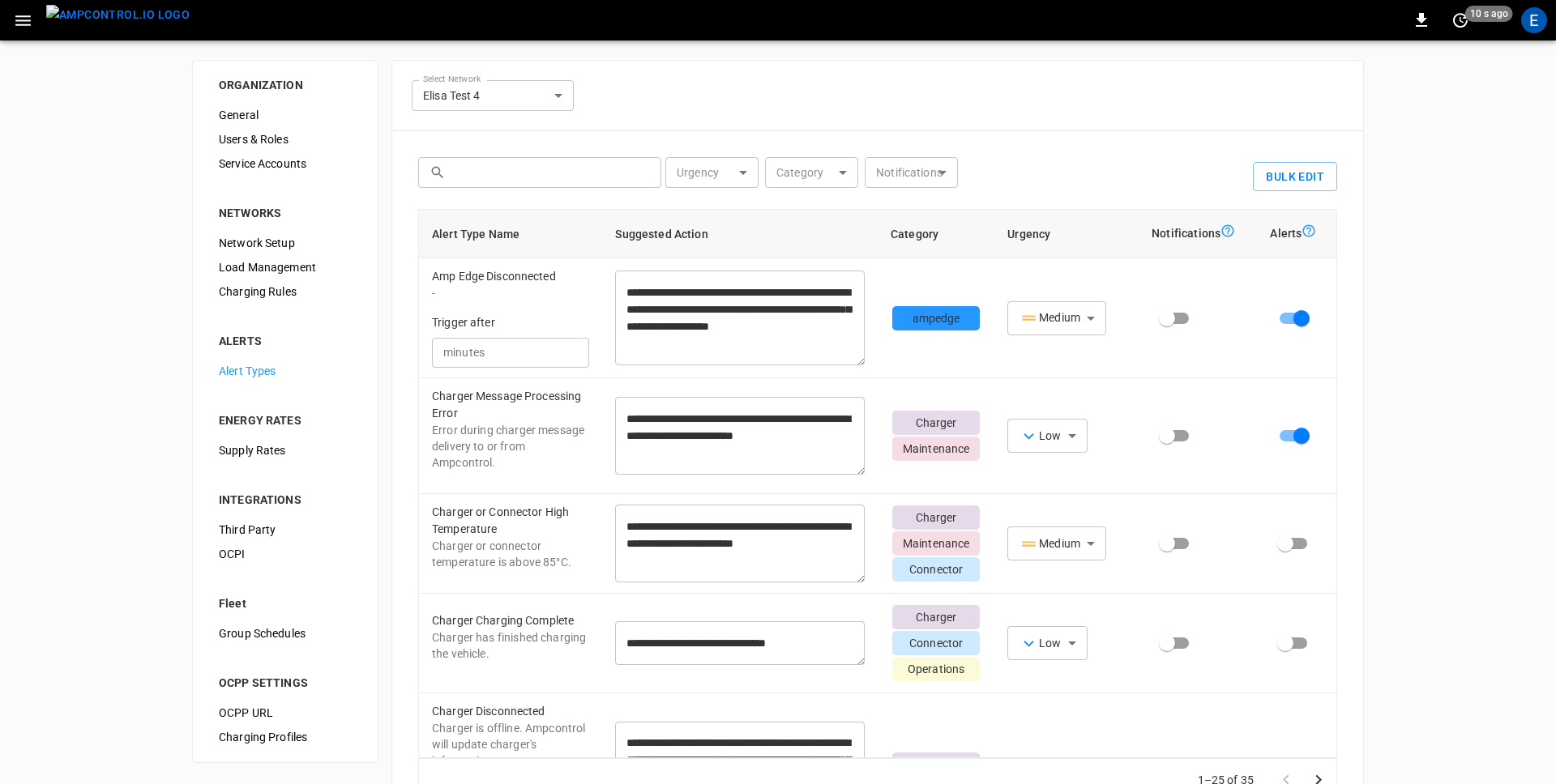 click on "**********" at bounding box center (778, 448) 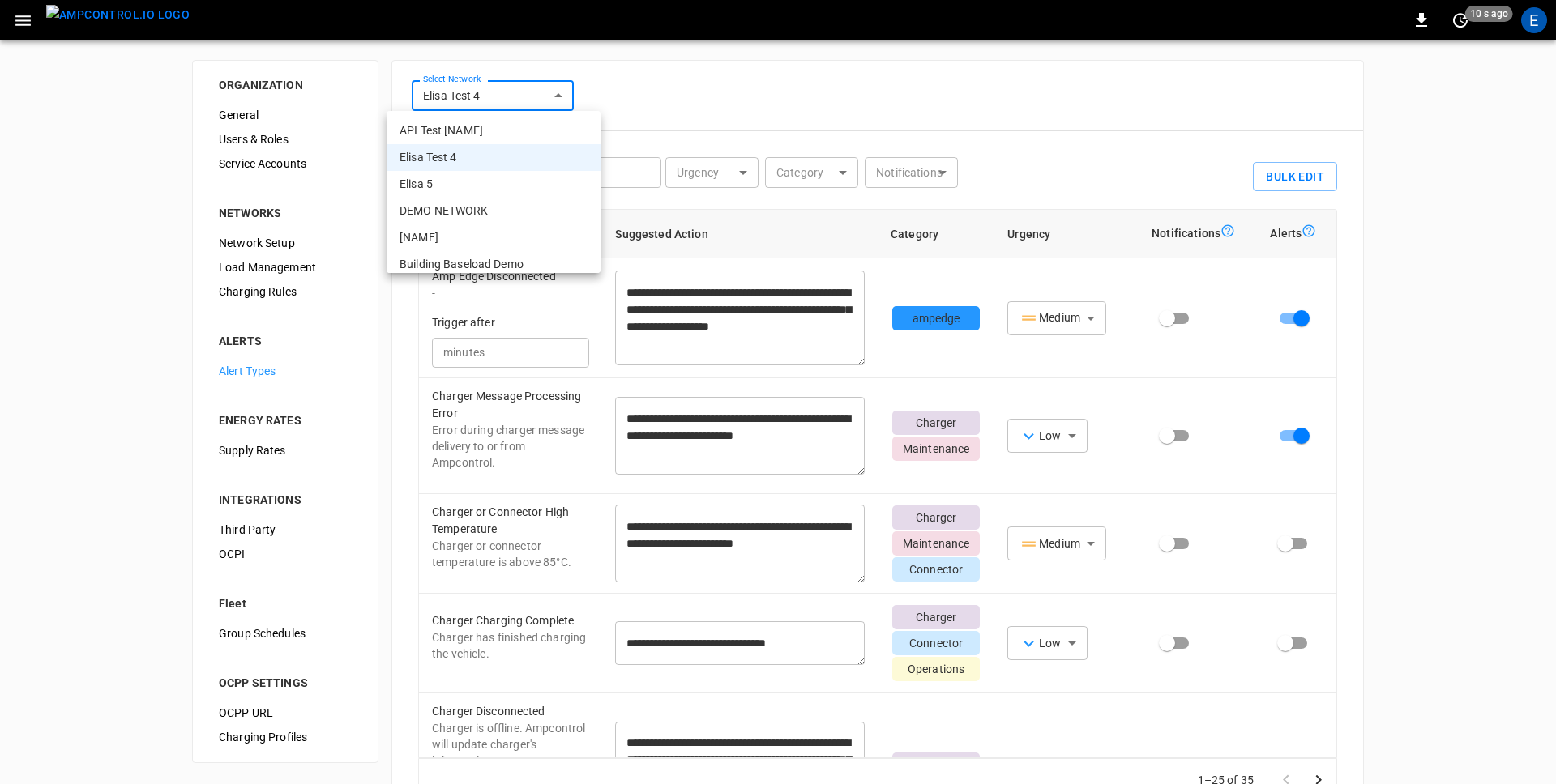 click at bounding box center [778, 392] 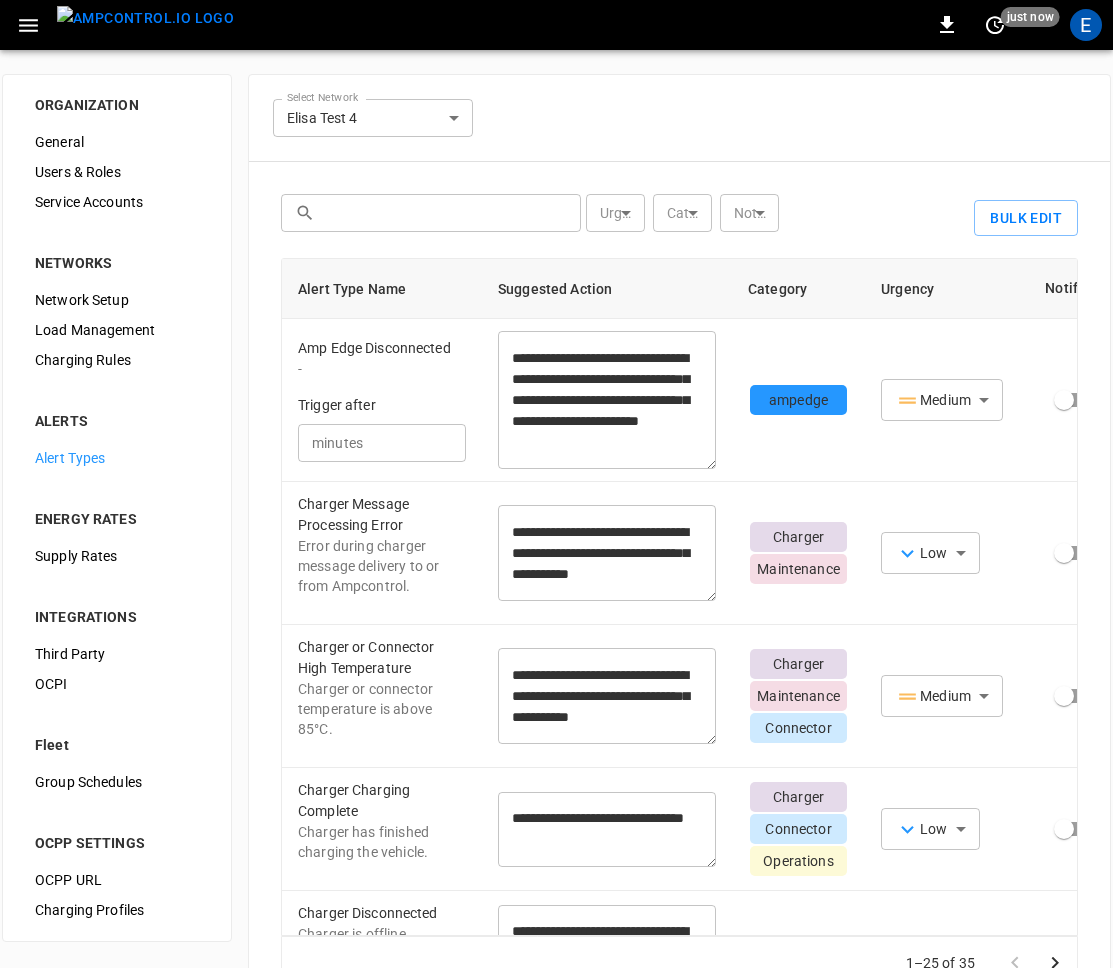 click on "**********" at bounding box center (556, 578) 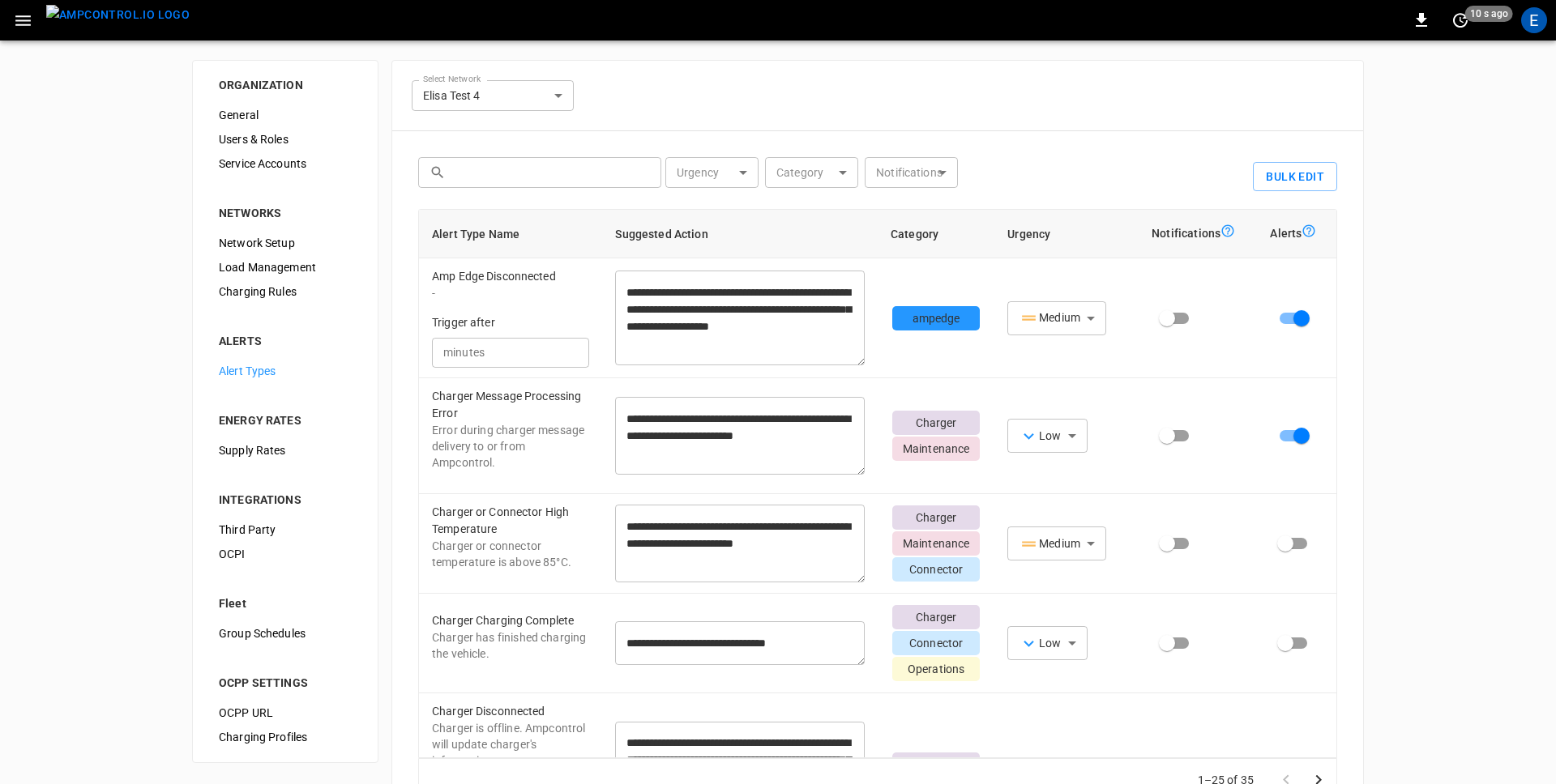 click on "**********" at bounding box center [778, 468] 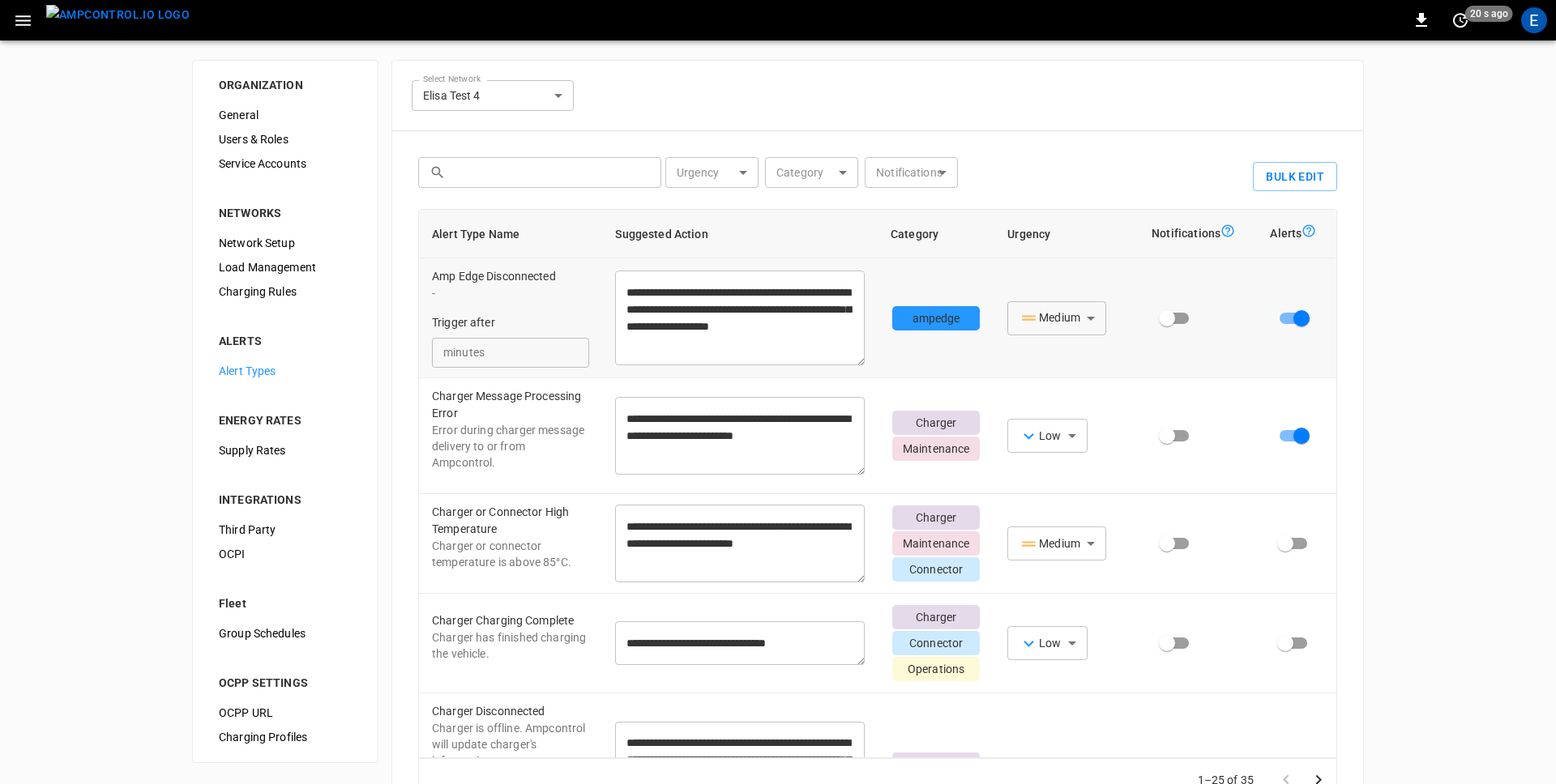 click on "**********" at bounding box center [740, 317] 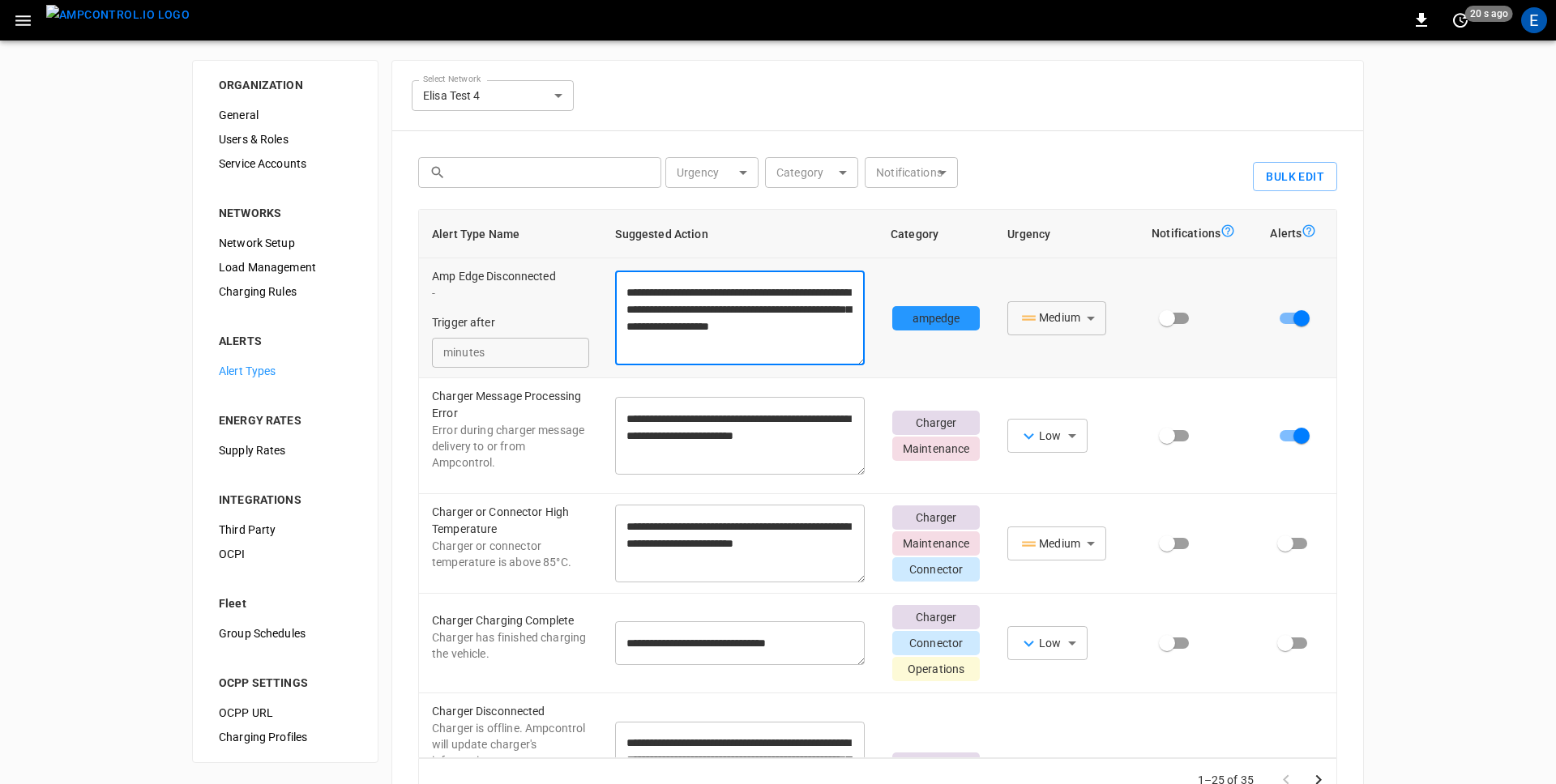 click on "**********" at bounding box center (740, 317) 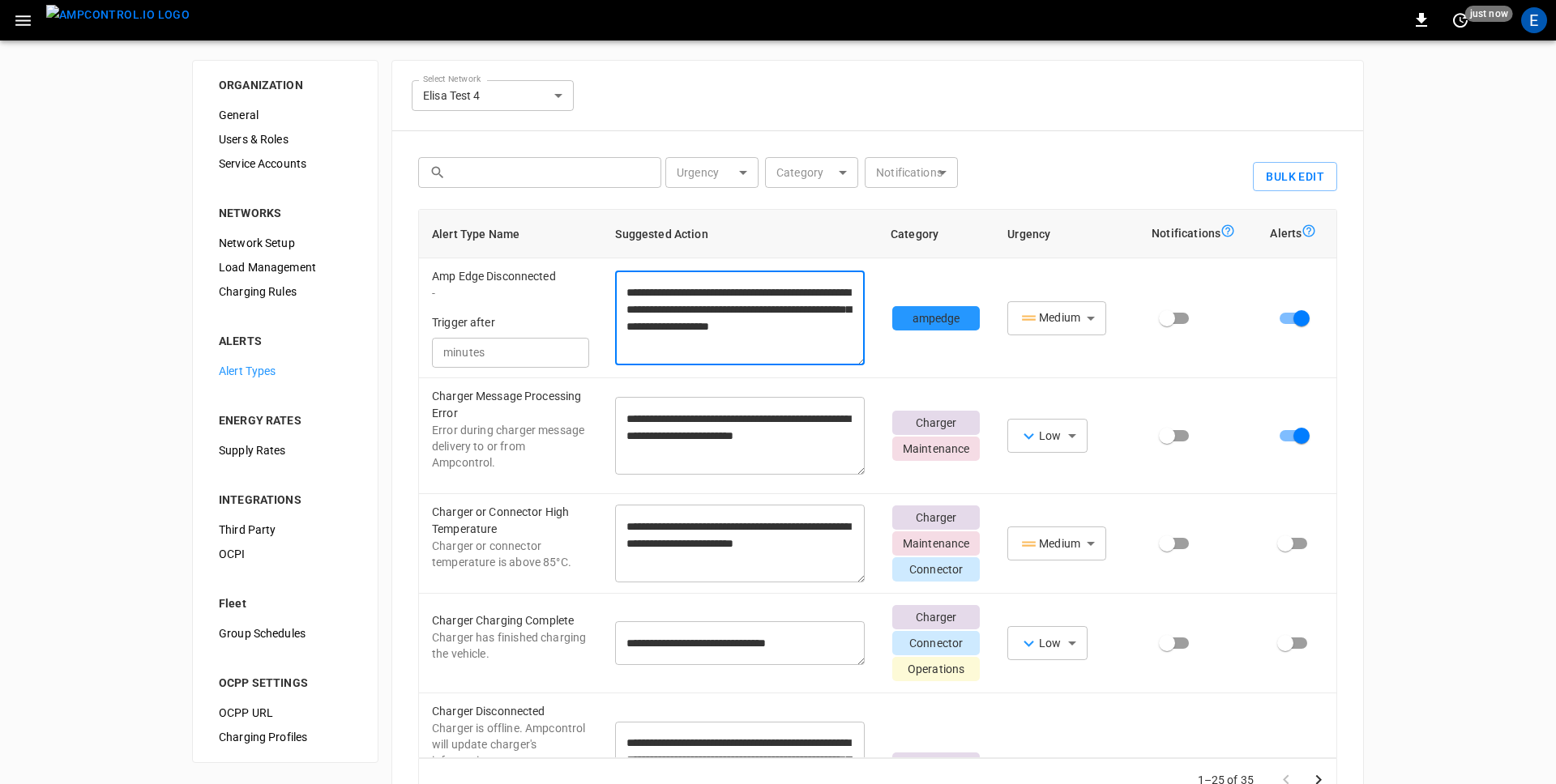 click on "**********" at bounding box center (778, 468) 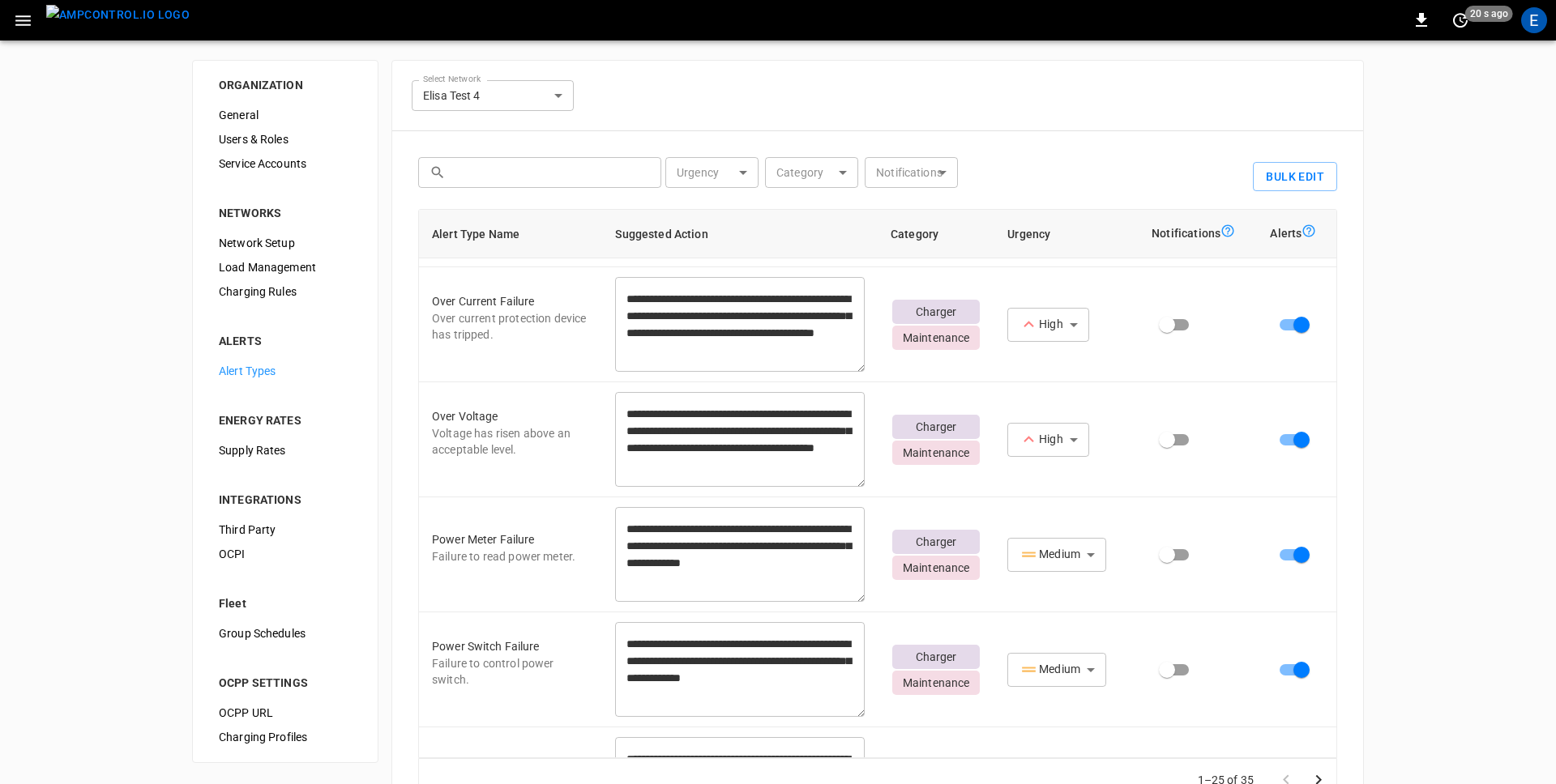 scroll, scrollTop: 2782, scrollLeft: 0, axis: vertical 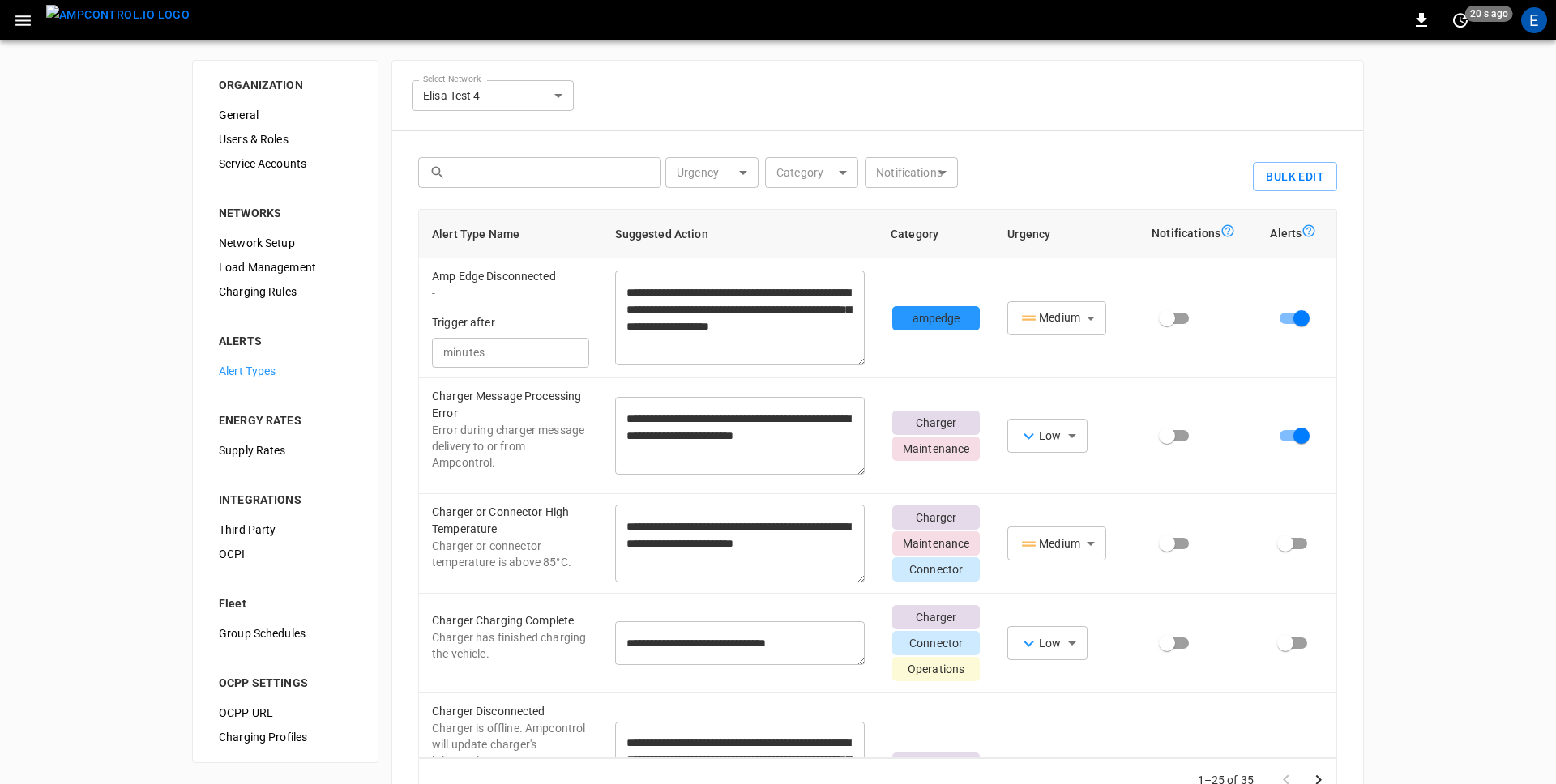 click on "**********" at bounding box center (778, 468) 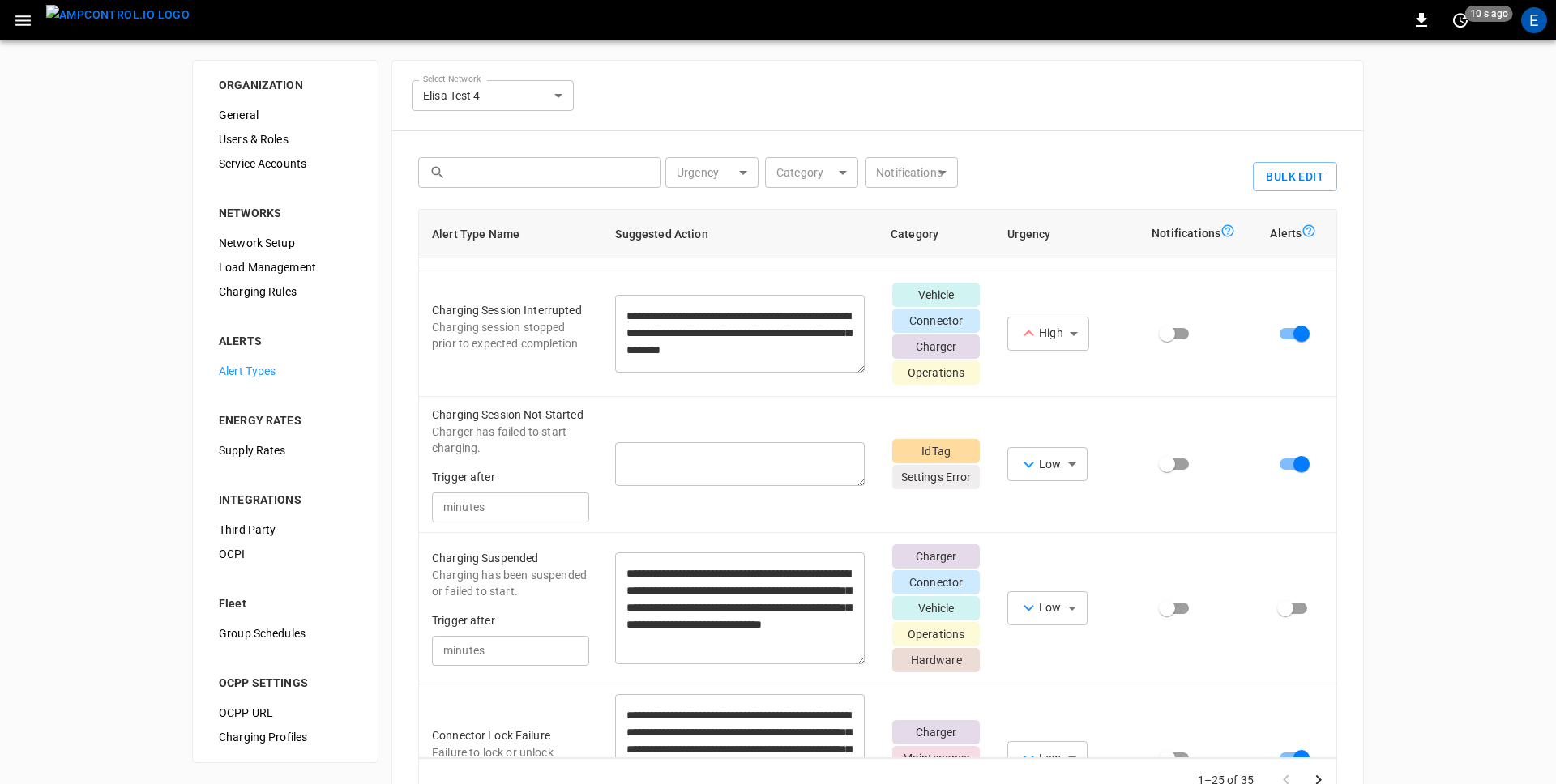 scroll, scrollTop: 0, scrollLeft: 0, axis: both 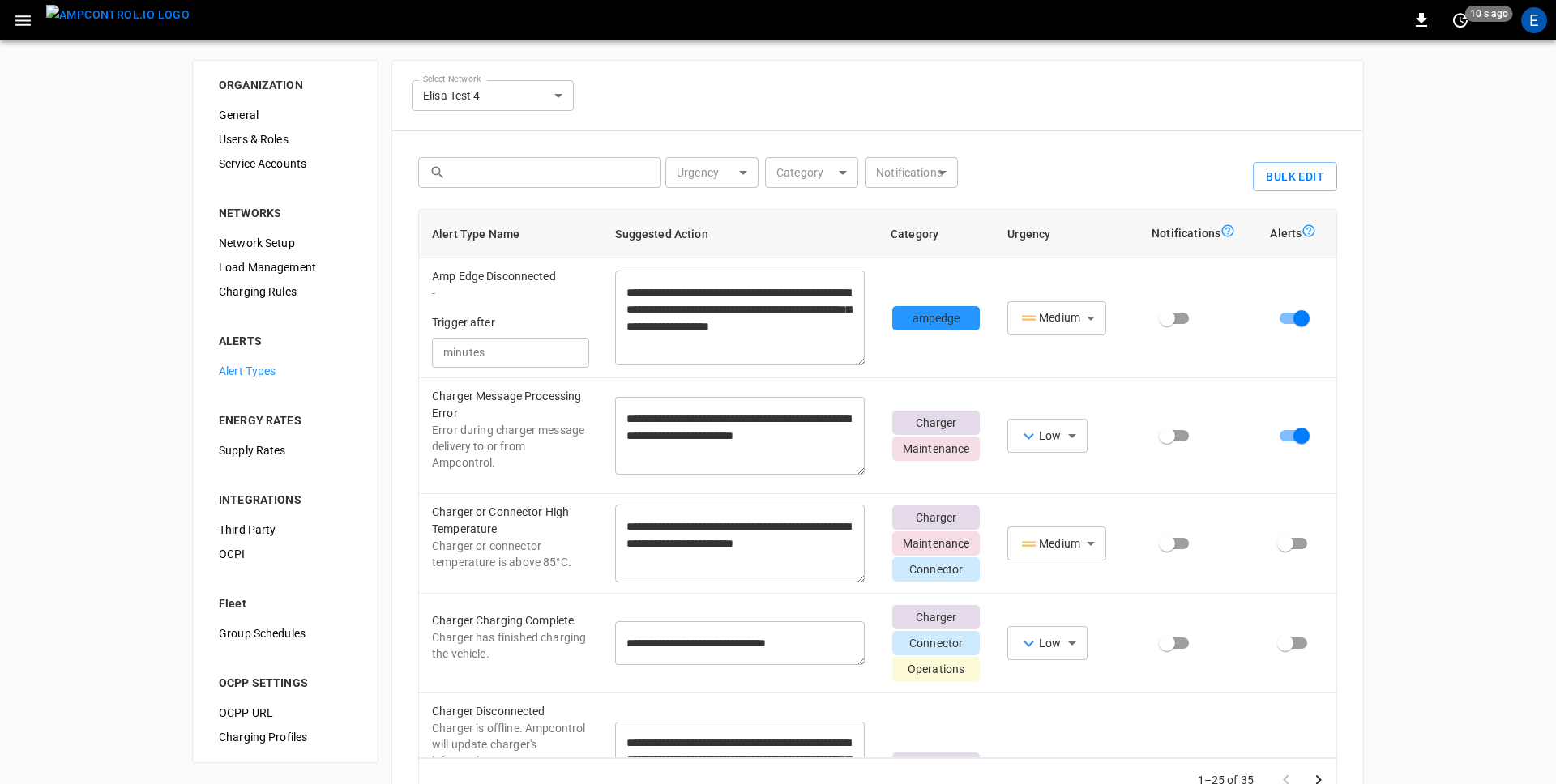 click on "**********" at bounding box center (778, 468) 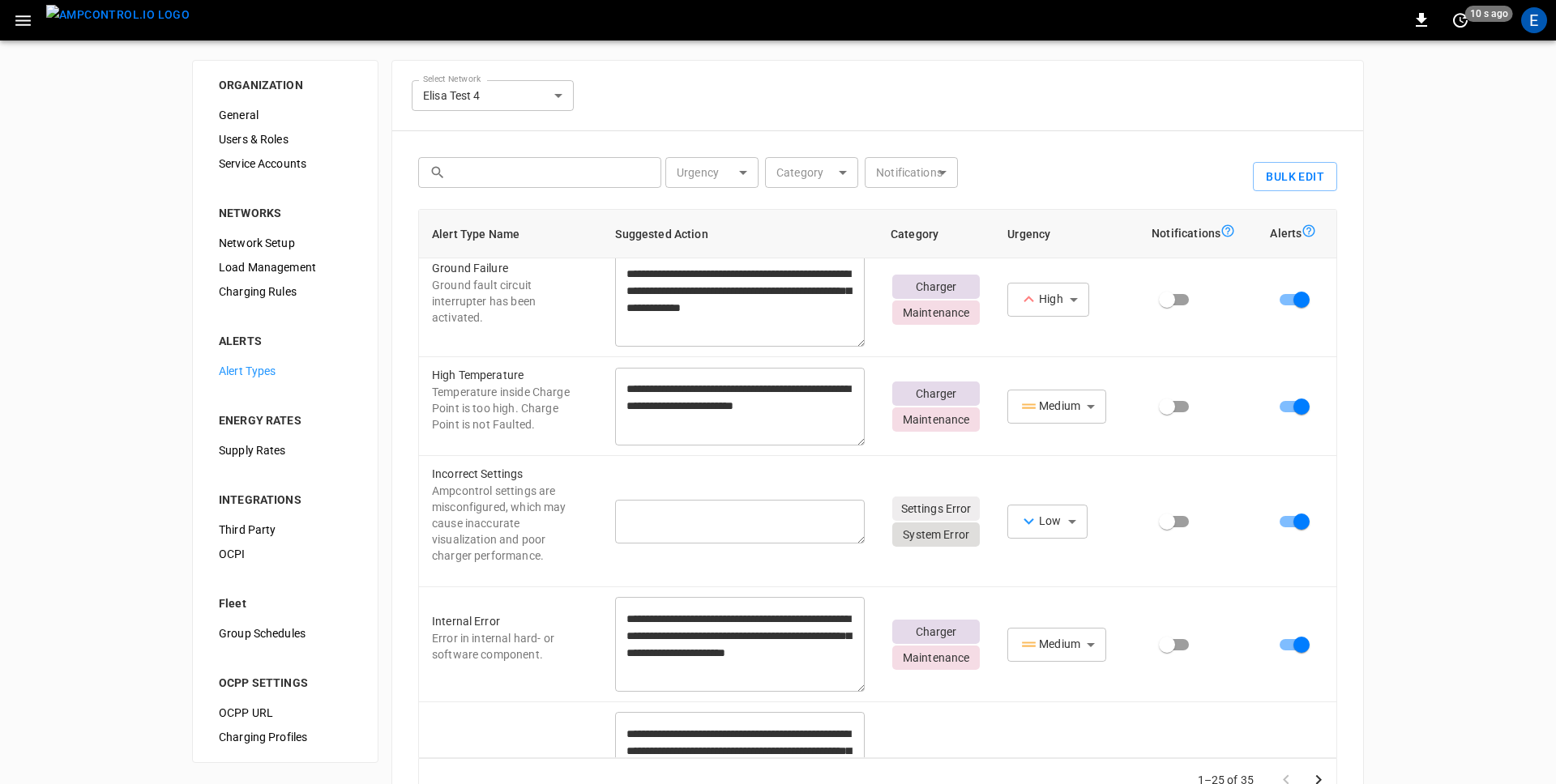 scroll, scrollTop: 1588, scrollLeft: 0, axis: vertical 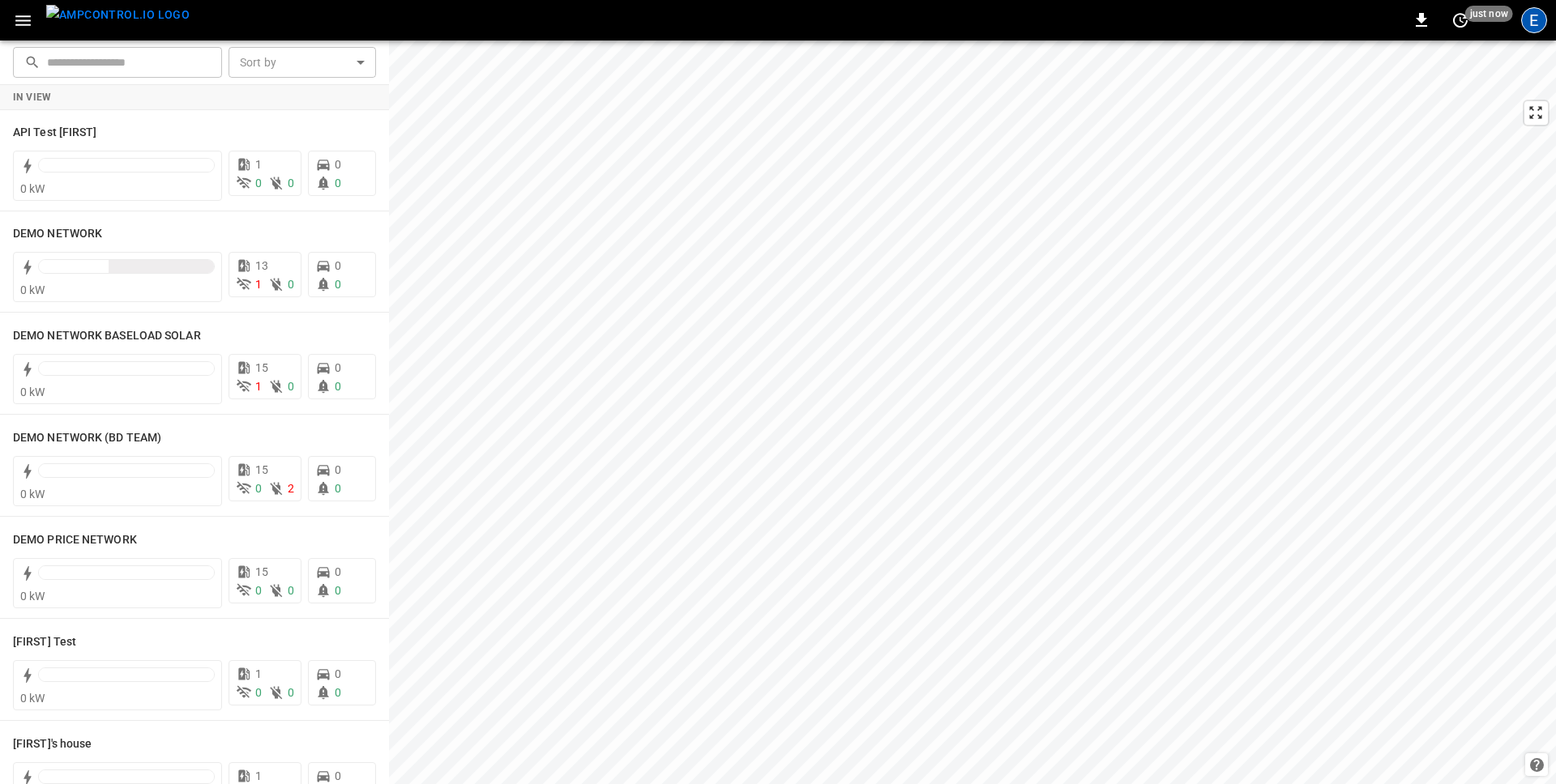 click on "E" at bounding box center [1534, 20] 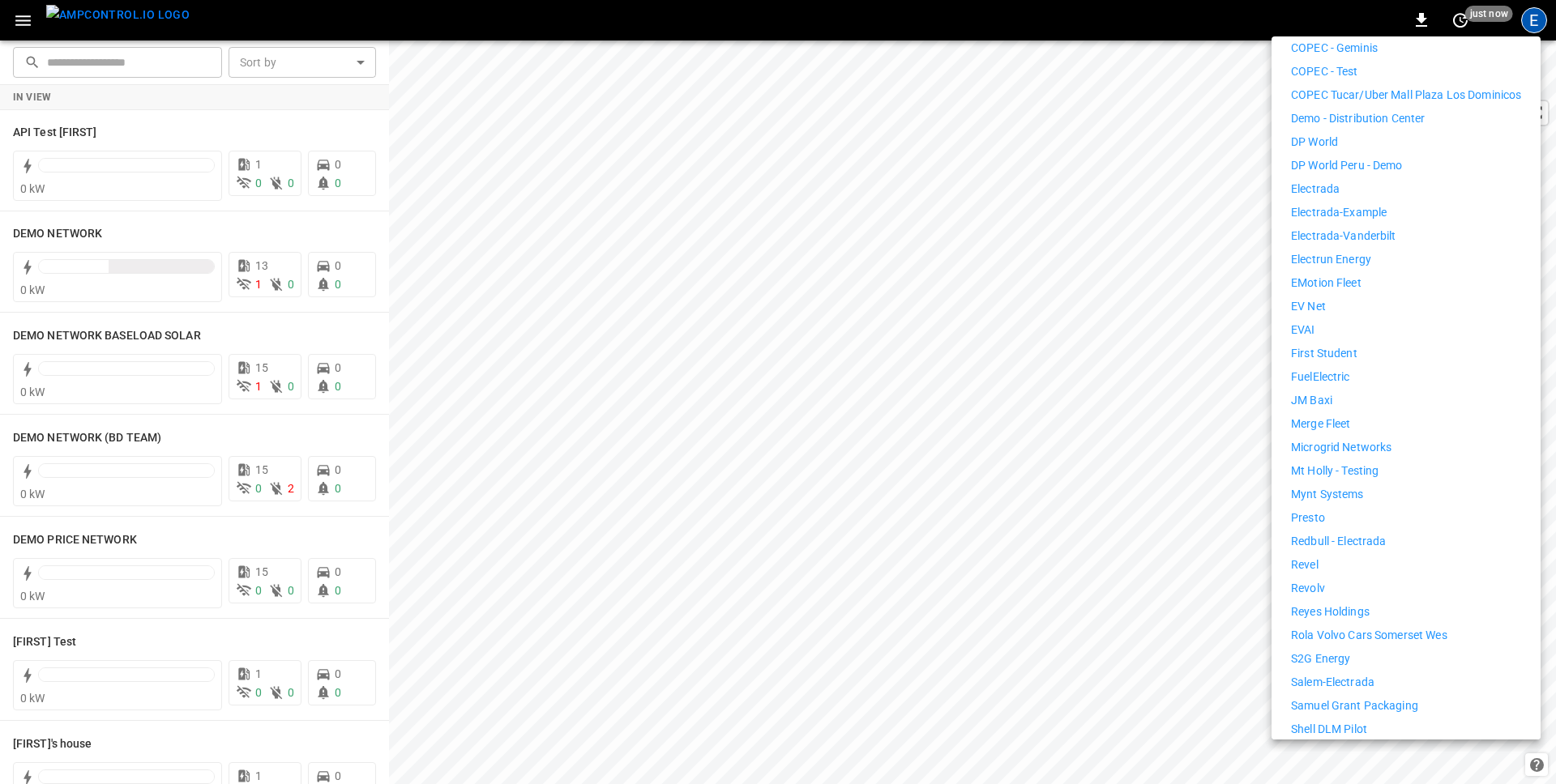 scroll, scrollTop: 475, scrollLeft: 0, axis: vertical 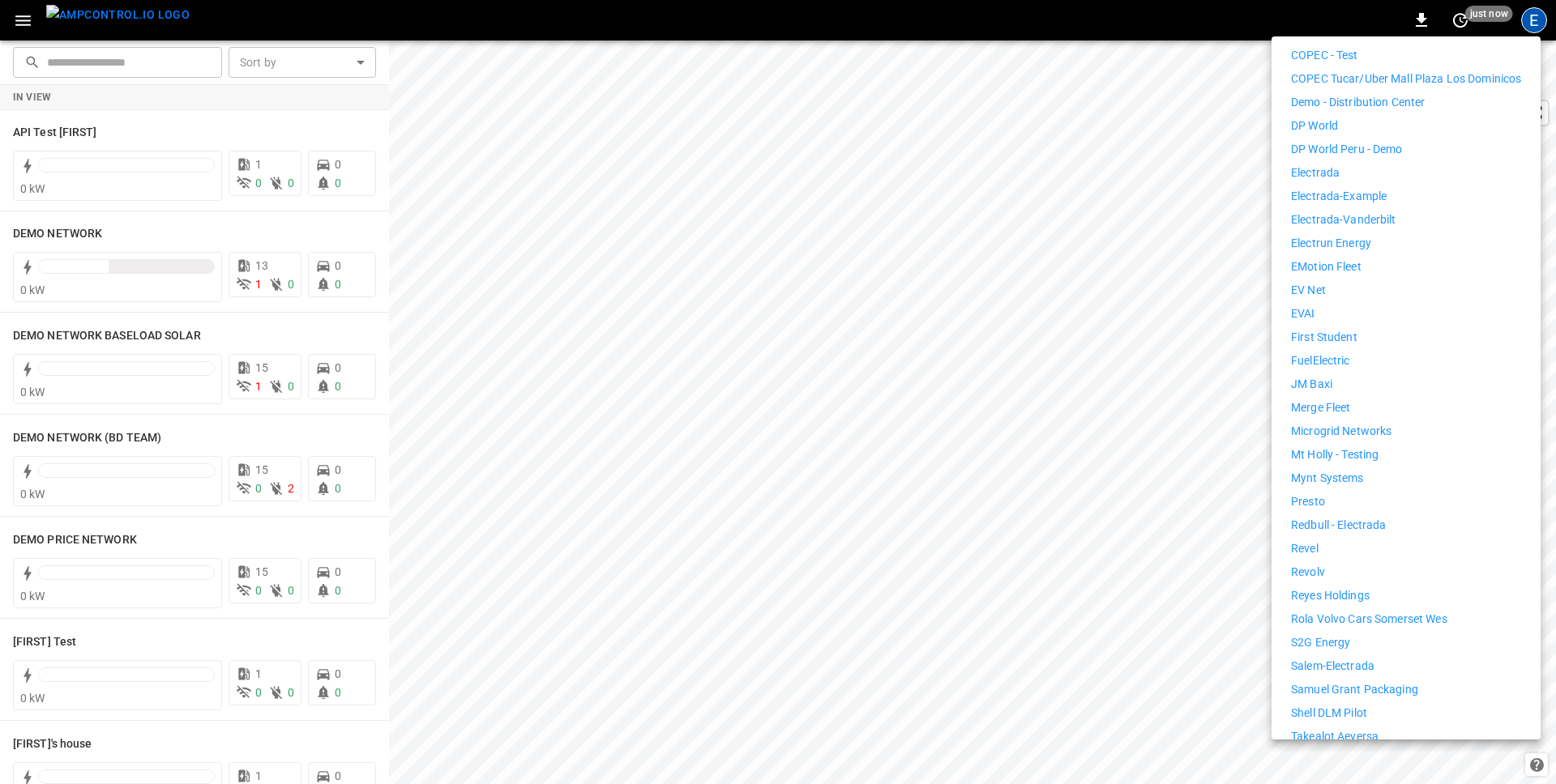 click on "FuelElectric" at bounding box center [1320, 360] 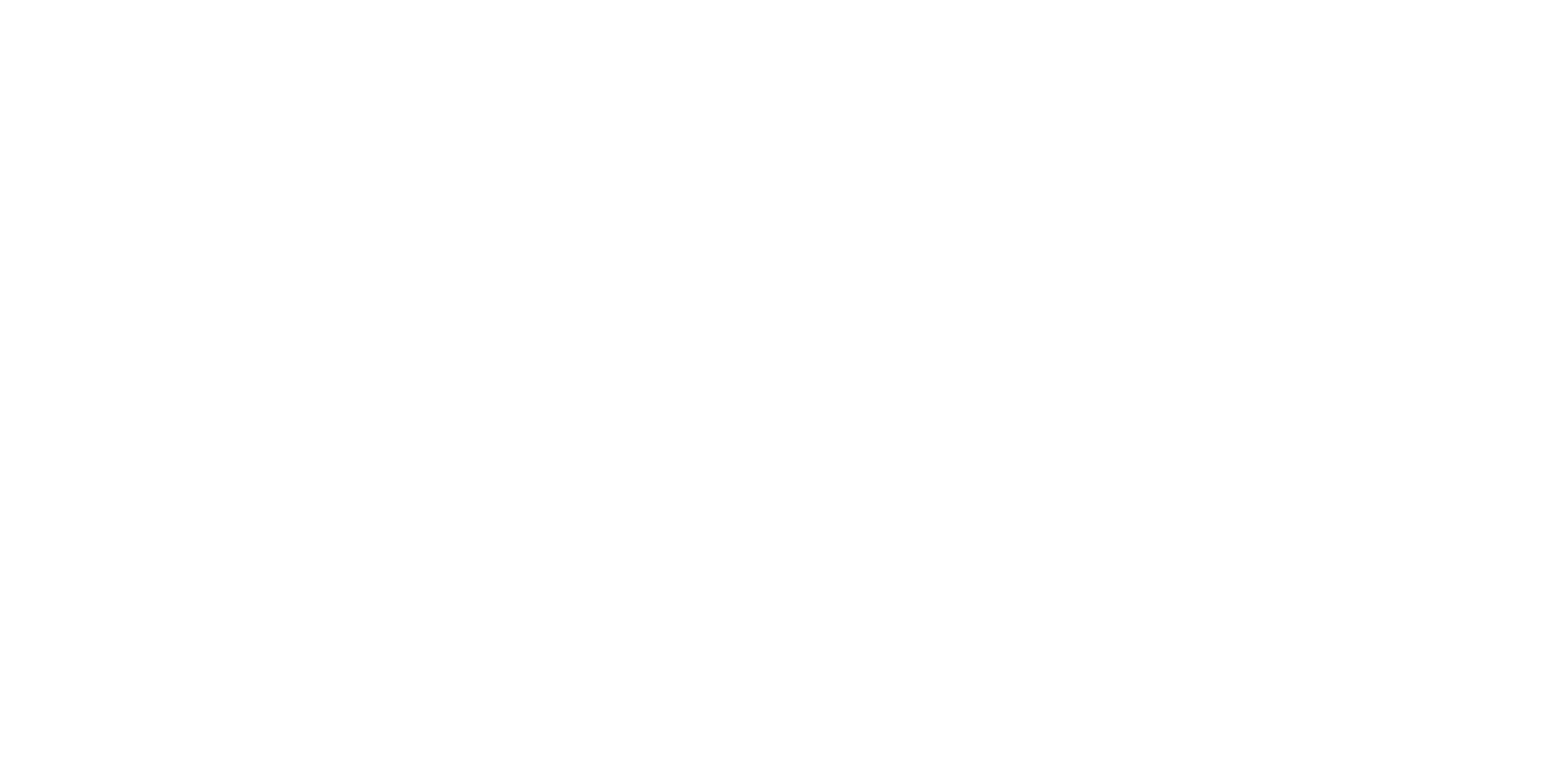 scroll, scrollTop: 0, scrollLeft: 0, axis: both 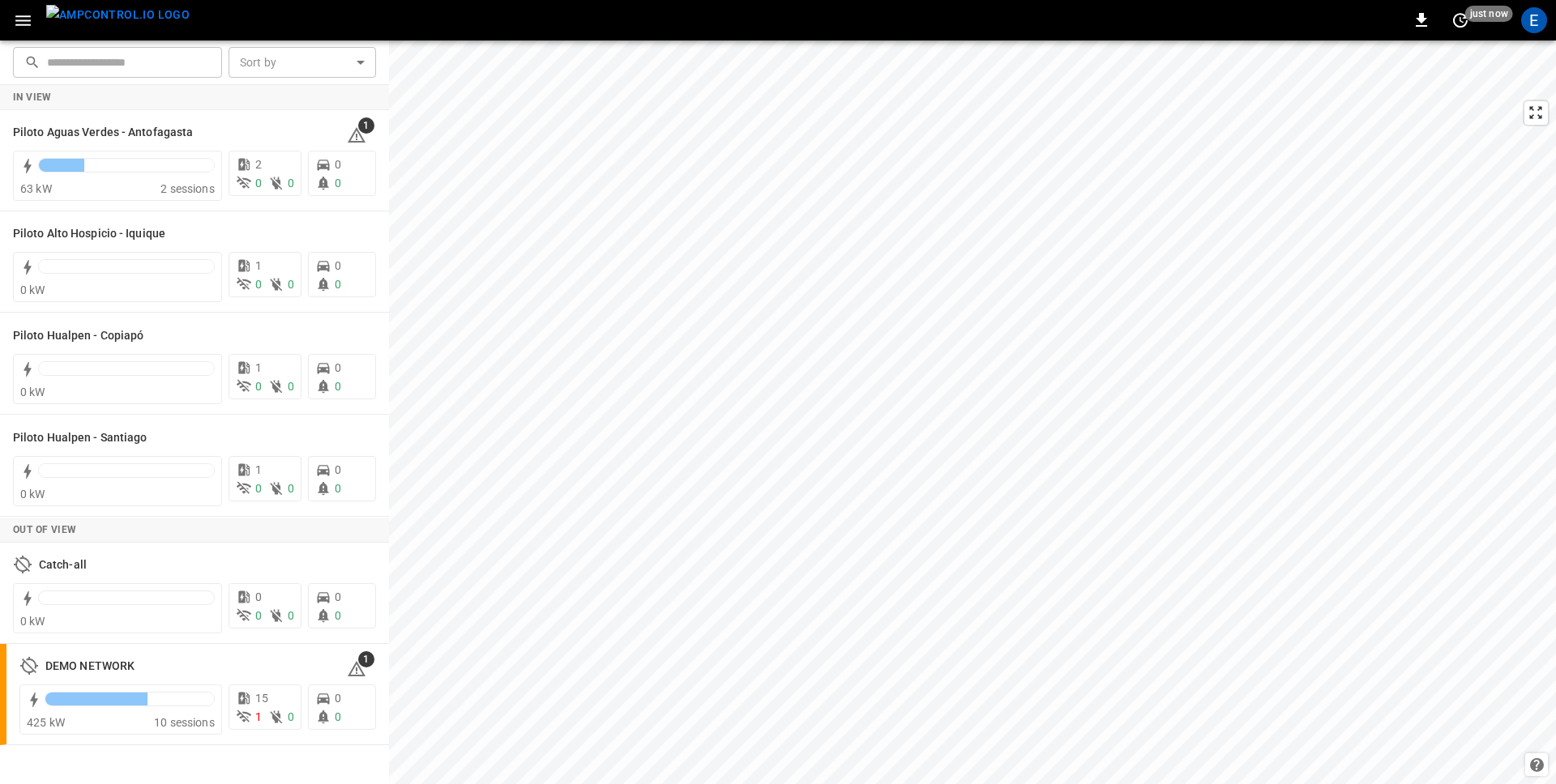 click at bounding box center [23, 20] 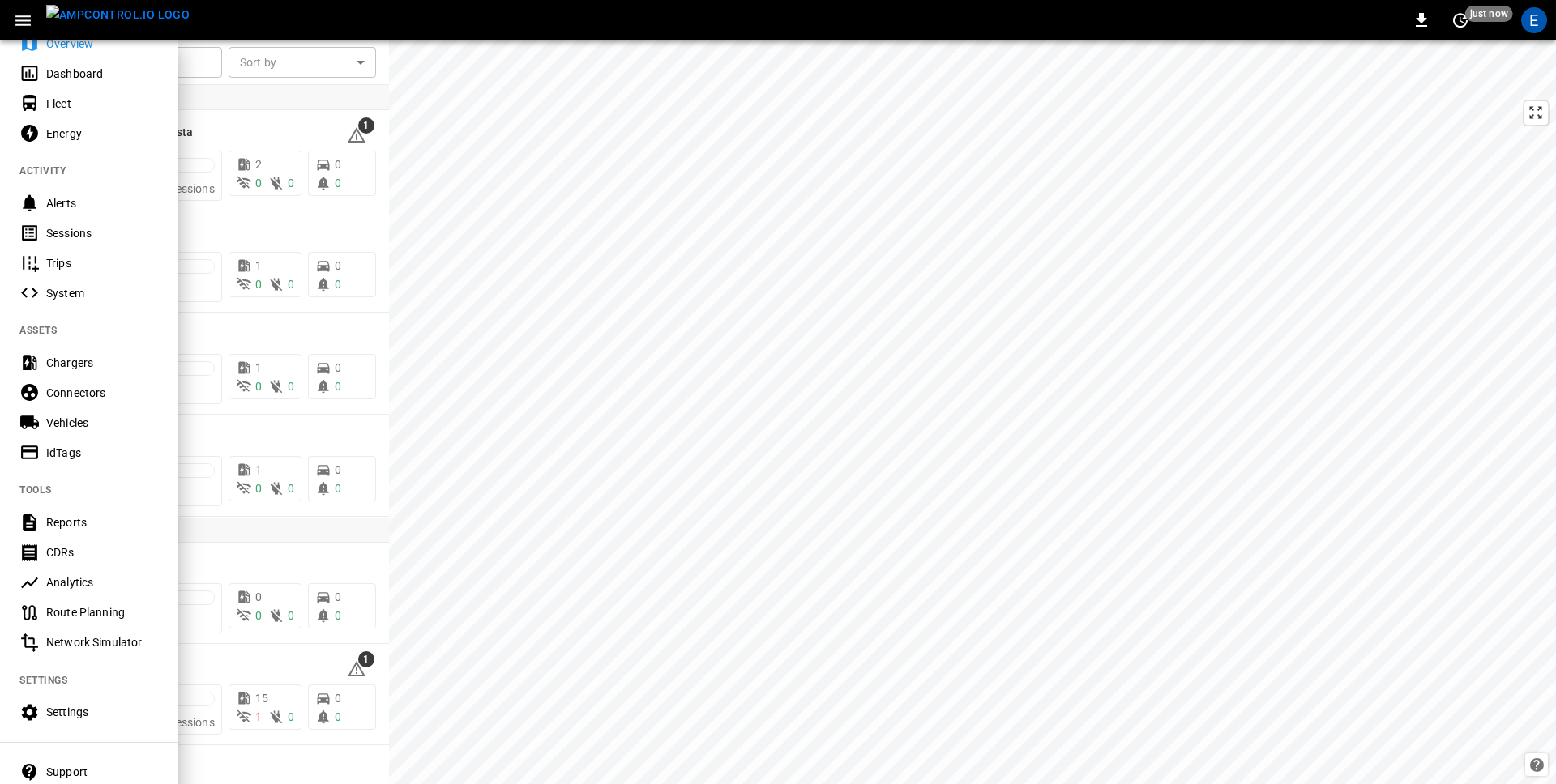 scroll, scrollTop: 129, scrollLeft: 0, axis: vertical 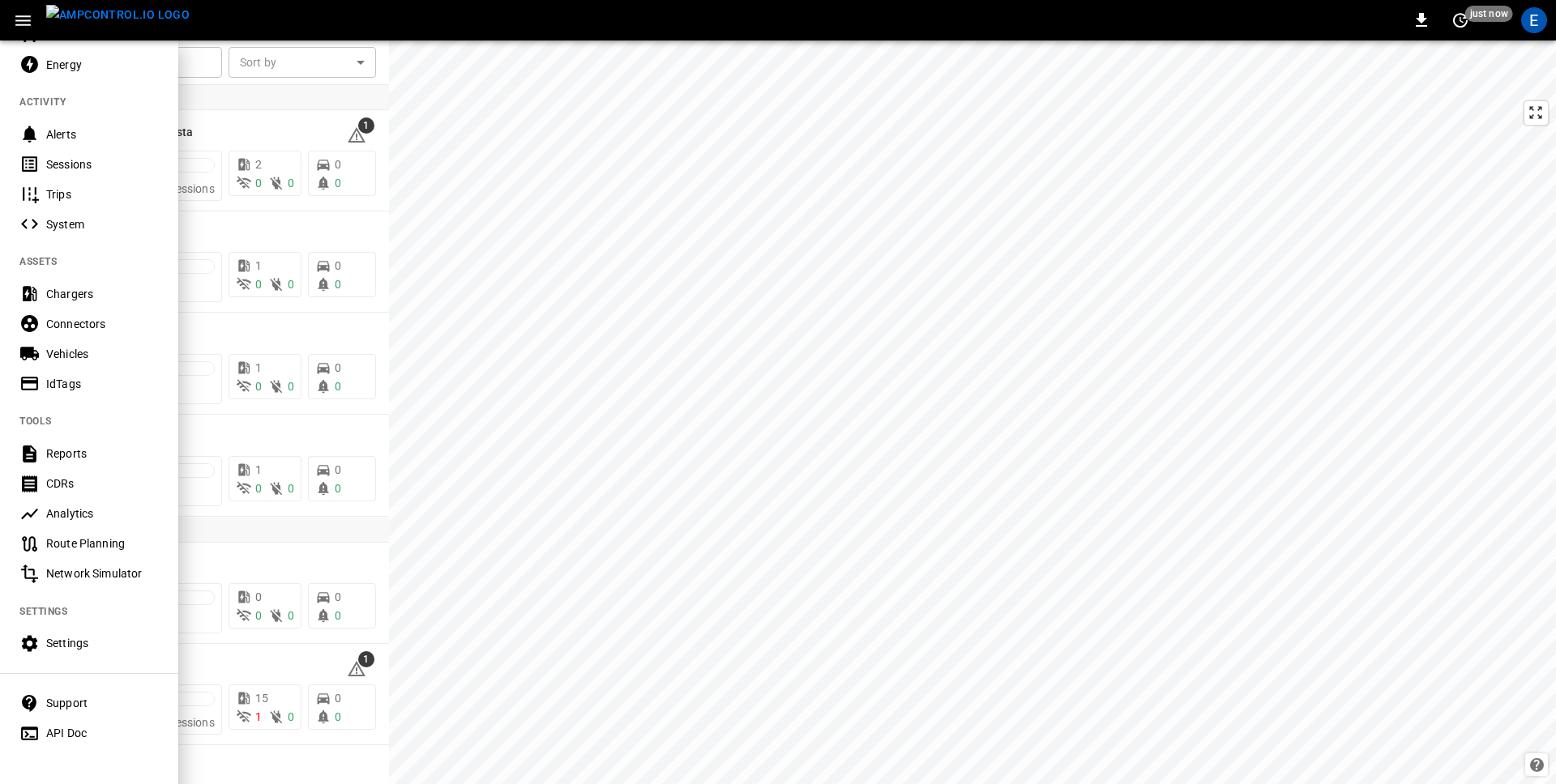 click on "Settings" at bounding box center (102, 643) 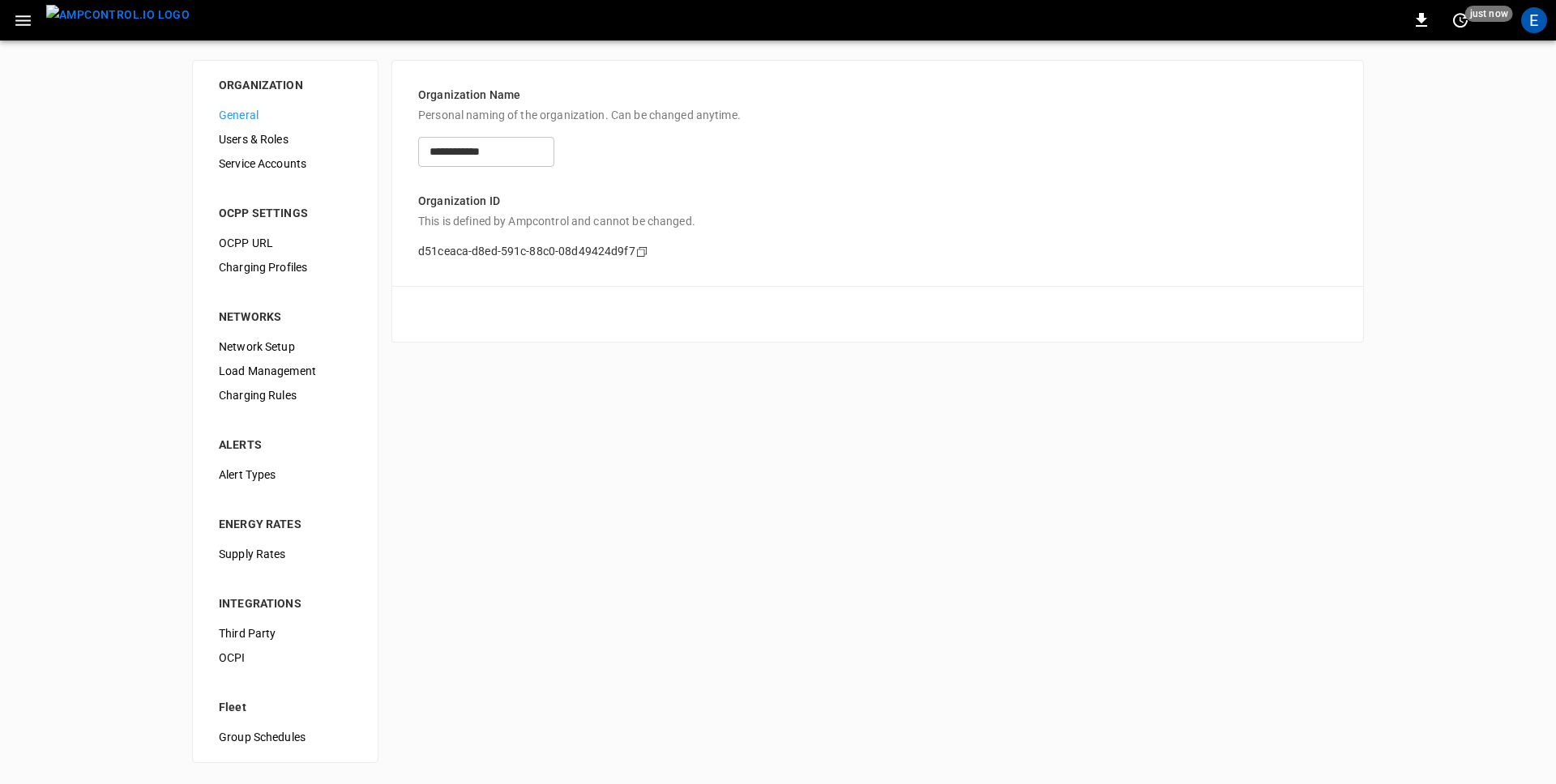 click on "Supply Rates" at bounding box center [285, 554] 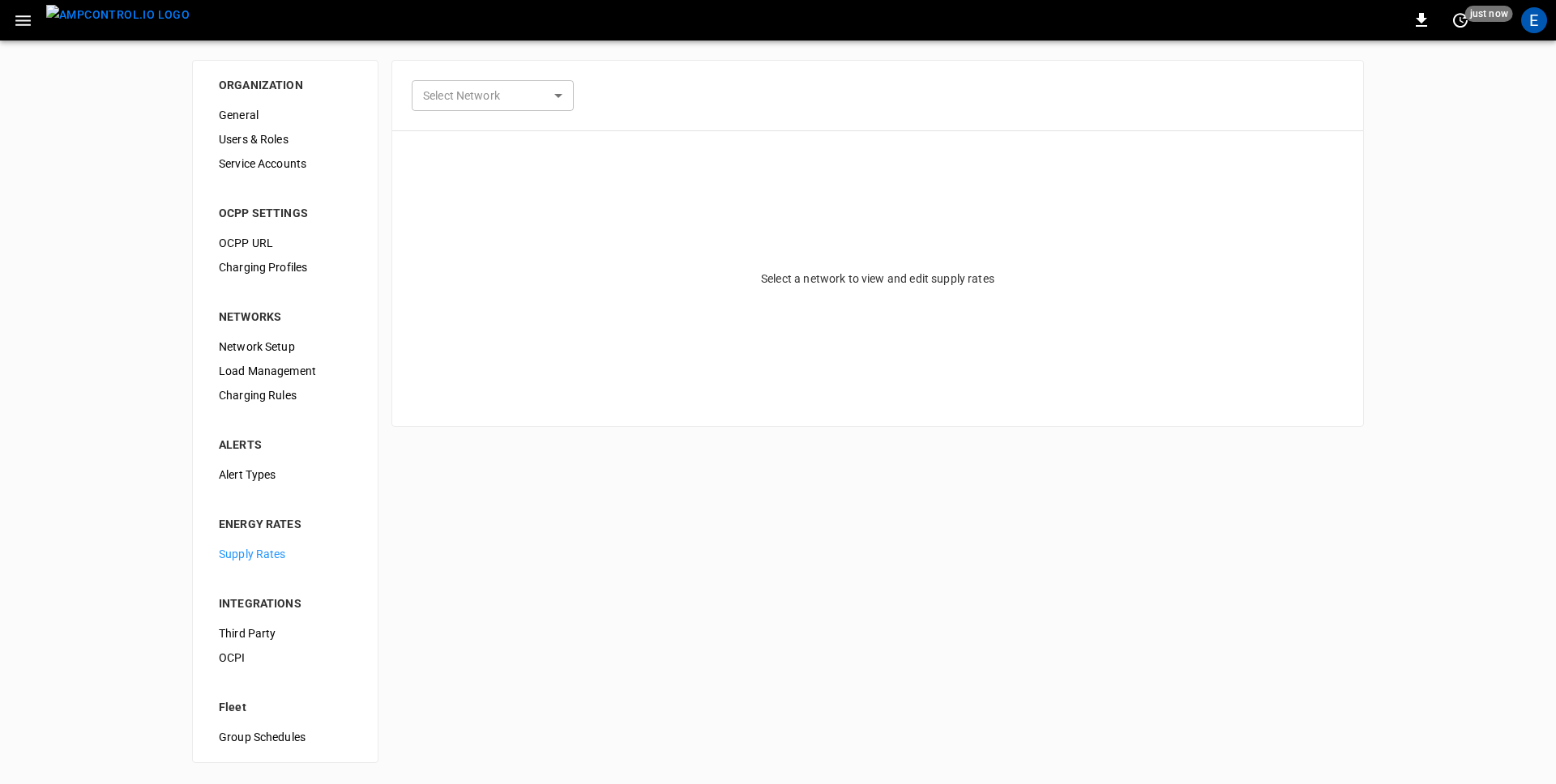 click on "0 just now E ORGANIZATION General Users & Roles Service Accounts OCPP SETTINGS OCPP URL Charging Profiles NETWORKS Network Setup Load Management Charging Rules ALERTS Alert Types ENERGY RATES Supply Rates INTEGRATIONS Third Party OCPI Fleet Group Schedules Select Network ​ Select Network Select a network to view and edit supply rates Refresh now Update every 5 sec Update every 30 sec Off FuelElectric [FIRST] [LAST] [EMAIL] audit Profile Settings Notifications Settings Other organizations 7Gen Aerovolt OCPP Connection Aeversa AlphaStruxure Ampcontrol Ampcontrol Lab Germany Camber Test City-Fortcollins [Panasonic] COPEC - BHP Spence COPEC - Buses JM COPEC - Geminis COPEC - Test COPEC Tucar/Uber Mall Plaza Los Dominicos Demo - Distribution Center DP World DP World Peru - Demo Electrada Electrada-Example Electrada-Vanderbilt Electrun Energy eMotion Fleet EV Net EVAI First Student JM Baxi Merge Fleet Microgrid Networks Mt Holly - Testing Mynt Systems Presto Redbull - Electrada Revel Revolv S2G Energy" at bounding box center (778, 391) 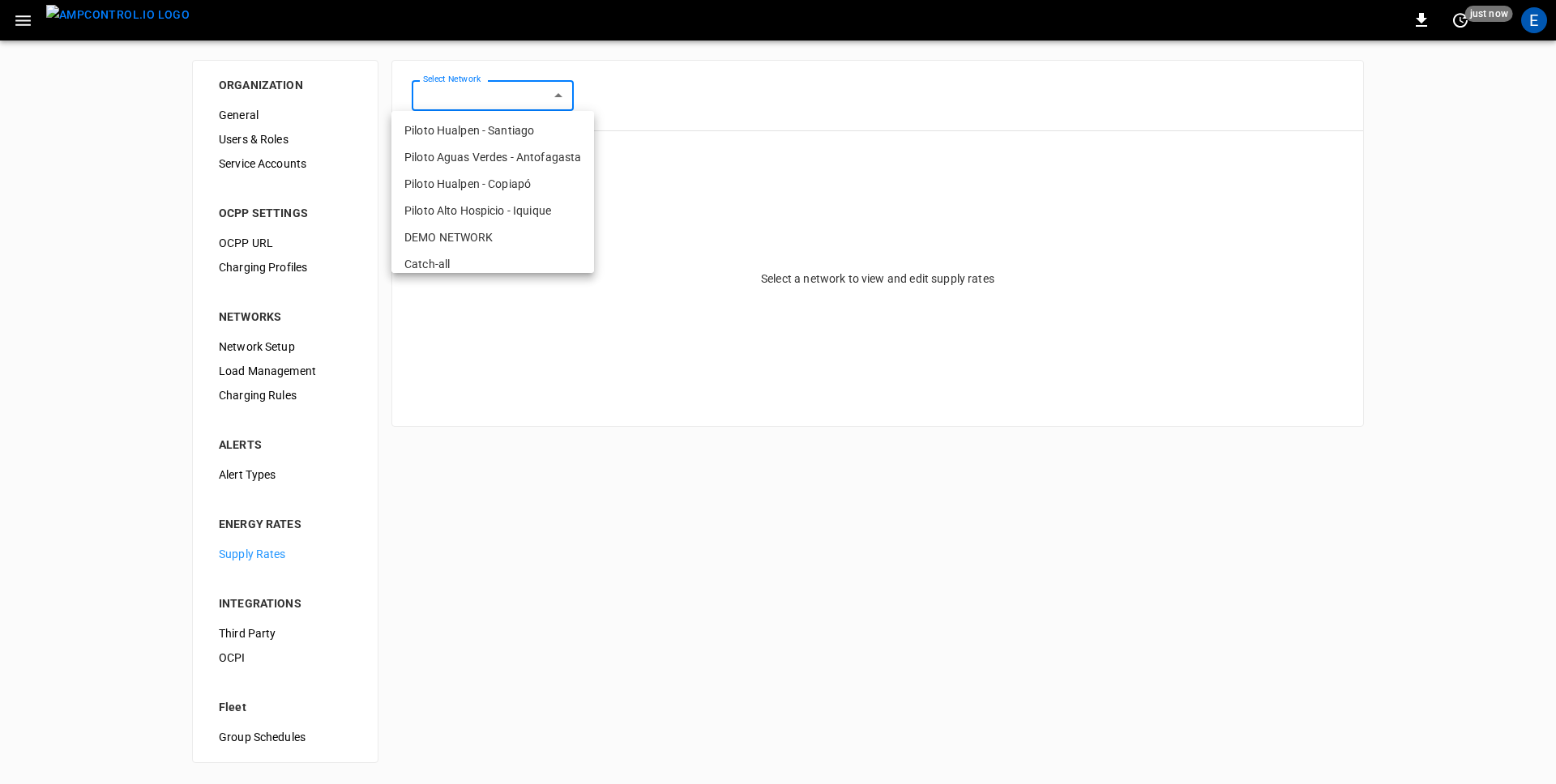 click on "Piloto Aguas Verdes - Antofagasta" at bounding box center [493, 157] 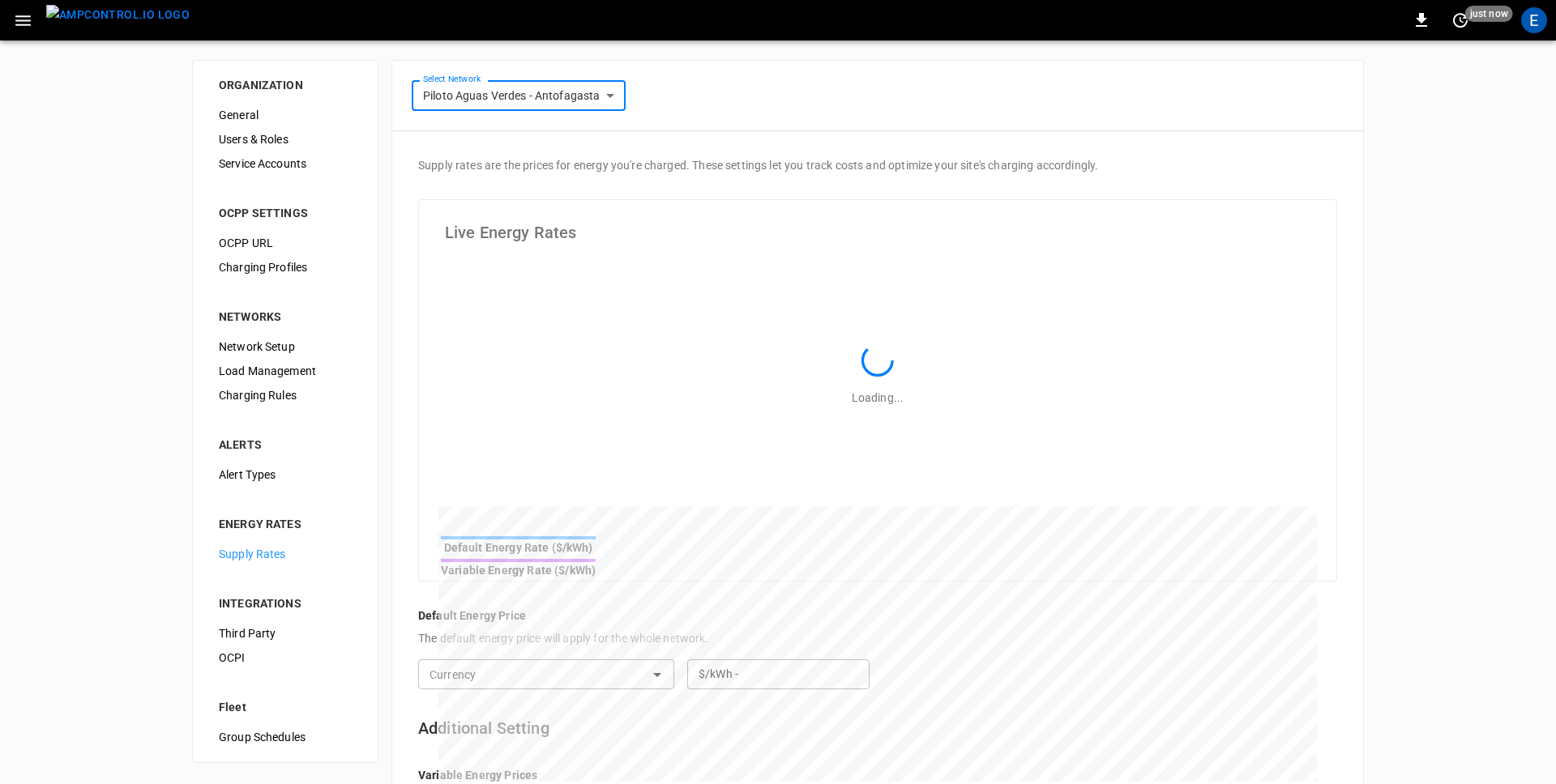 type on "**********" 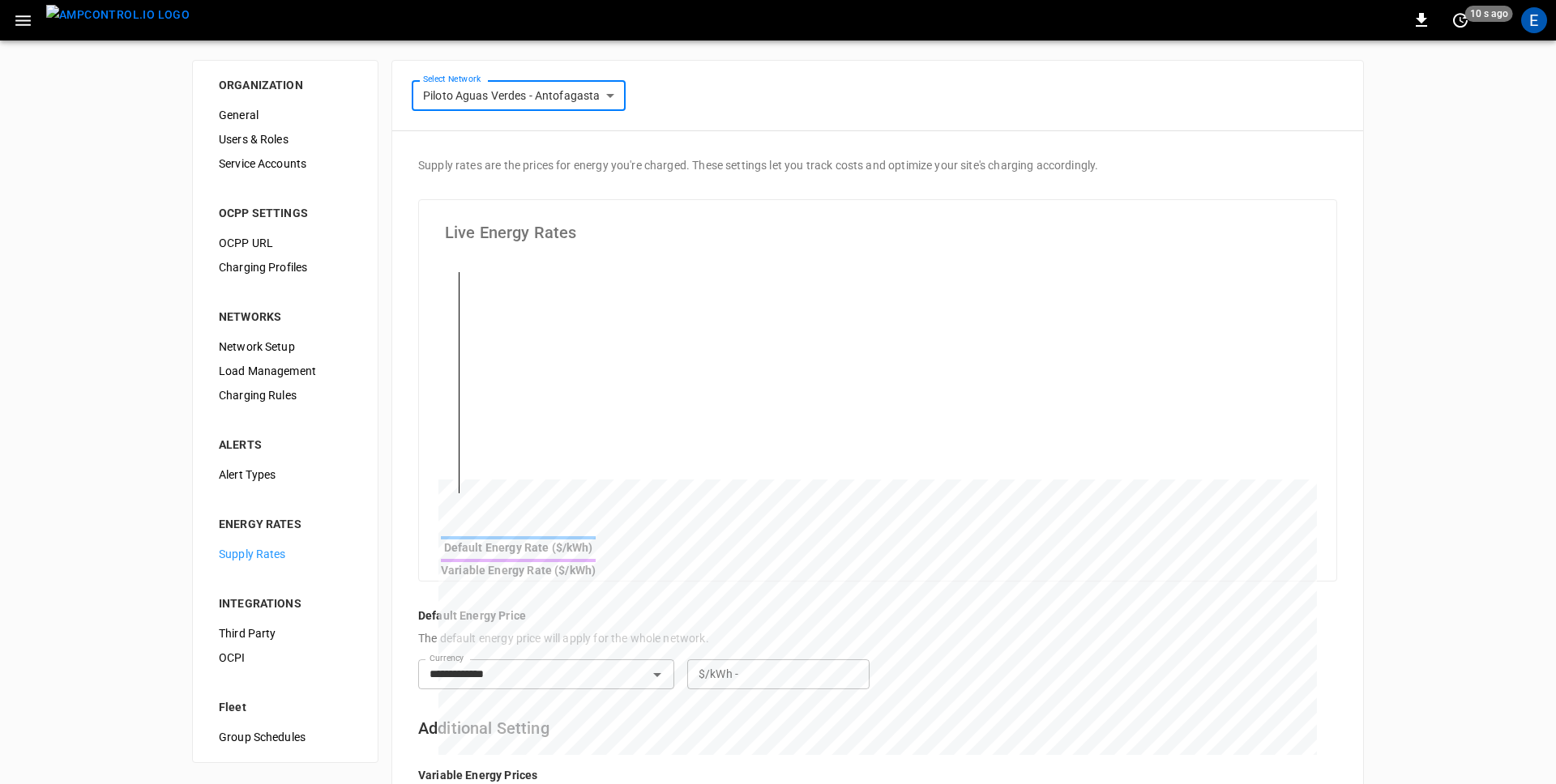 click on "**********" at bounding box center (778, 502) 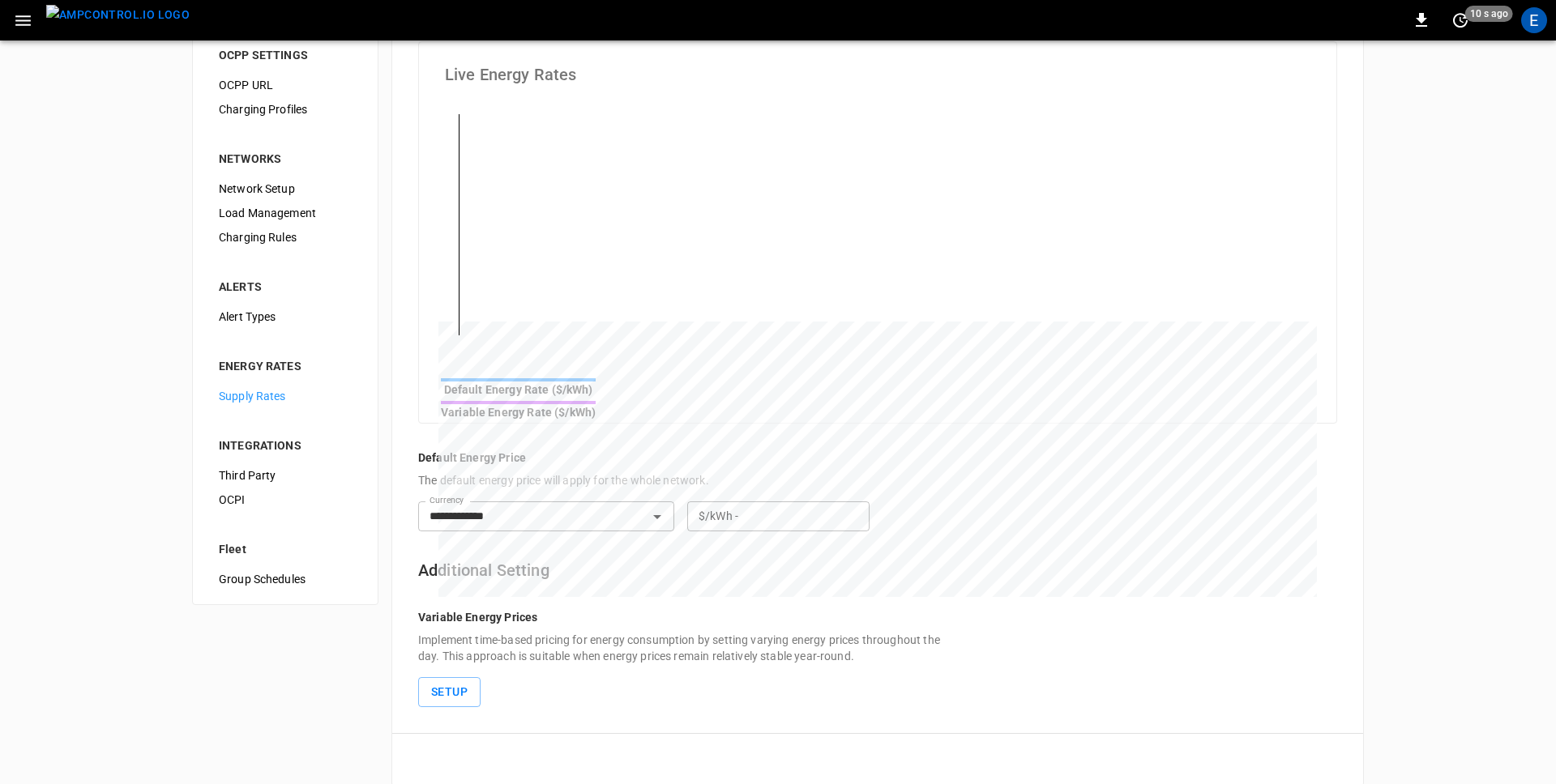scroll, scrollTop: 170, scrollLeft: 0, axis: vertical 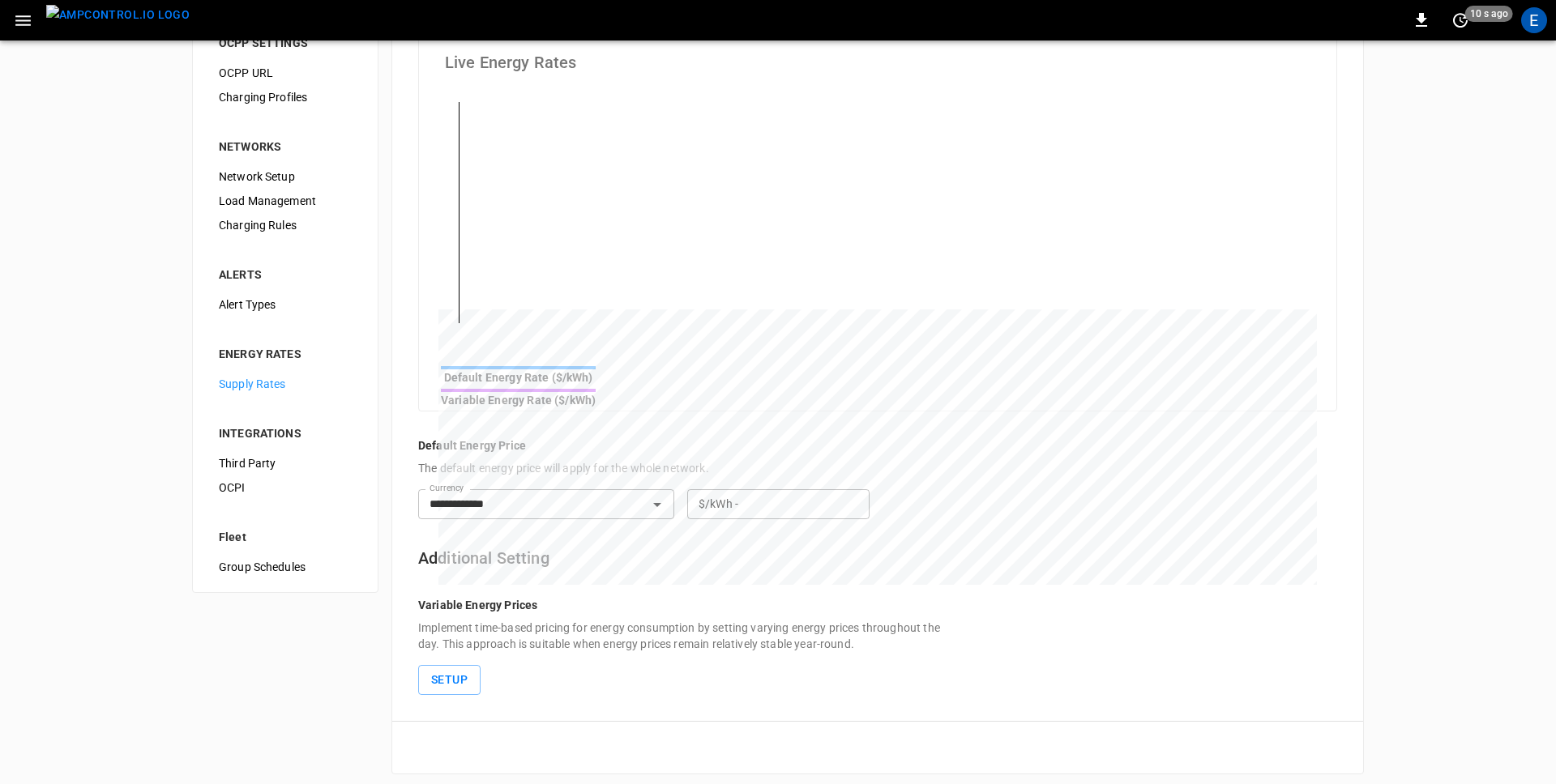 click on "**********" at bounding box center [778, 332] 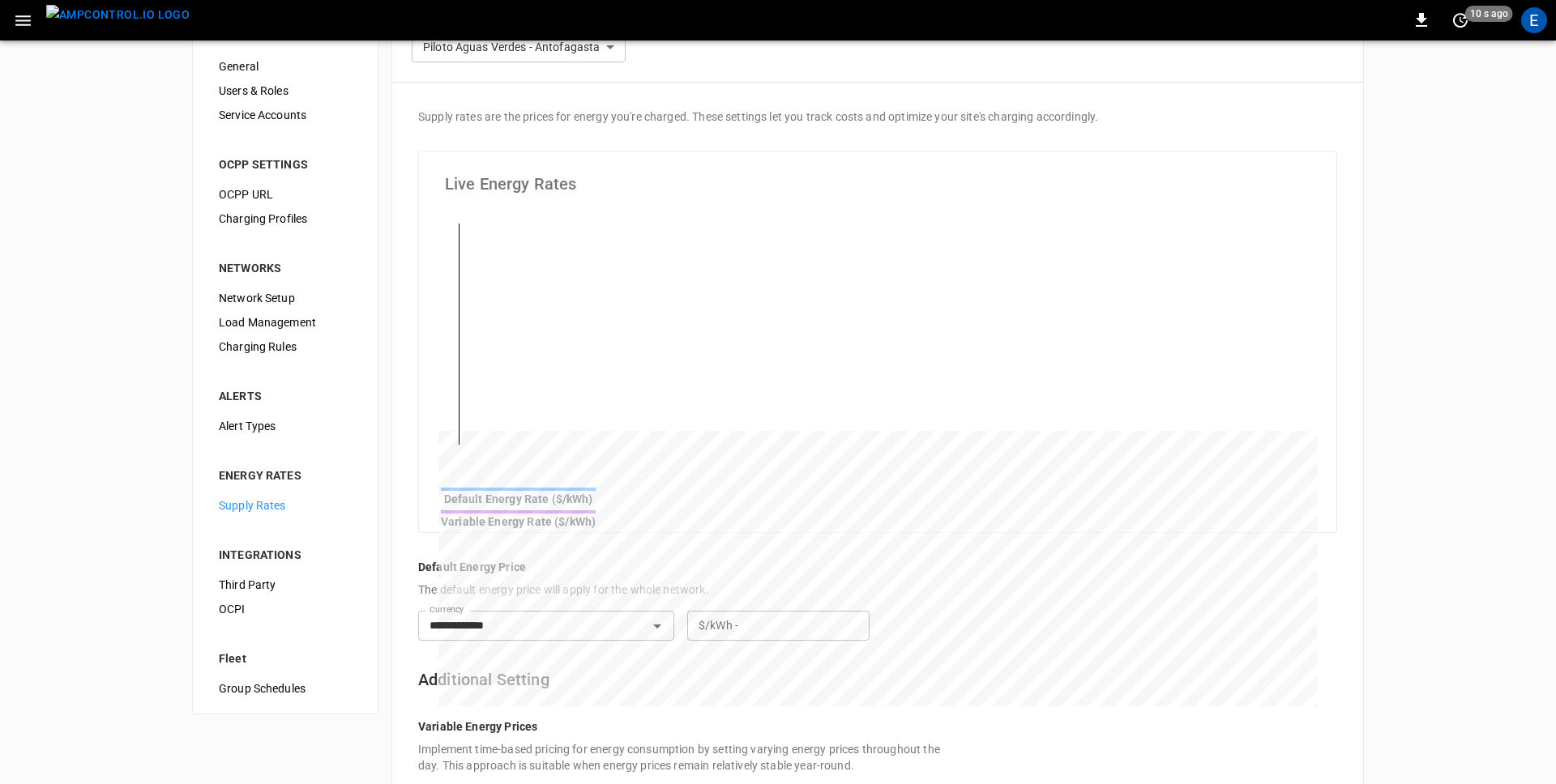 scroll, scrollTop: 0, scrollLeft: 0, axis: both 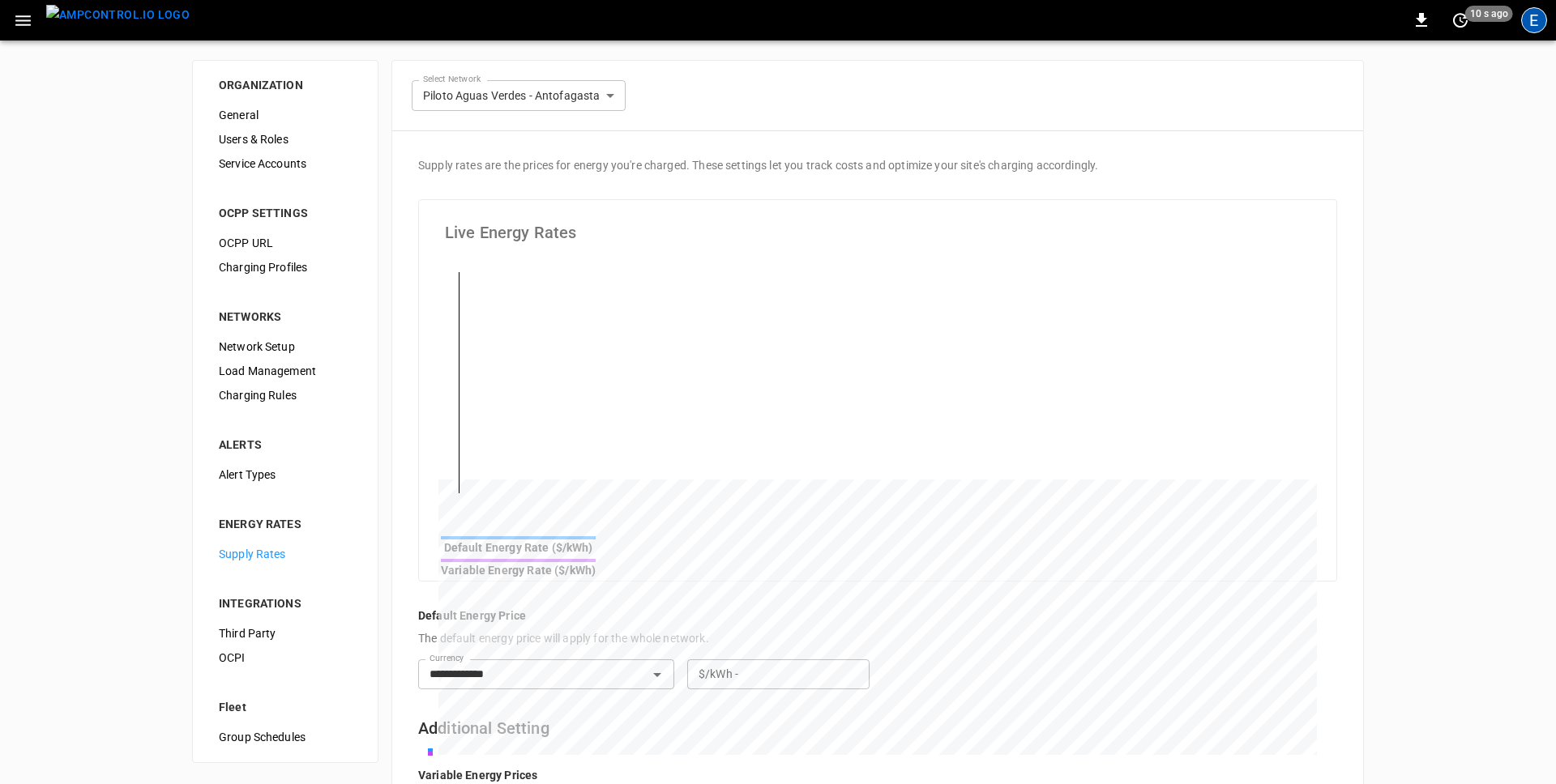 click on "E" at bounding box center (1534, 20) 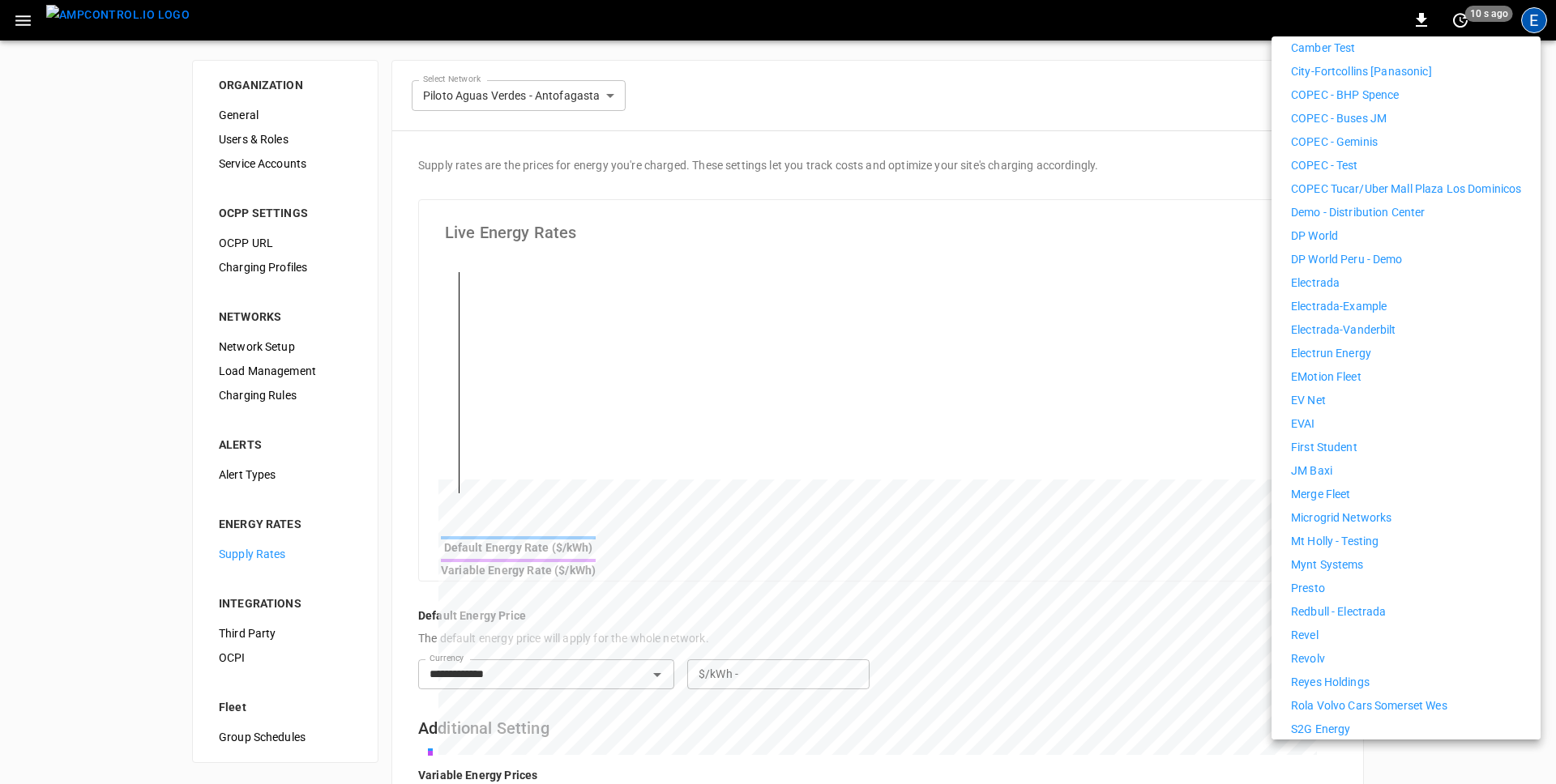 scroll, scrollTop: 450, scrollLeft: 0, axis: vertical 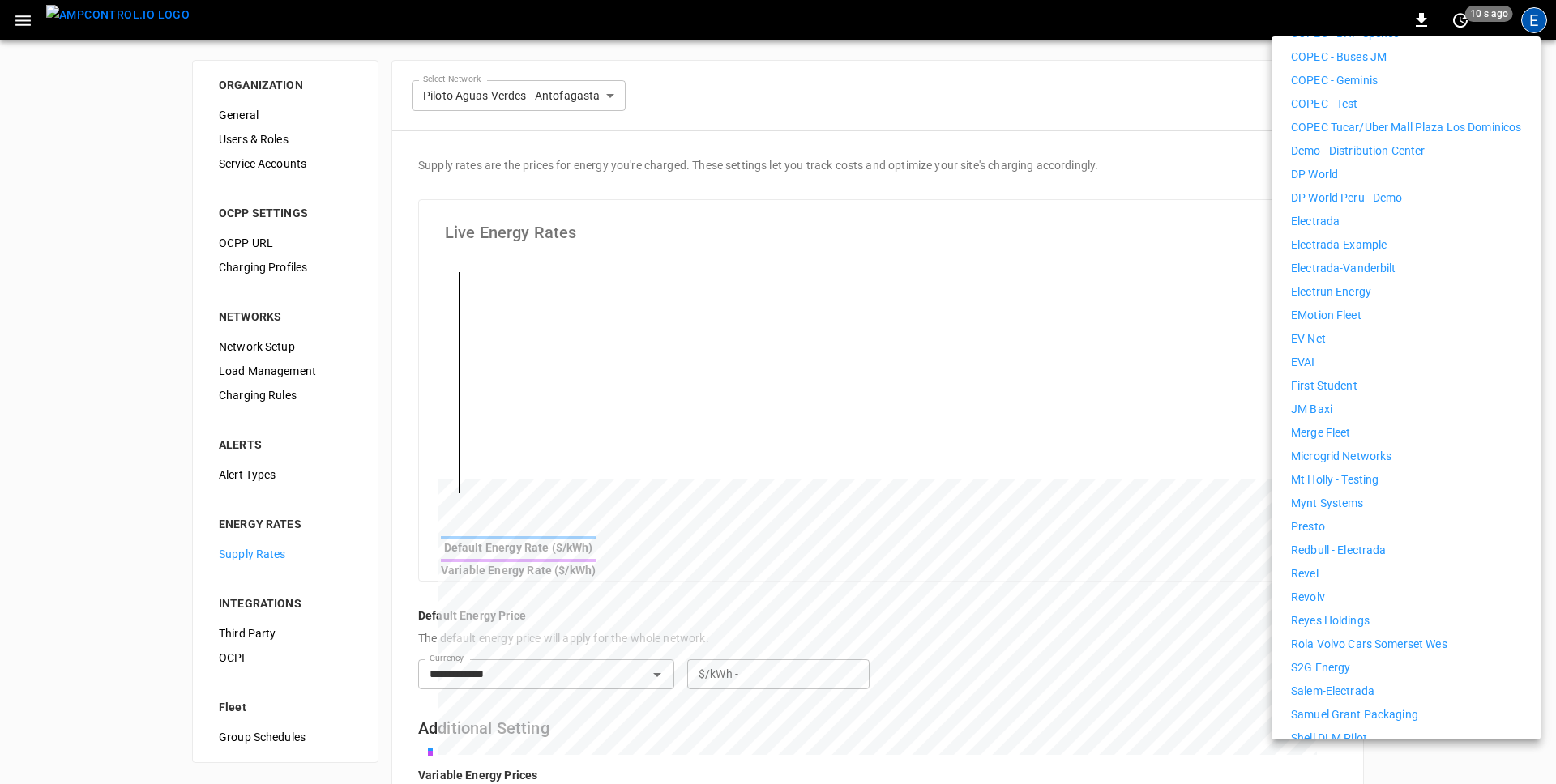 click on "Revolv" at bounding box center (1406, 597) 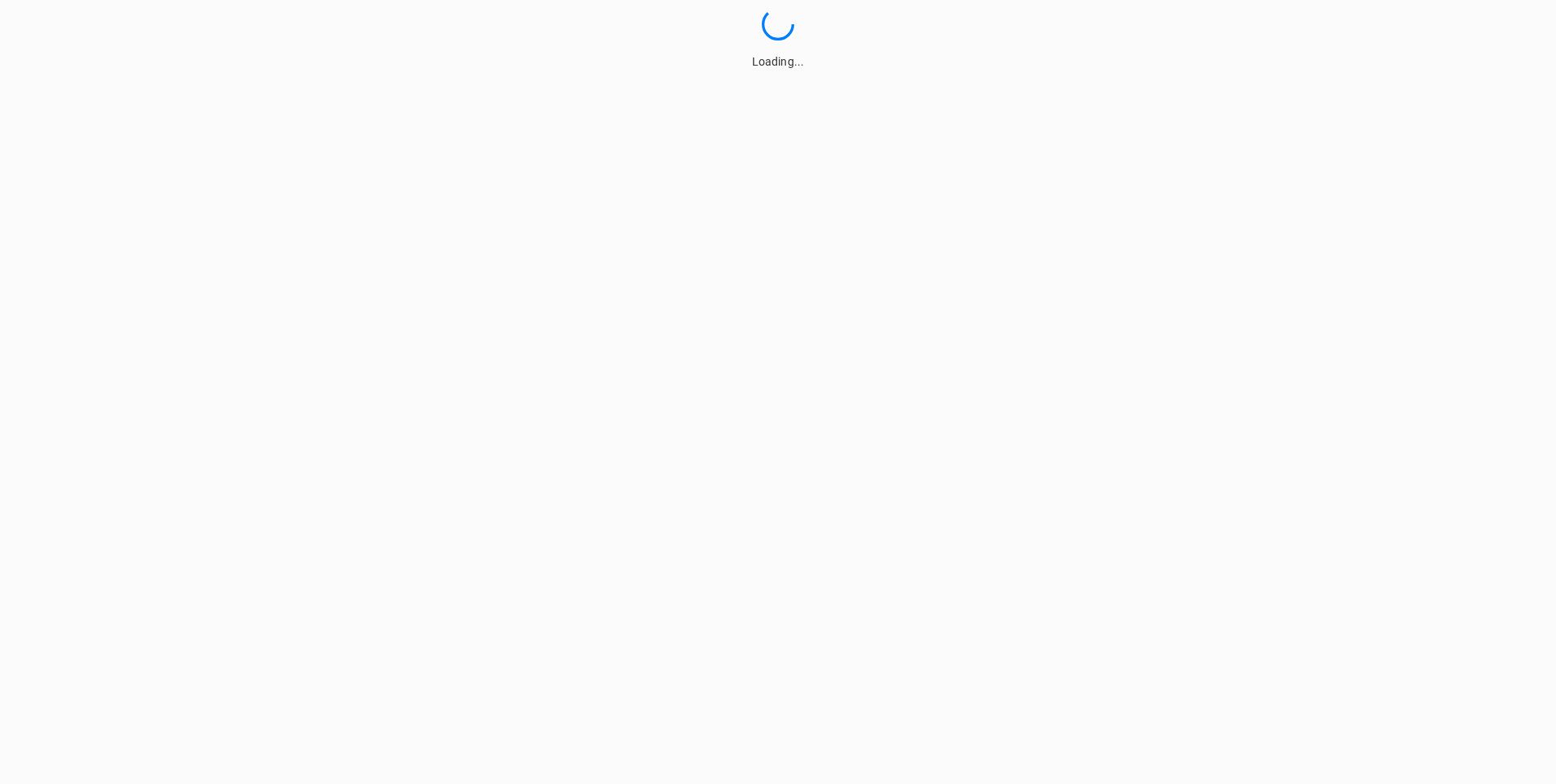 scroll, scrollTop: 0, scrollLeft: 0, axis: both 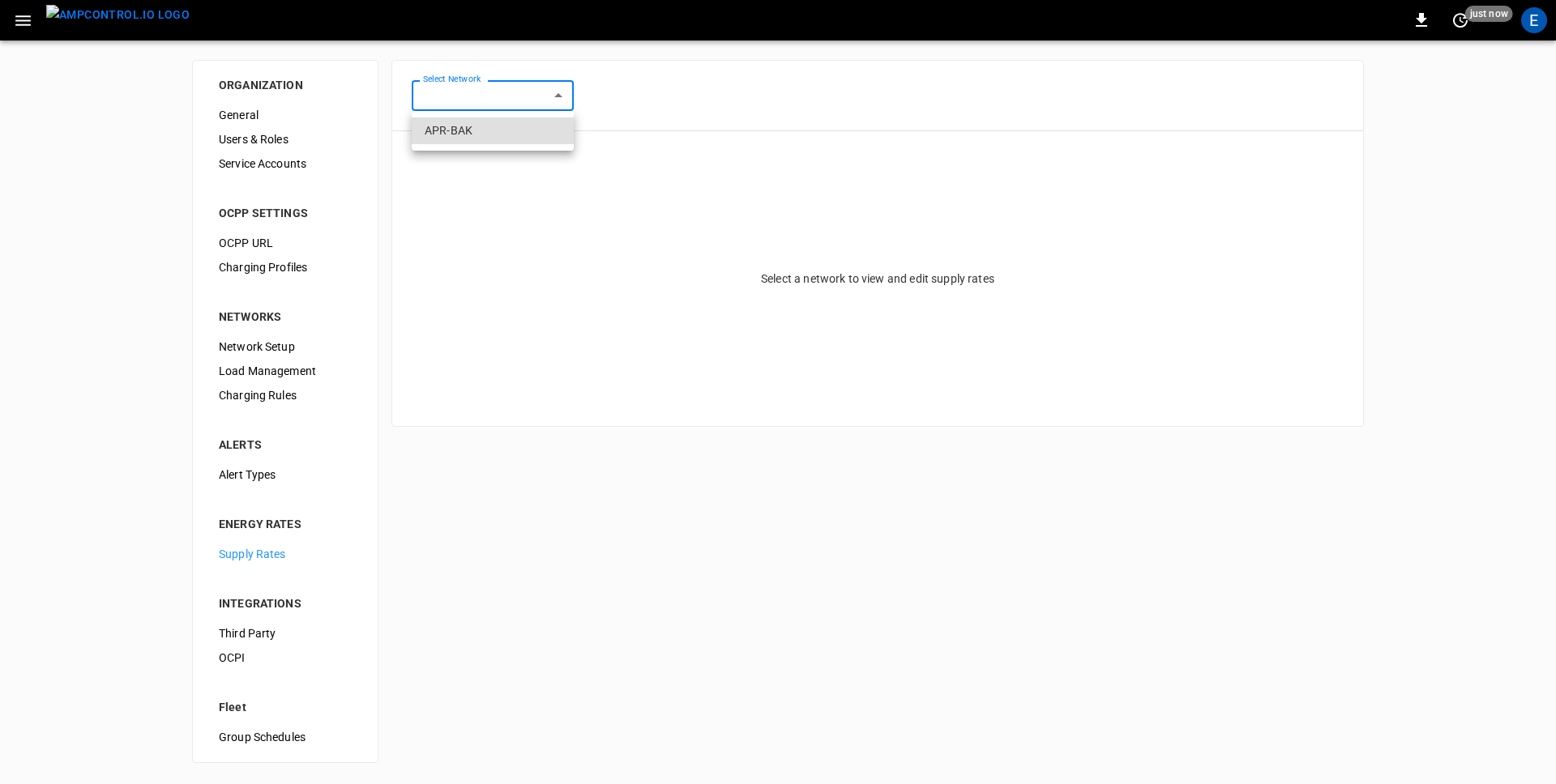 click on "[NUMBER] just now E ORGANIZATION General Users & Roles Service Accounts OCPP SETTINGS OCPP URL Charging Profiles NETWORKS Network Setup Load Management Charging Rules ALERTS Alert Types ENERGY RATES Supply Rates INTEGRATIONS Third Party OCPI Fleet Group Schedules Select Network ​ Select Network Select a network to view and edit supply rates Refresh now Update every 5 sec Update every 30 sec Off Revolv [NAME] [EMAIL] audit Profile Settings Notifications Settings Other organizations 7Gen Aerovolt OCPP Connection Aeversa AlphaStruxure Ampcontrol Ampcontrol Lab Germany Camber Test [CITY]-[STATE] [Panasonic] COPEC - BHP Spence COPEC - Buses JM COPEC - Geminis COPEC - Test COPEC Tucar/Uber Mall Plaza Los Dominicos Demo - Distribution Center DP World DP World Peru - Demo Electrada Electrada-Example Electrada-Vanderbilt Electrun Energy eMotion Fleet EV Net EVAI First Student FuelElectric JM Baxi Merge Fleet Microgrid Networks Mt Holly - Testing Mynt Systems Presto Redbull - Electrada Revel S2G Energy" at bounding box center [778, 391] 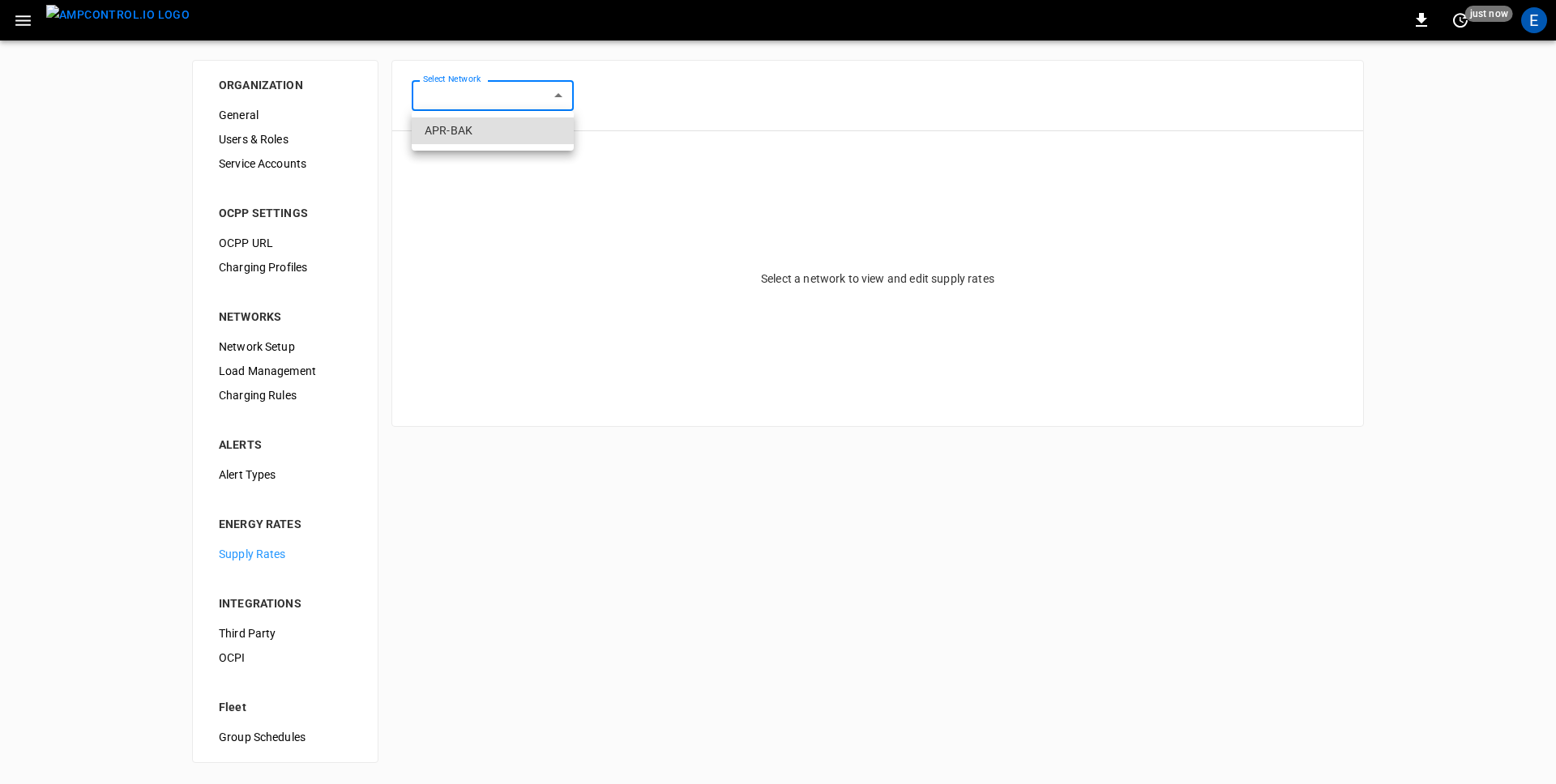 click on "APR-BAK" at bounding box center [493, 130] 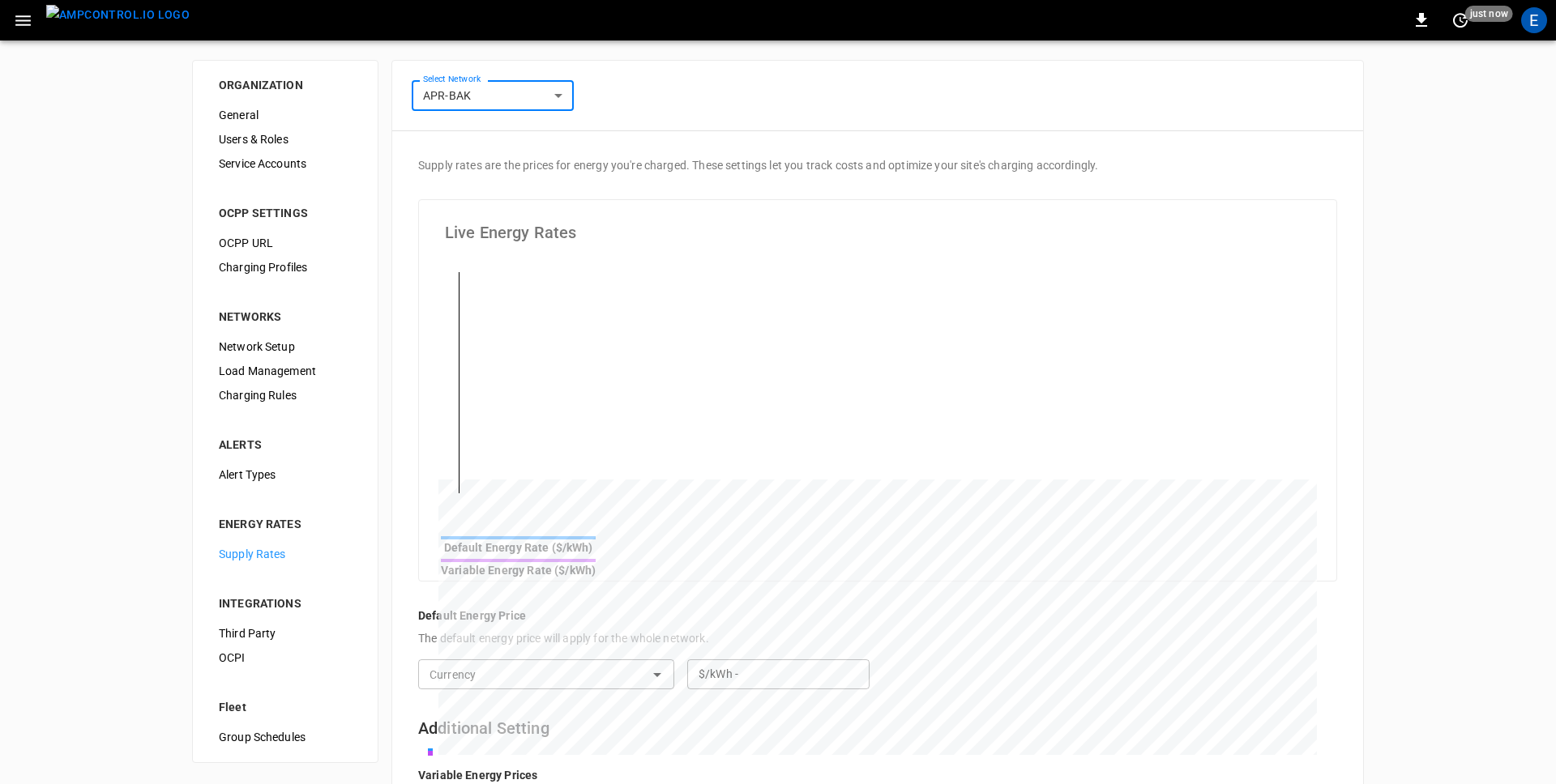 type on "**********" 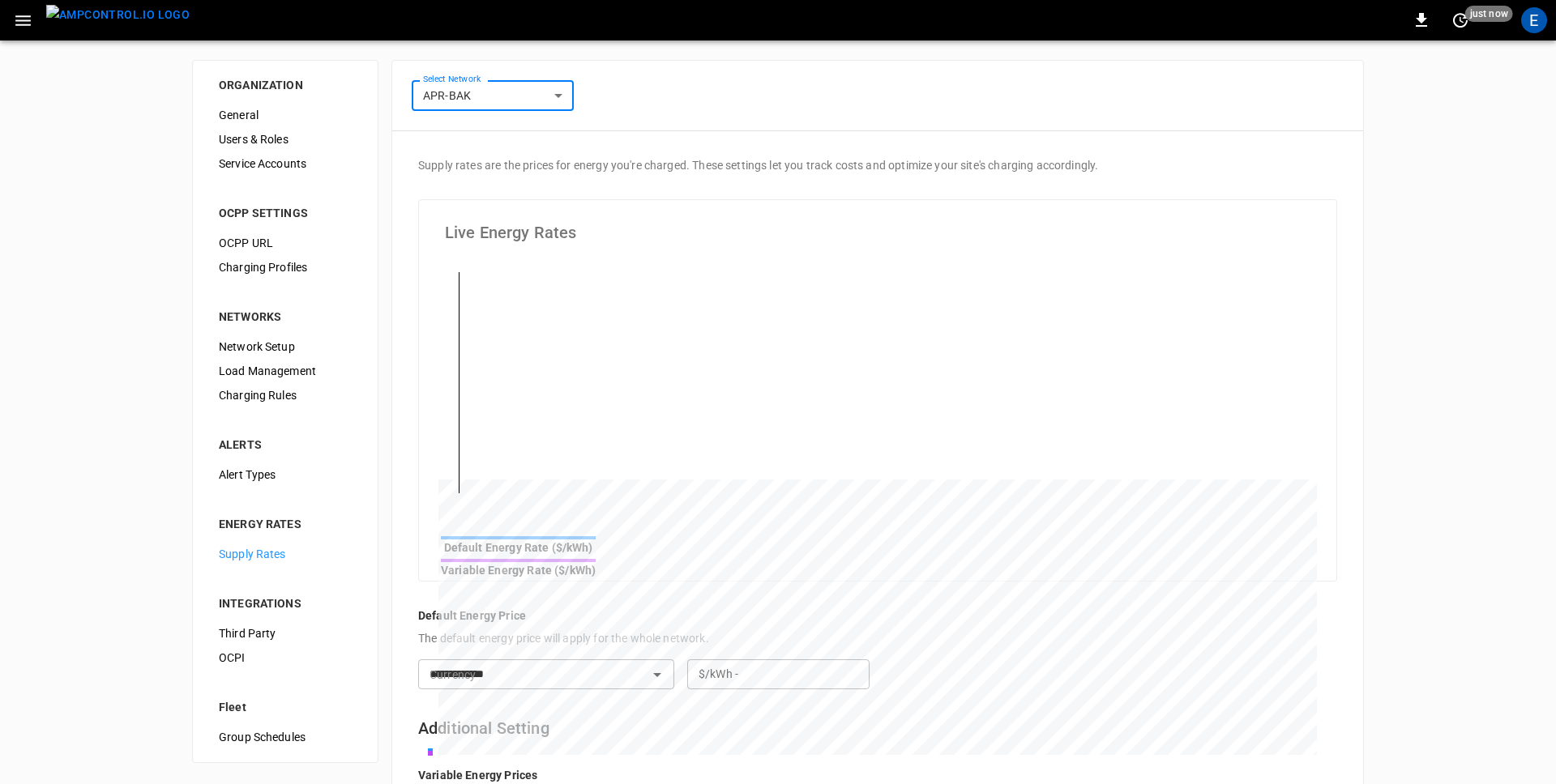 click on "**********" at bounding box center (778, 502) 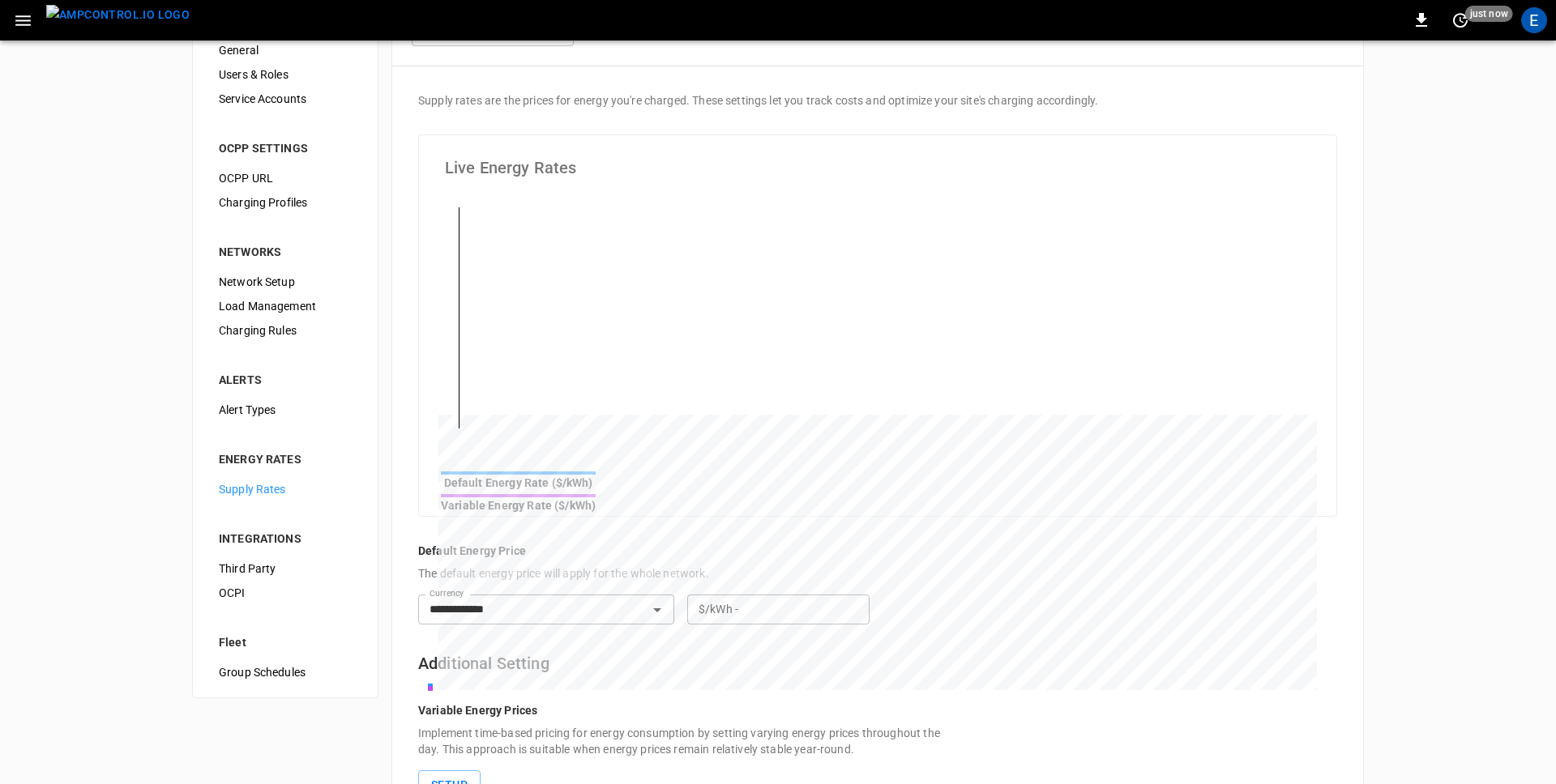 scroll, scrollTop: 170, scrollLeft: 0, axis: vertical 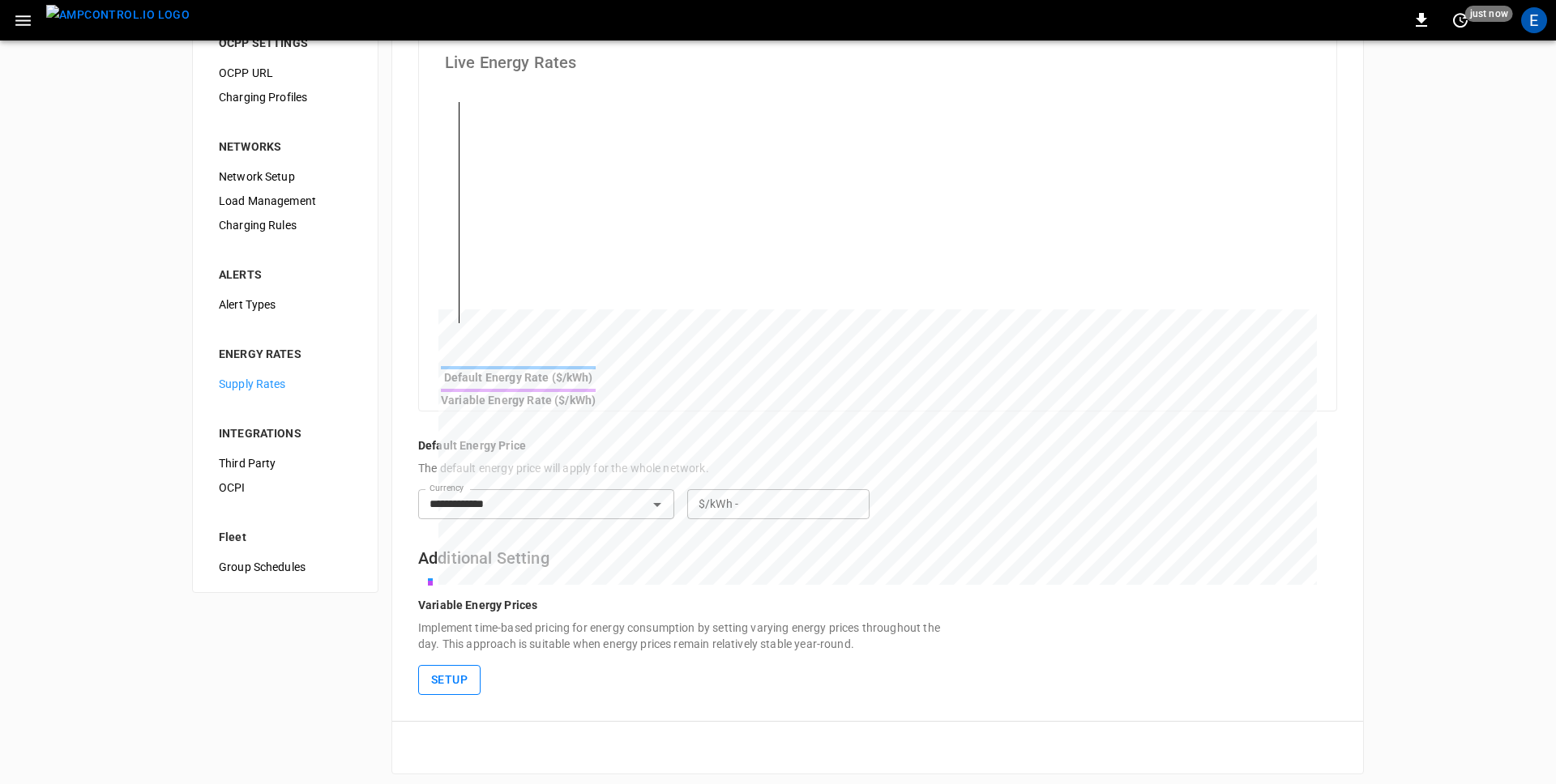 click on "Setup" at bounding box center (449, 680) 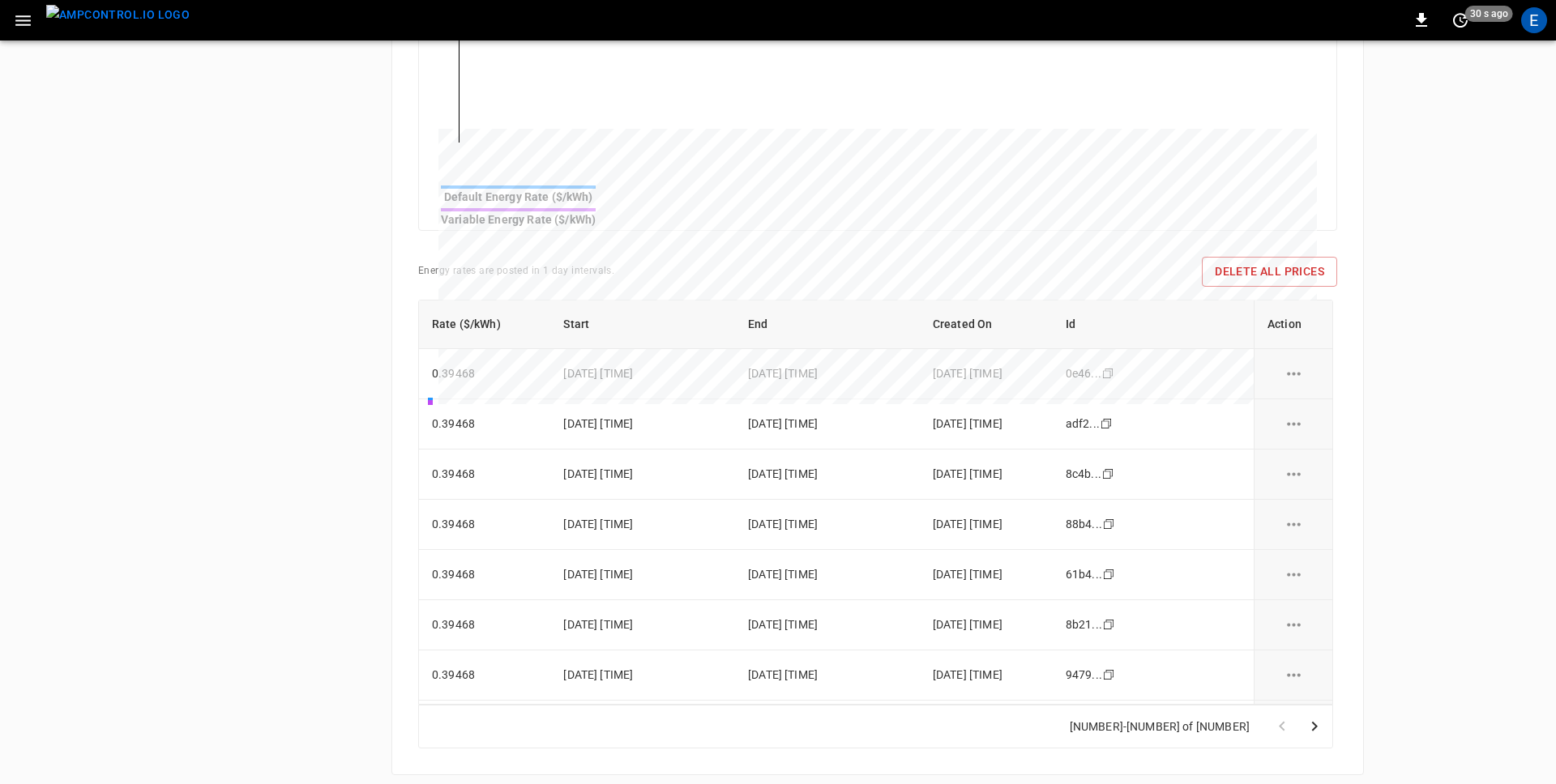 scroll, scrollTop: 0, scrollLeft: 0, axis: both 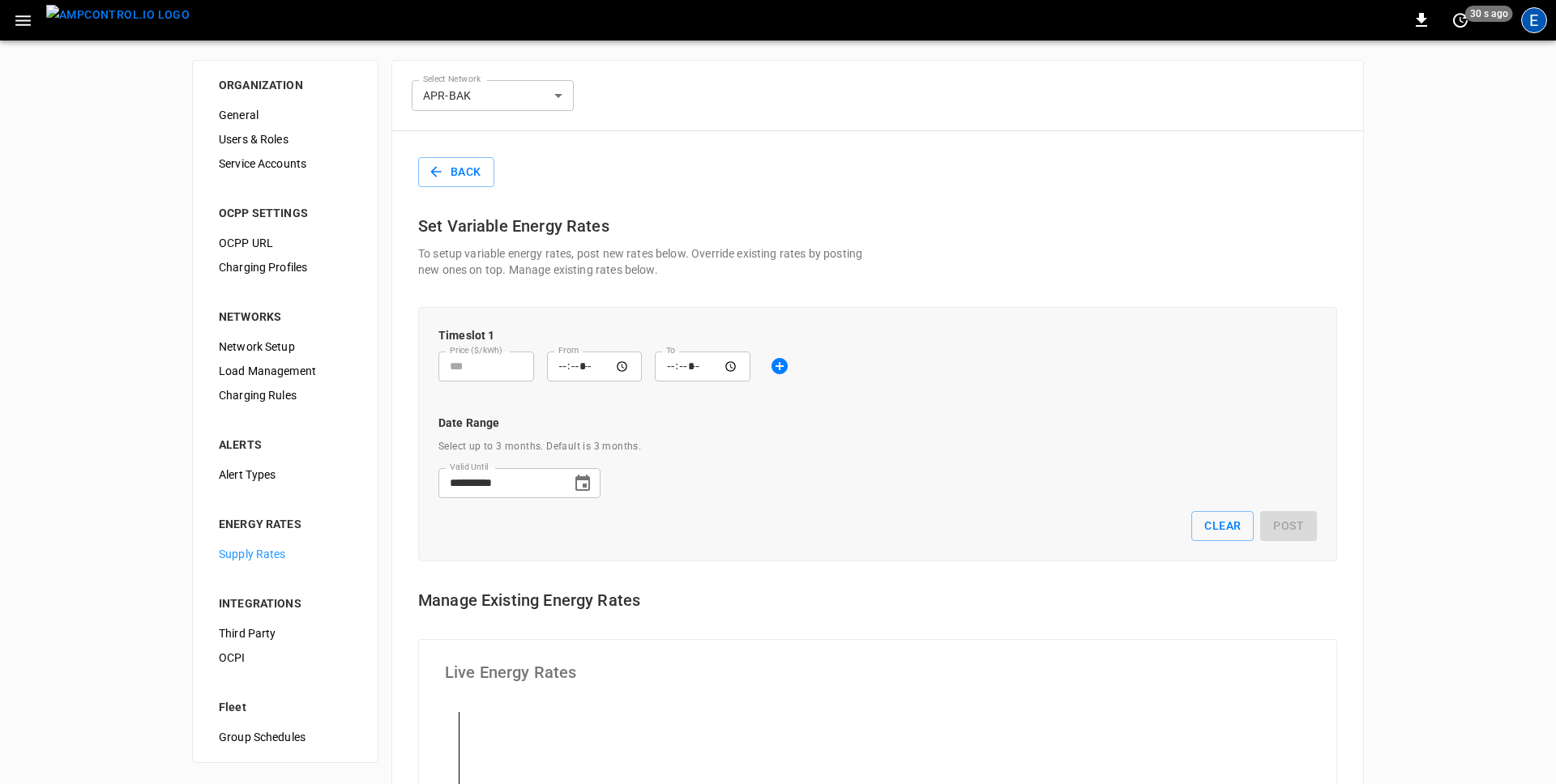 click on "E" at bounding box center [1534, 20] 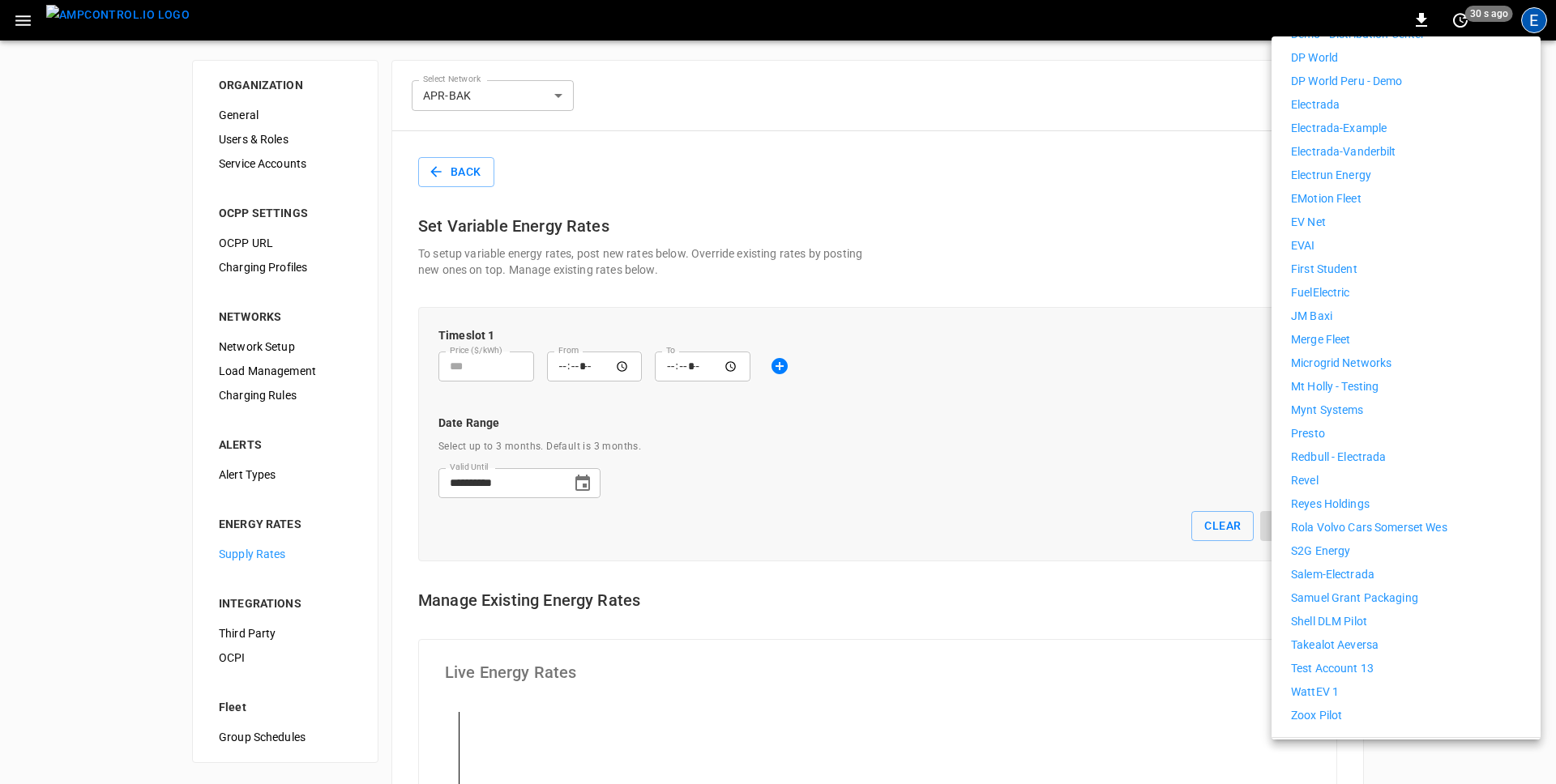scroll, scrollTop: 608, scrollLeft: 0, axis: vertical 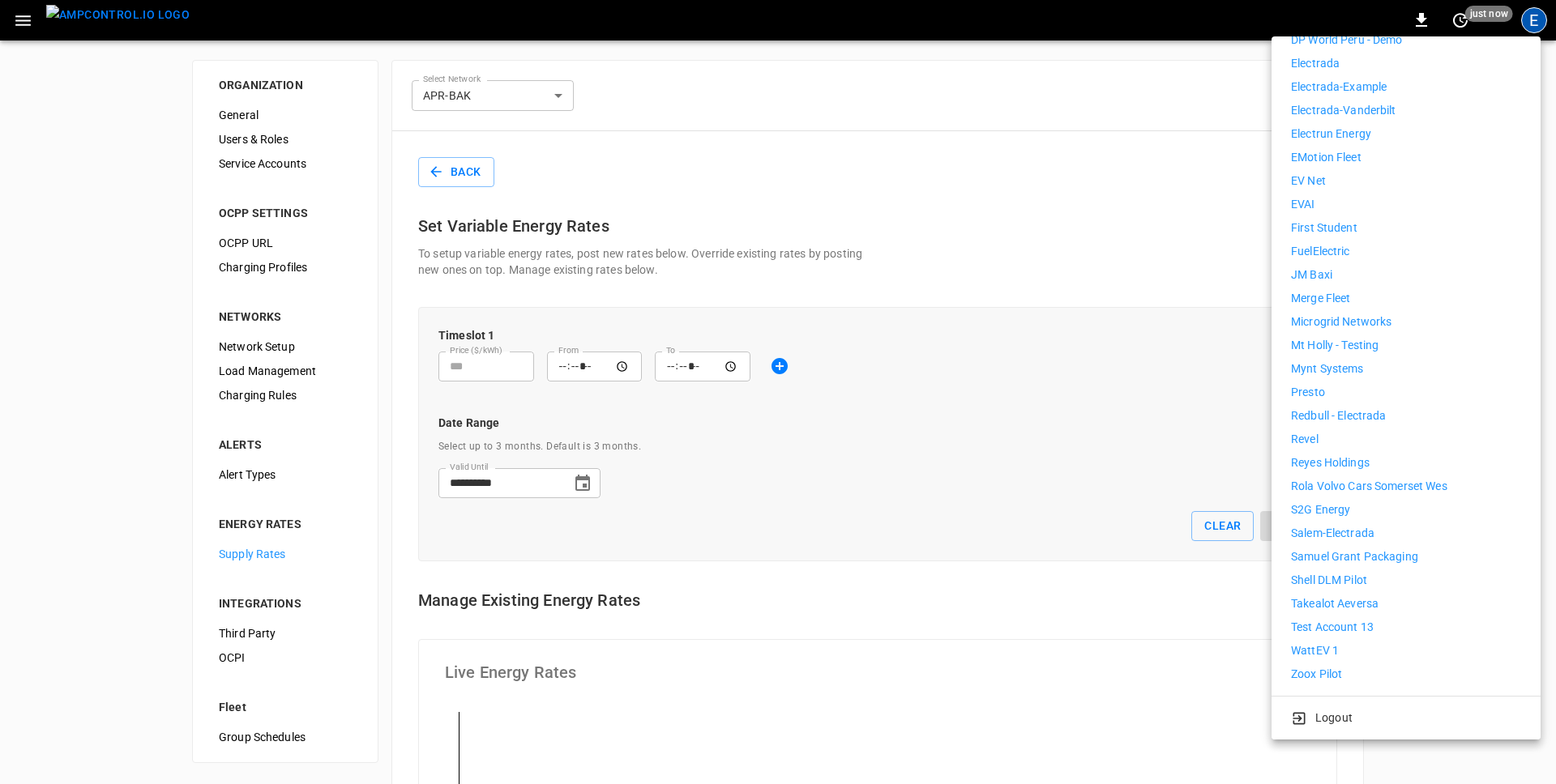 click on "Takealot Aeversa" at bounding box center (1335, 603) 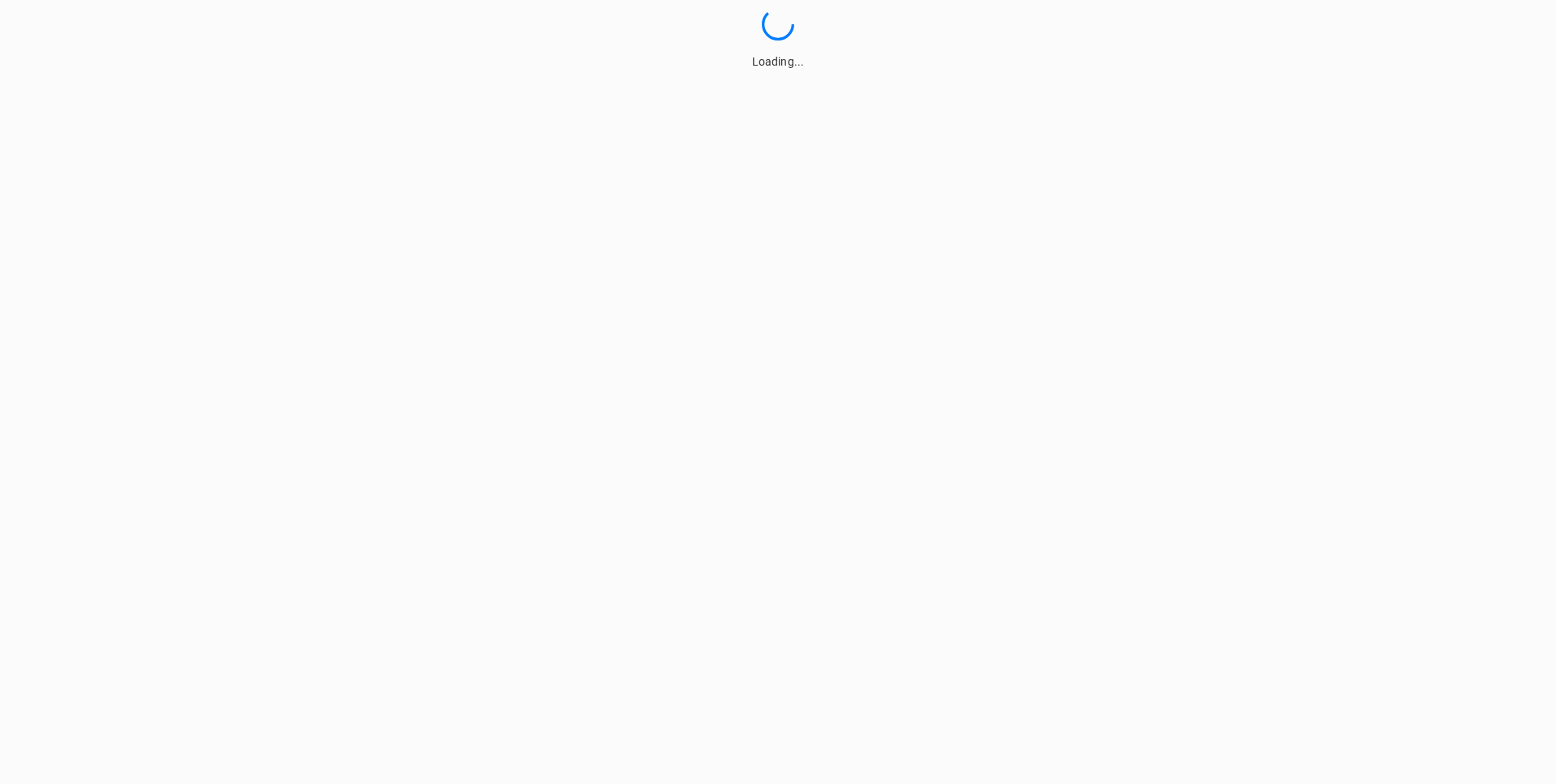 scroll, scrollTop: 0, scrollLeft: 0, axis: both 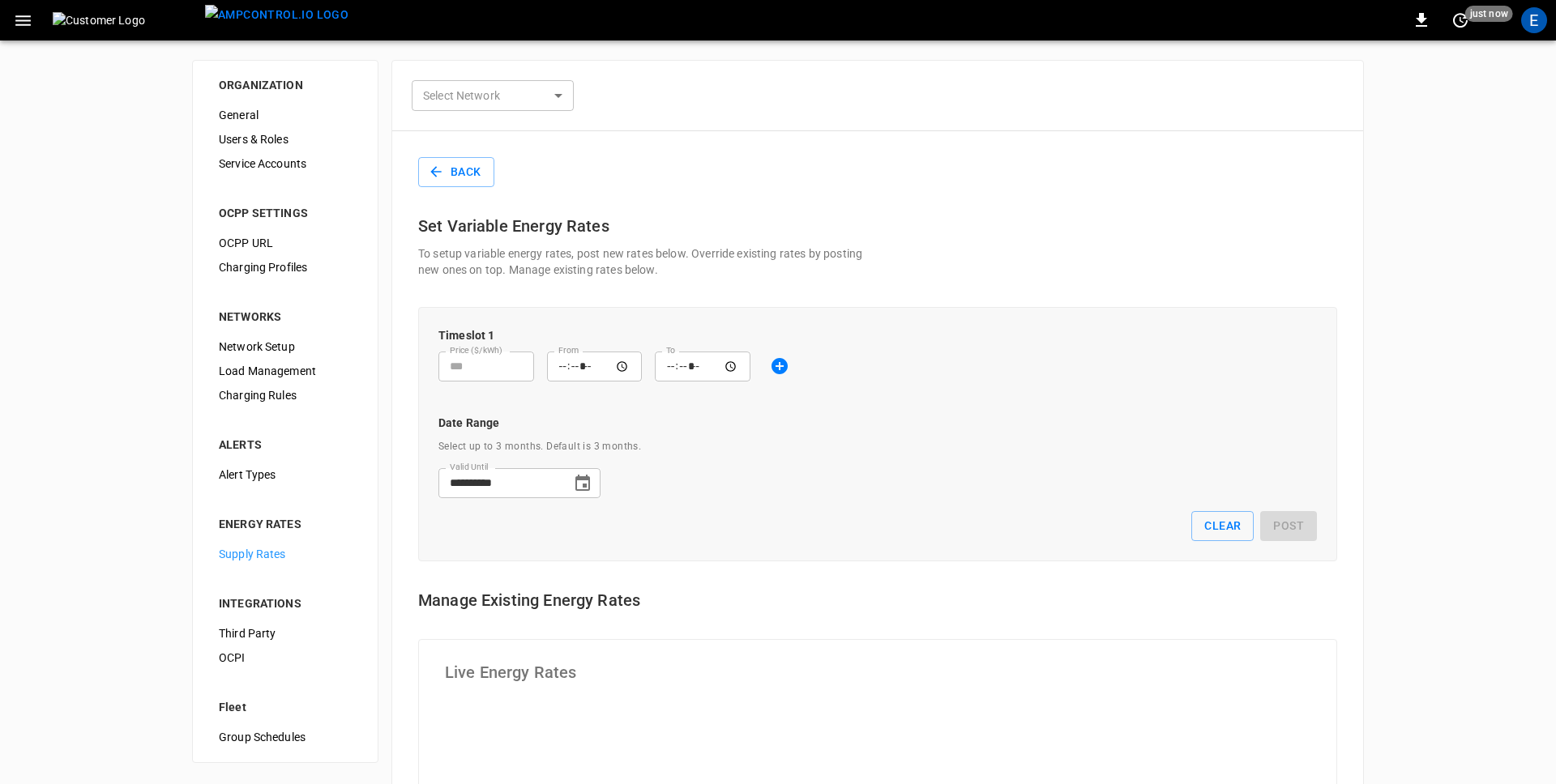 click on "**********" at bounding box center (778, 812) 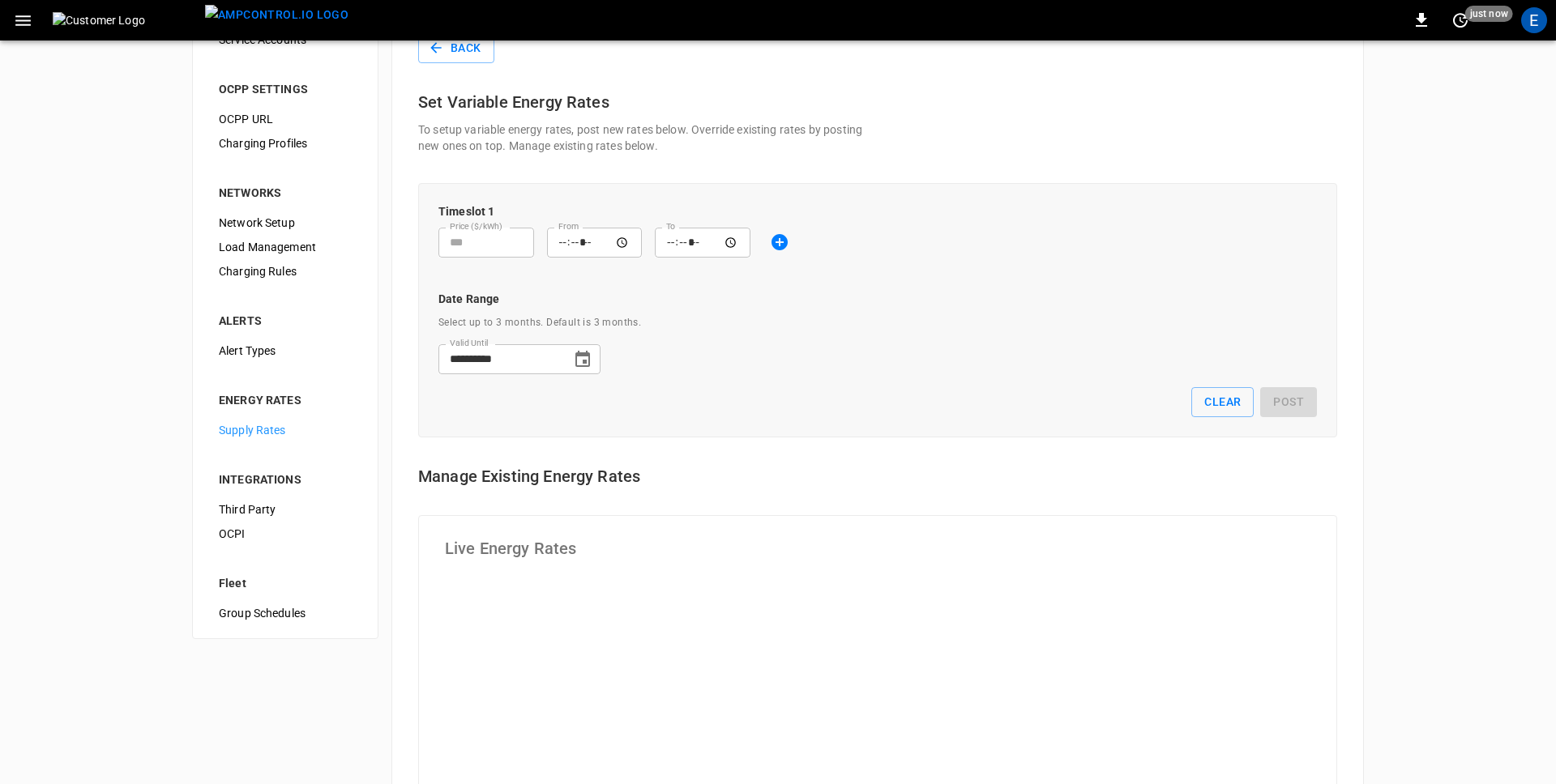 scroll, scrollTop: 0, scrollLeft: 0, axis: both 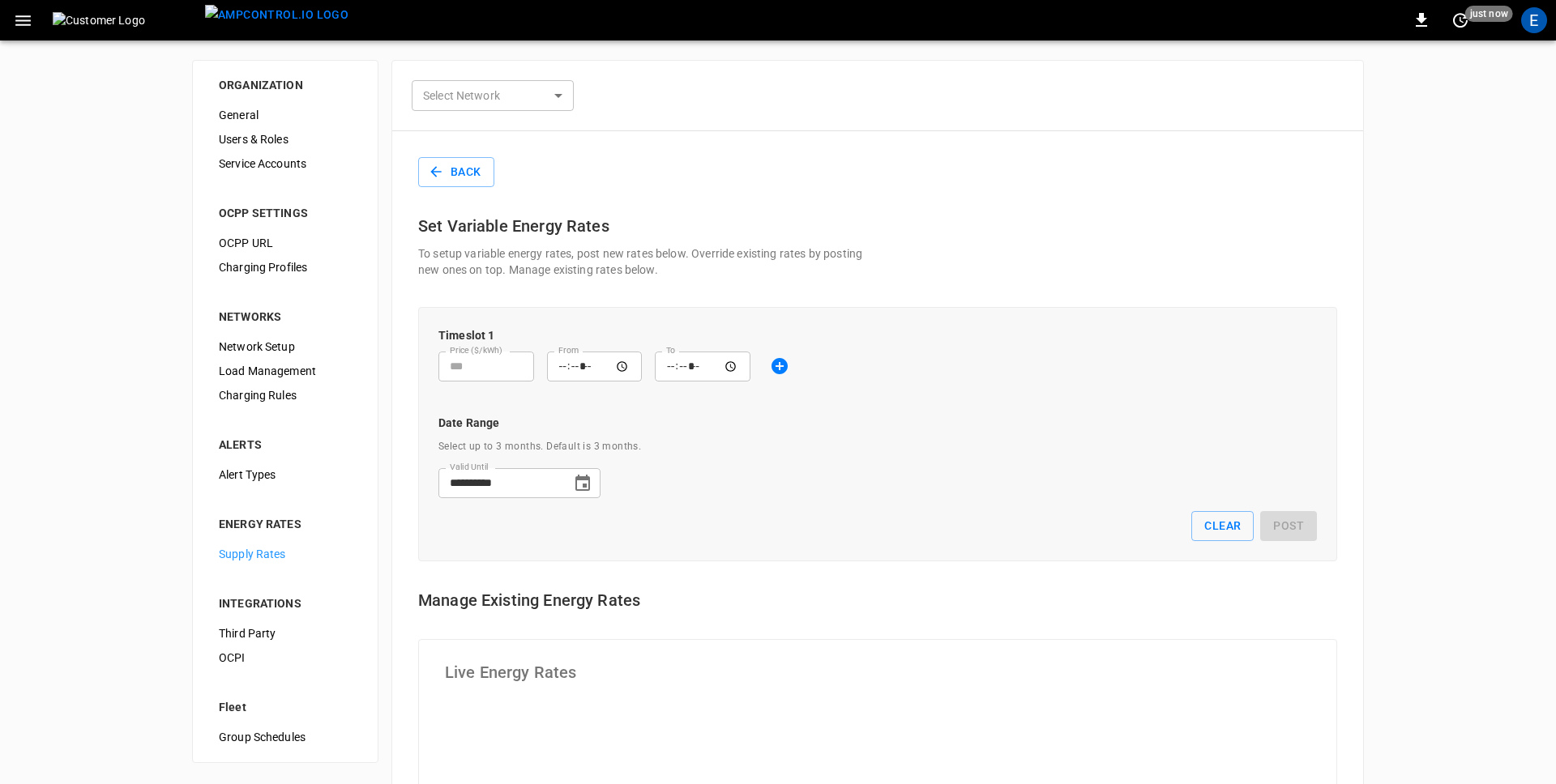 click on "[FIRST] [LAST] [EMAIL] audit Profile Settings 7Gen Aeversa" at bounding box center [778, 792] 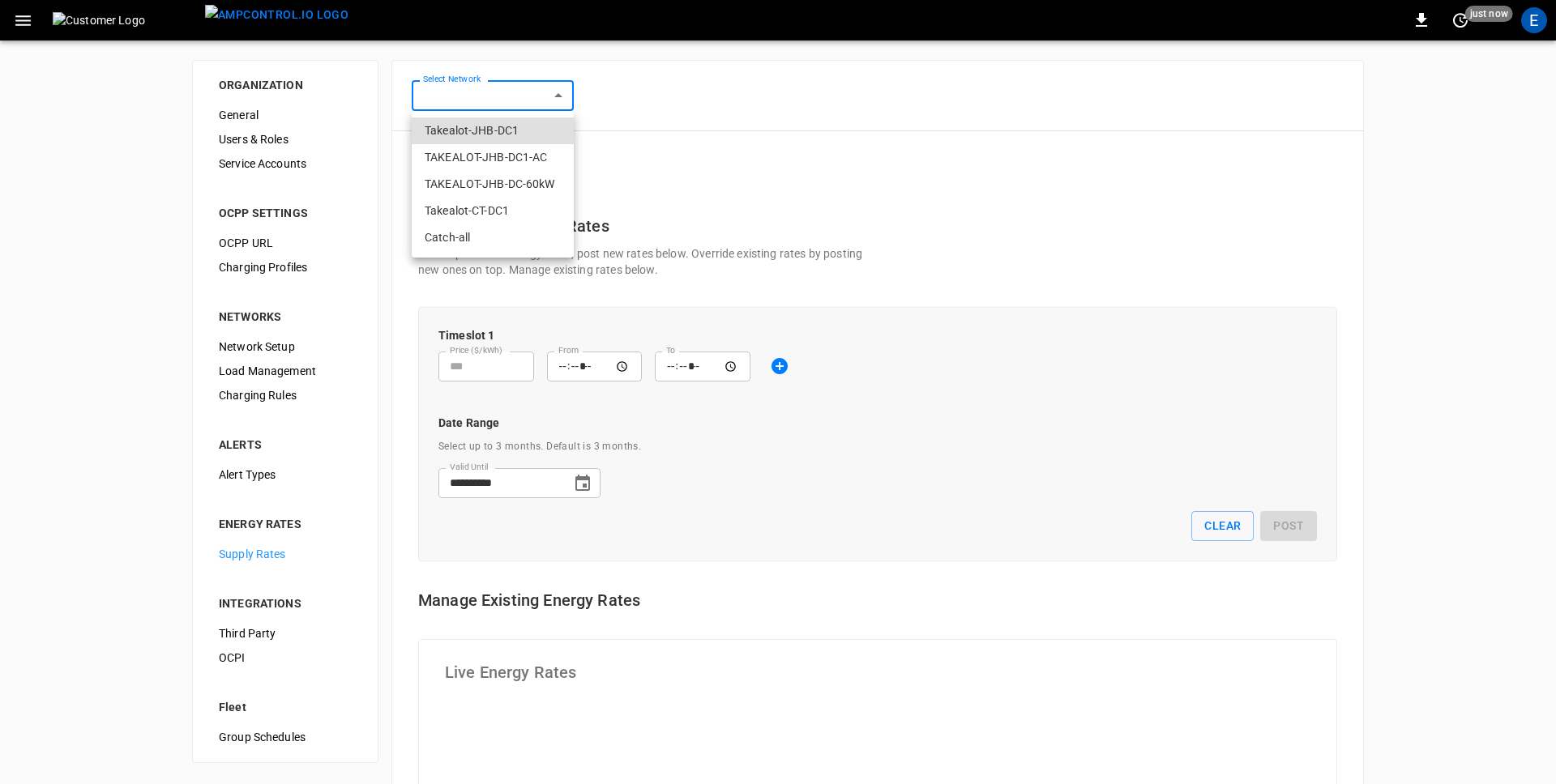 click on "Takealot-JHB-DC1" at bounding box center [493, 130] 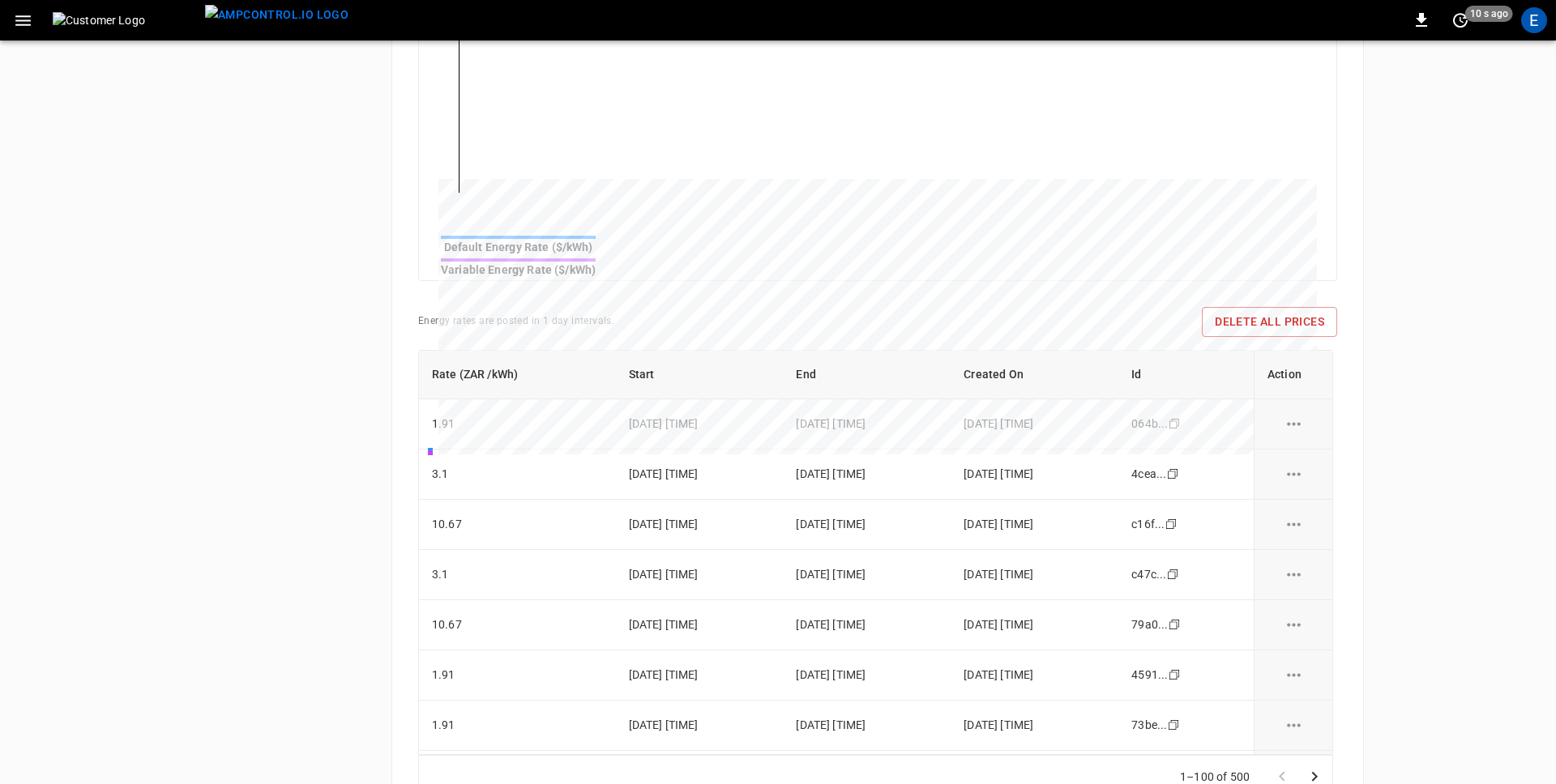 scroll, scrollTop: 790, scrollLeft: 0, axis: vertical 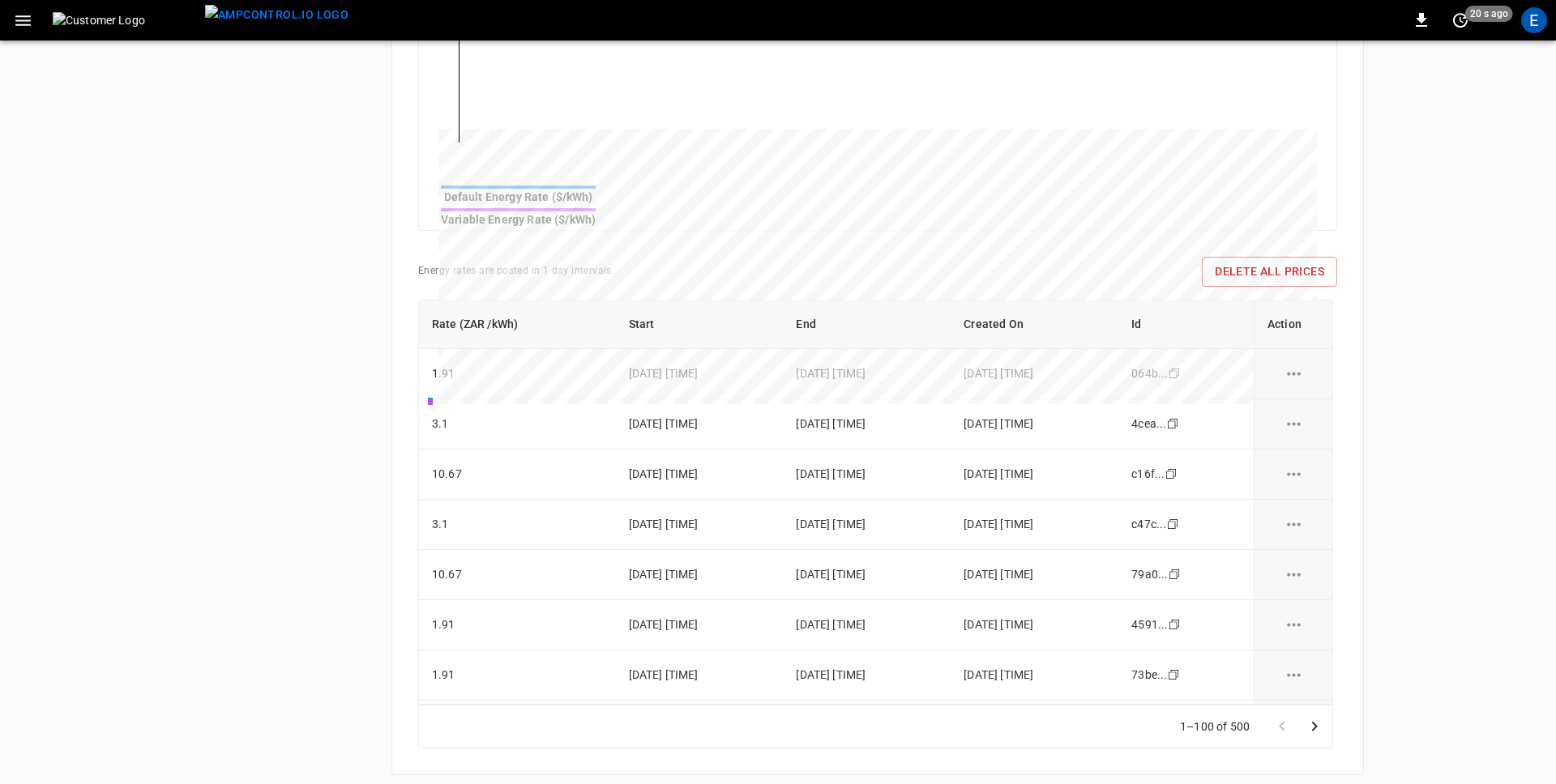 click on "**********" at bounding box center (778, 22) 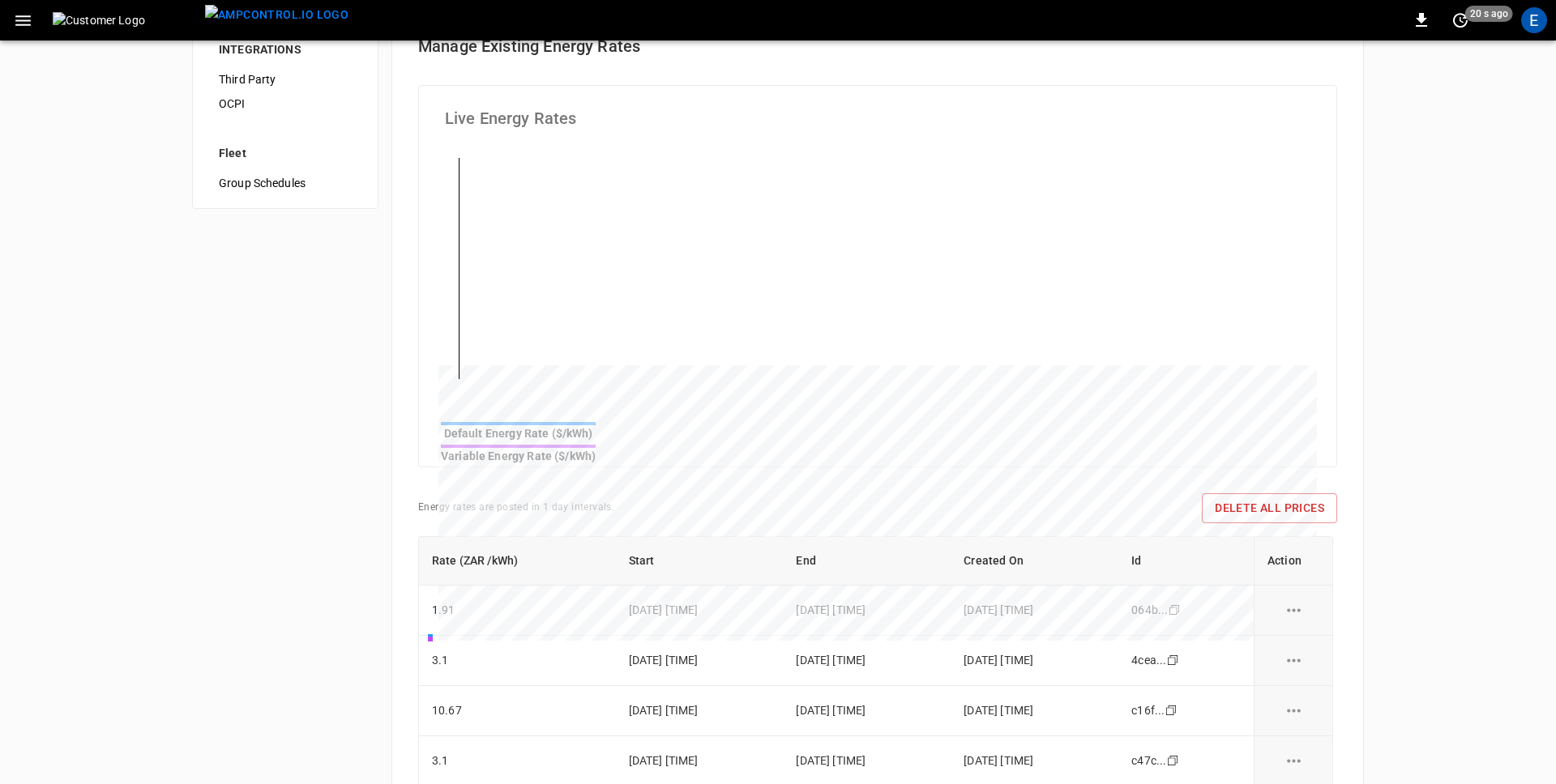 scroll, scrollTop: 0, scrollLeft: 0, axis: both 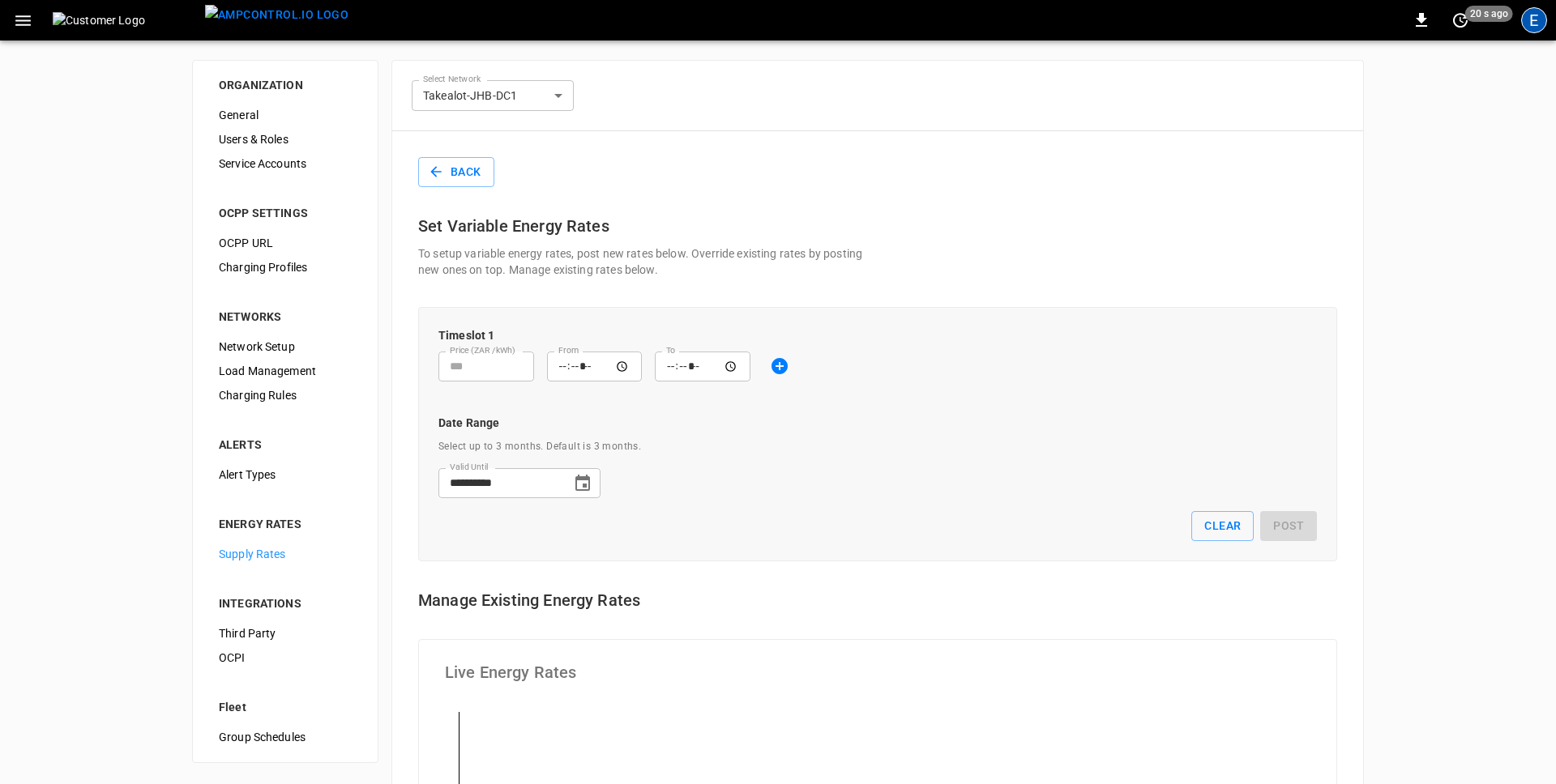 click on "E" at bounding box center (1534, 20) 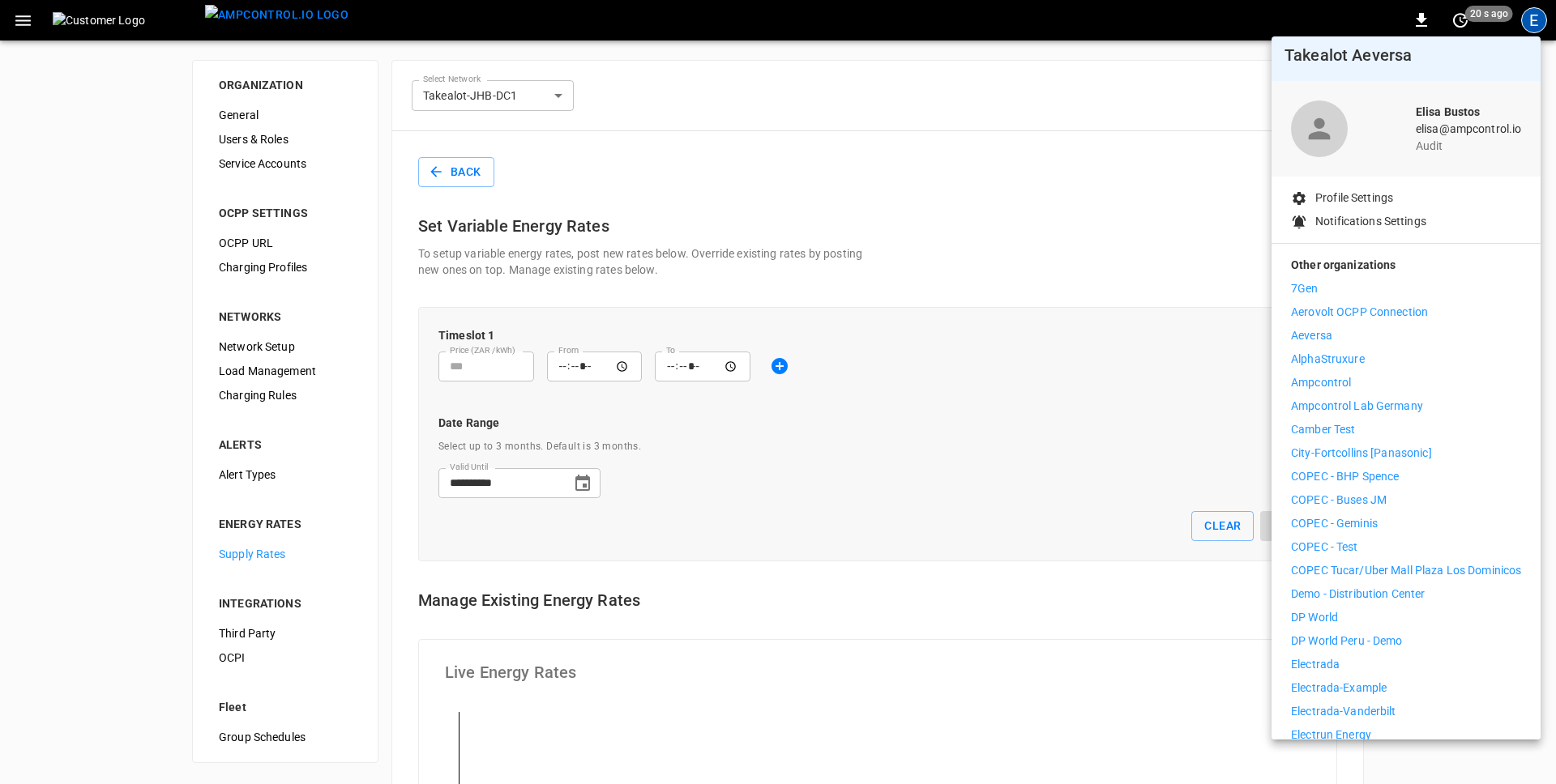 scroll, scrollTop: 0, scrollLeft: 0, axis: both 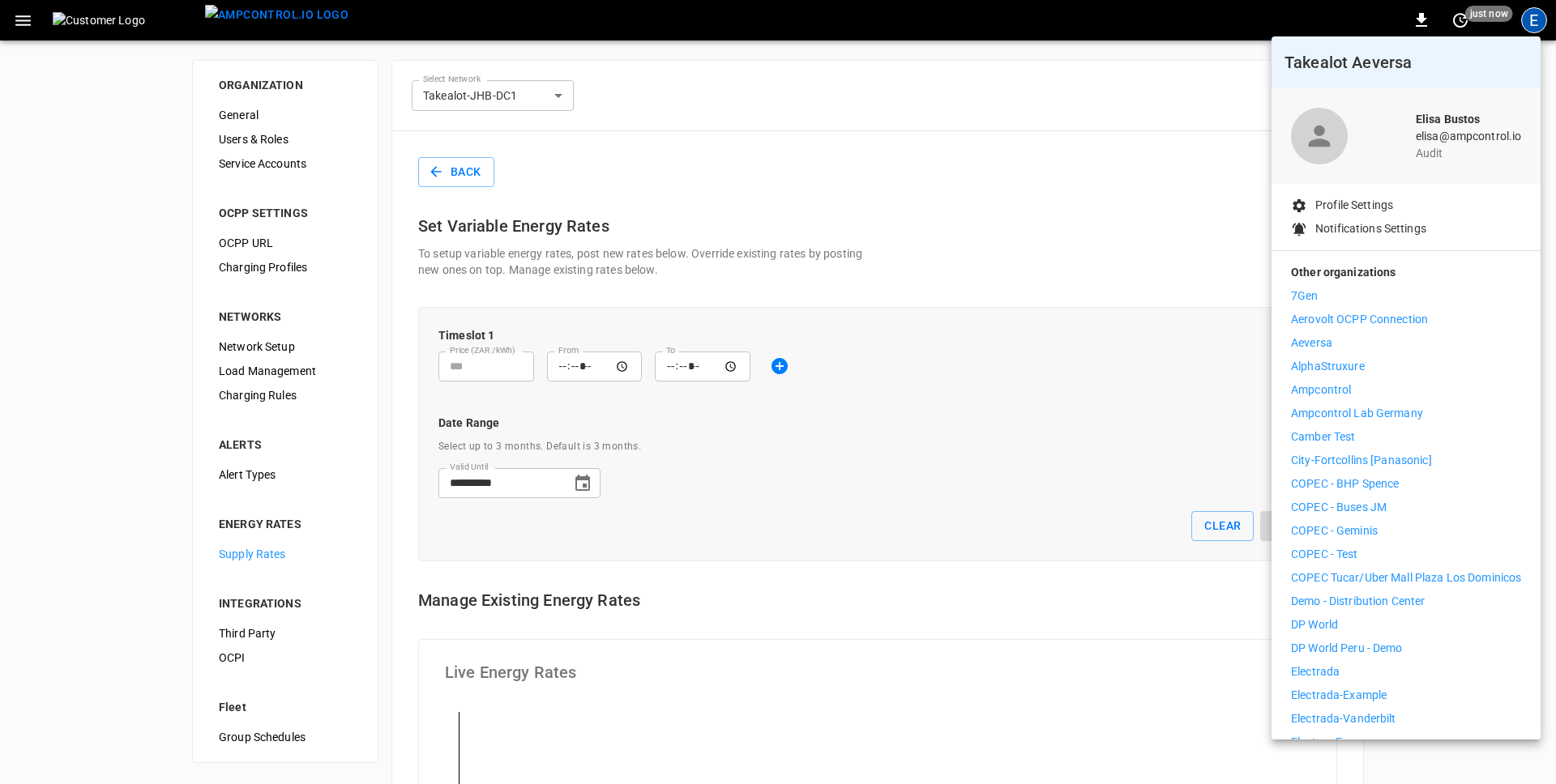 click at bounding box center (778, 392) 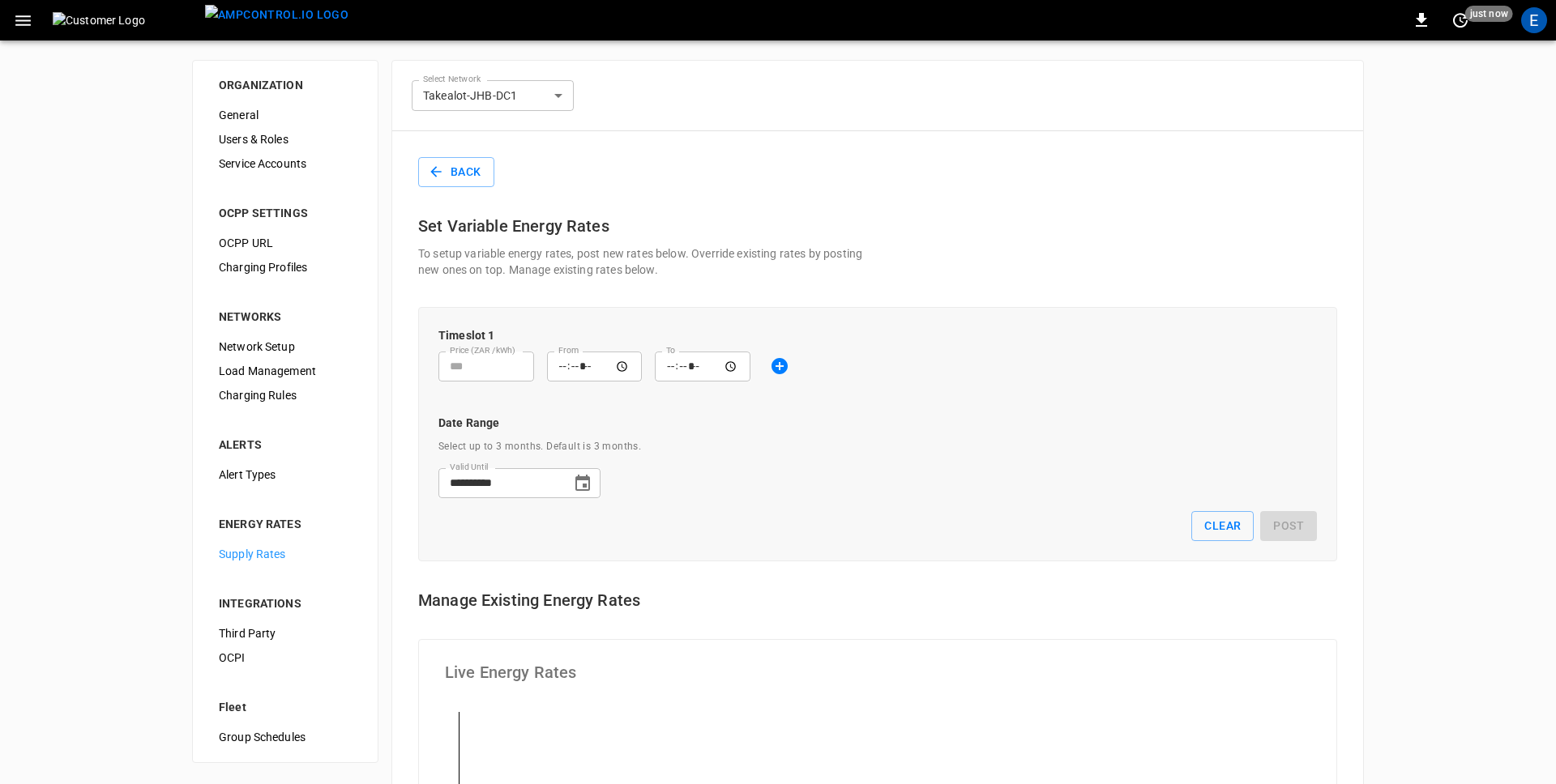 click on "**********" at bounding box center [878, 96] 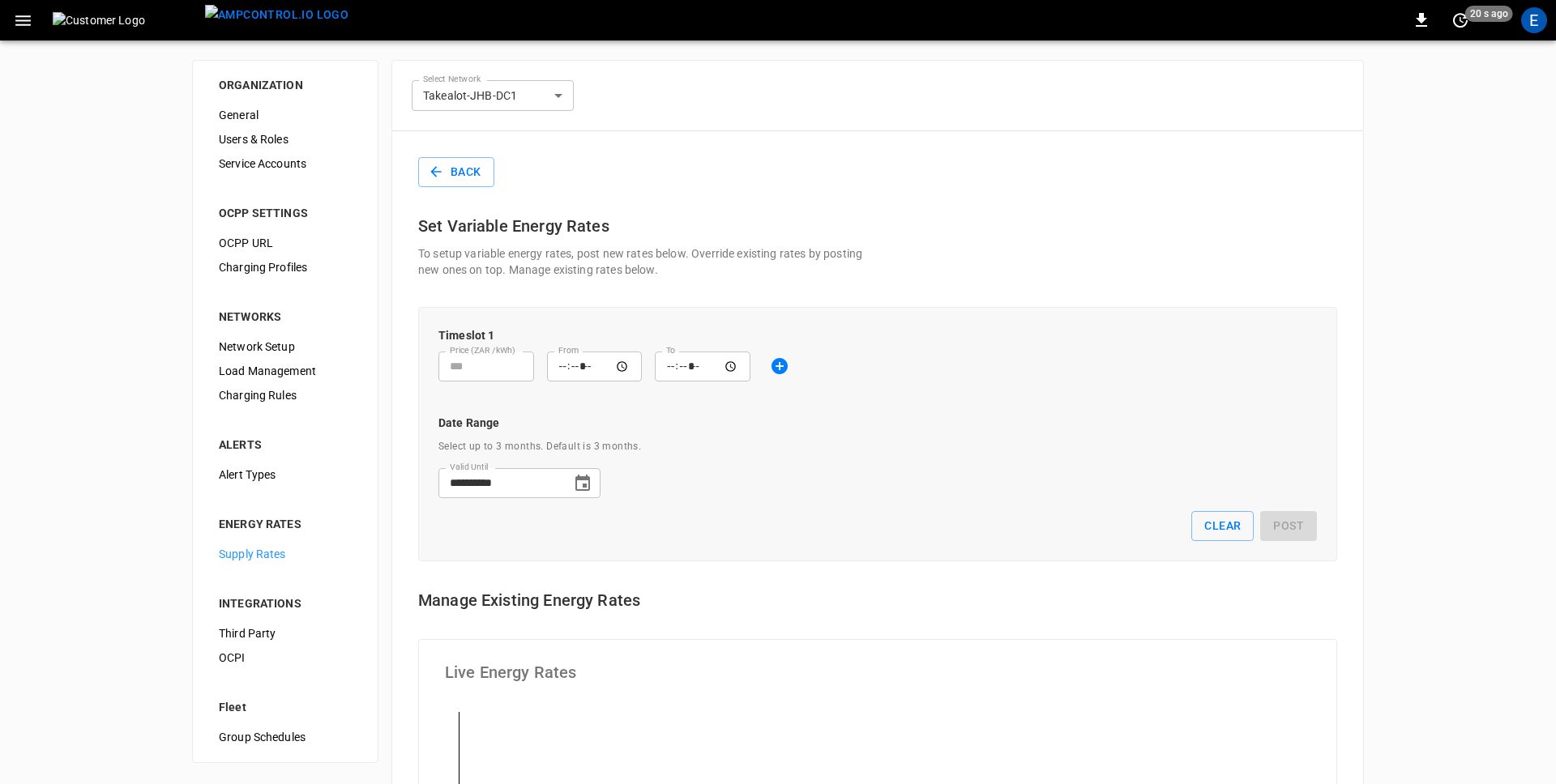 click on "E" at bounding box center [1534, 20] 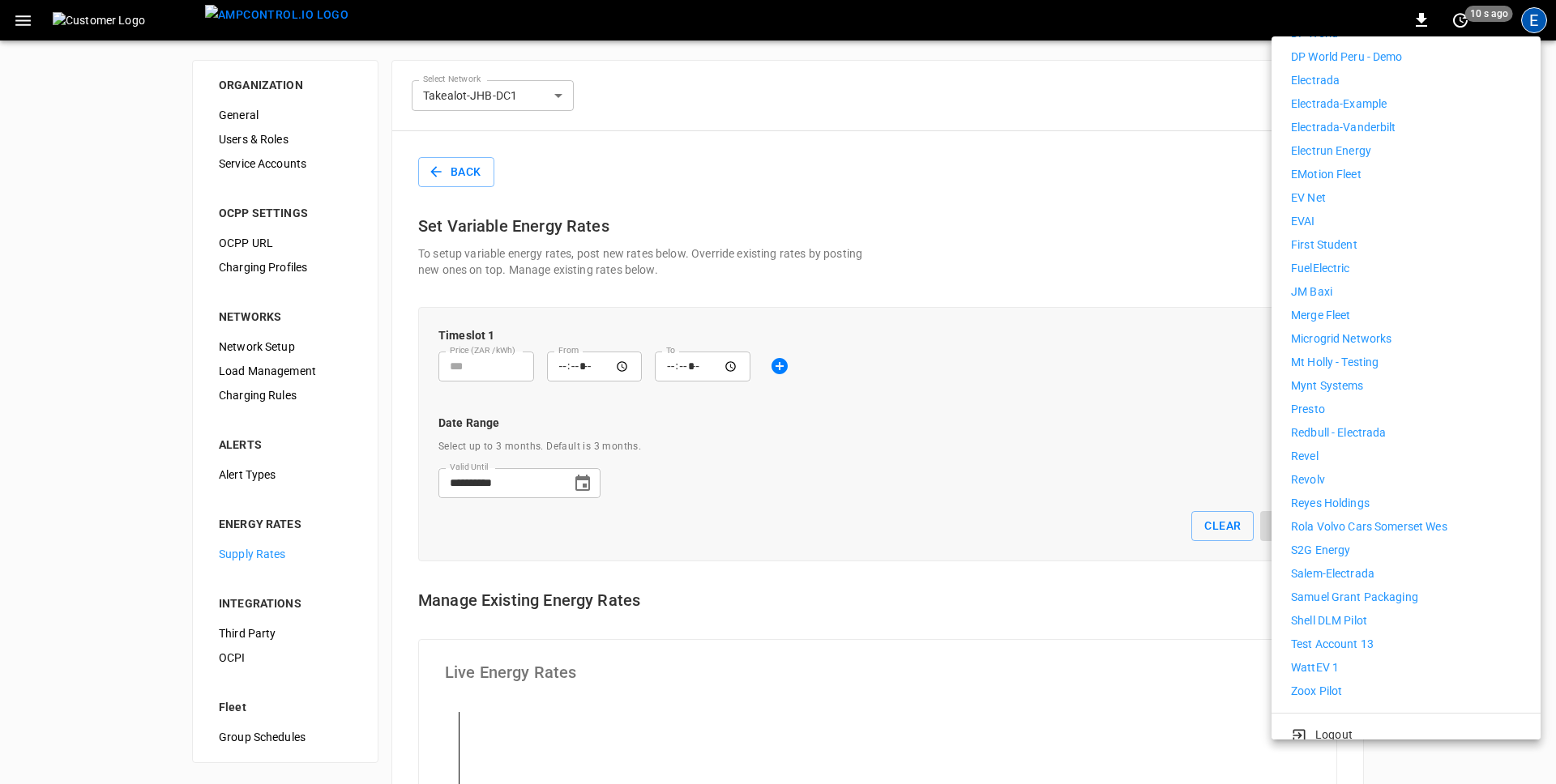 scroll, scrollTop: 608, scrollLeft: 0, axis: vertical 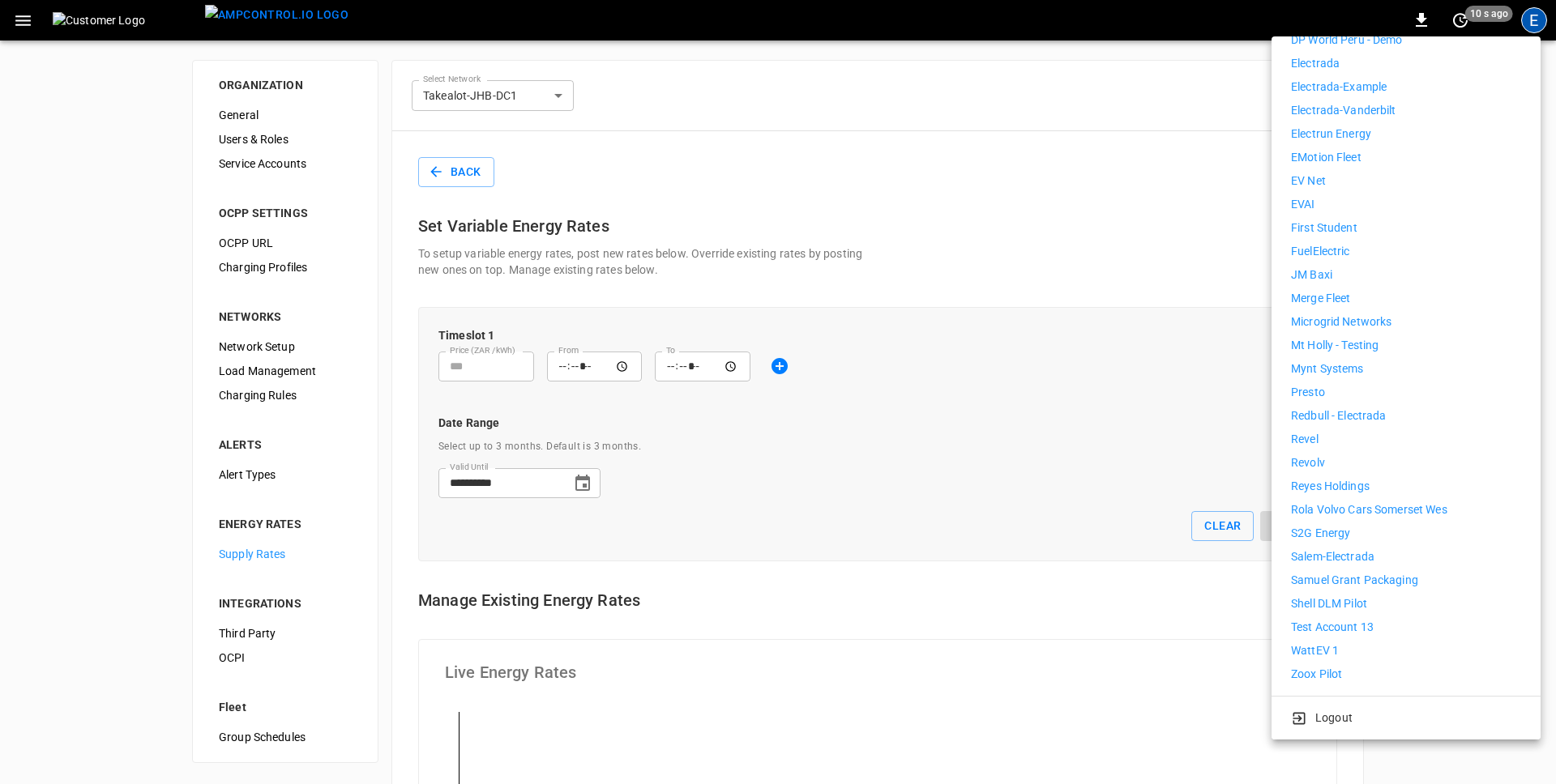 click at bounding box center [778, 392] 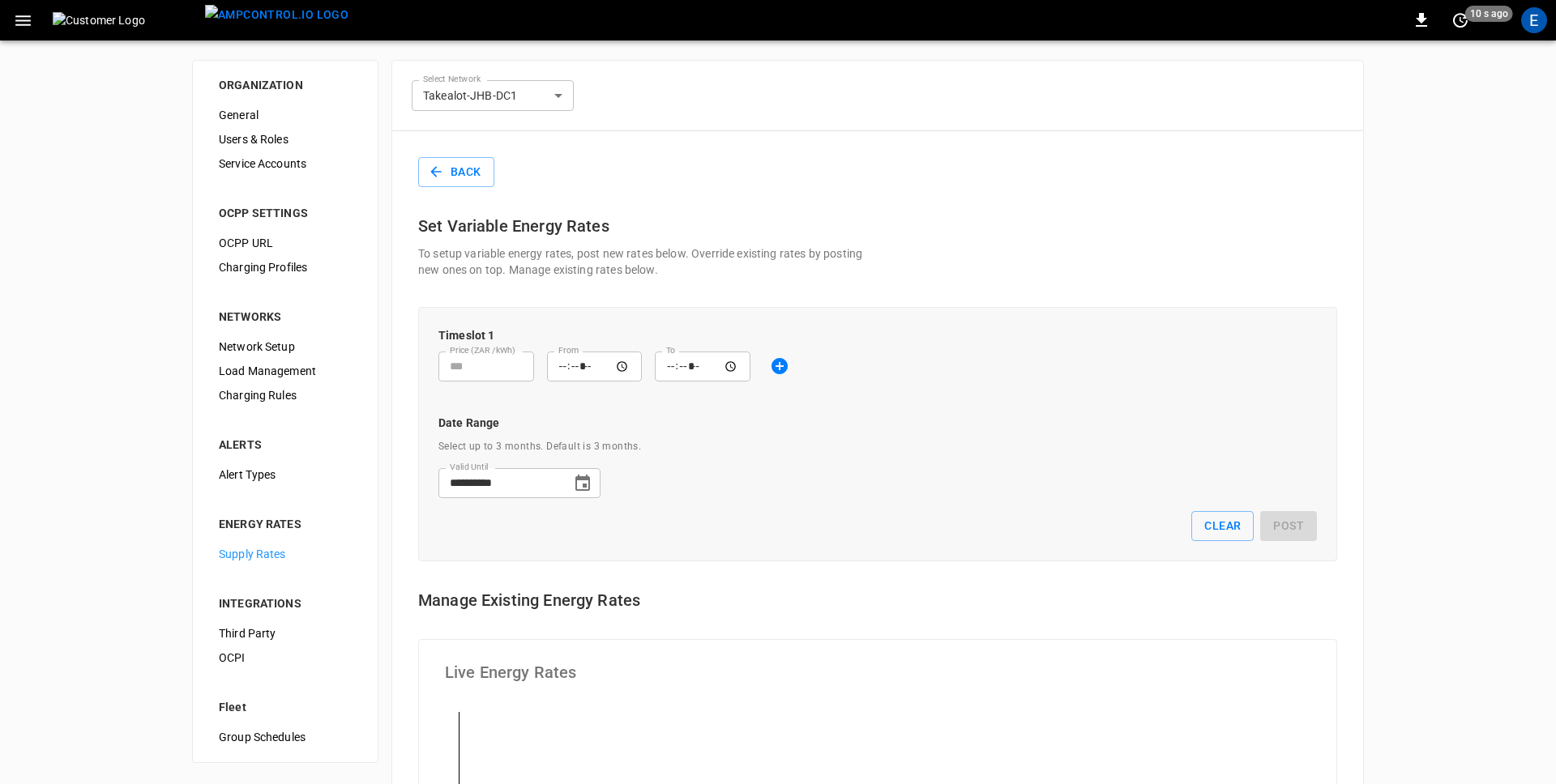click on "**********" at bounding box center [778, 792] 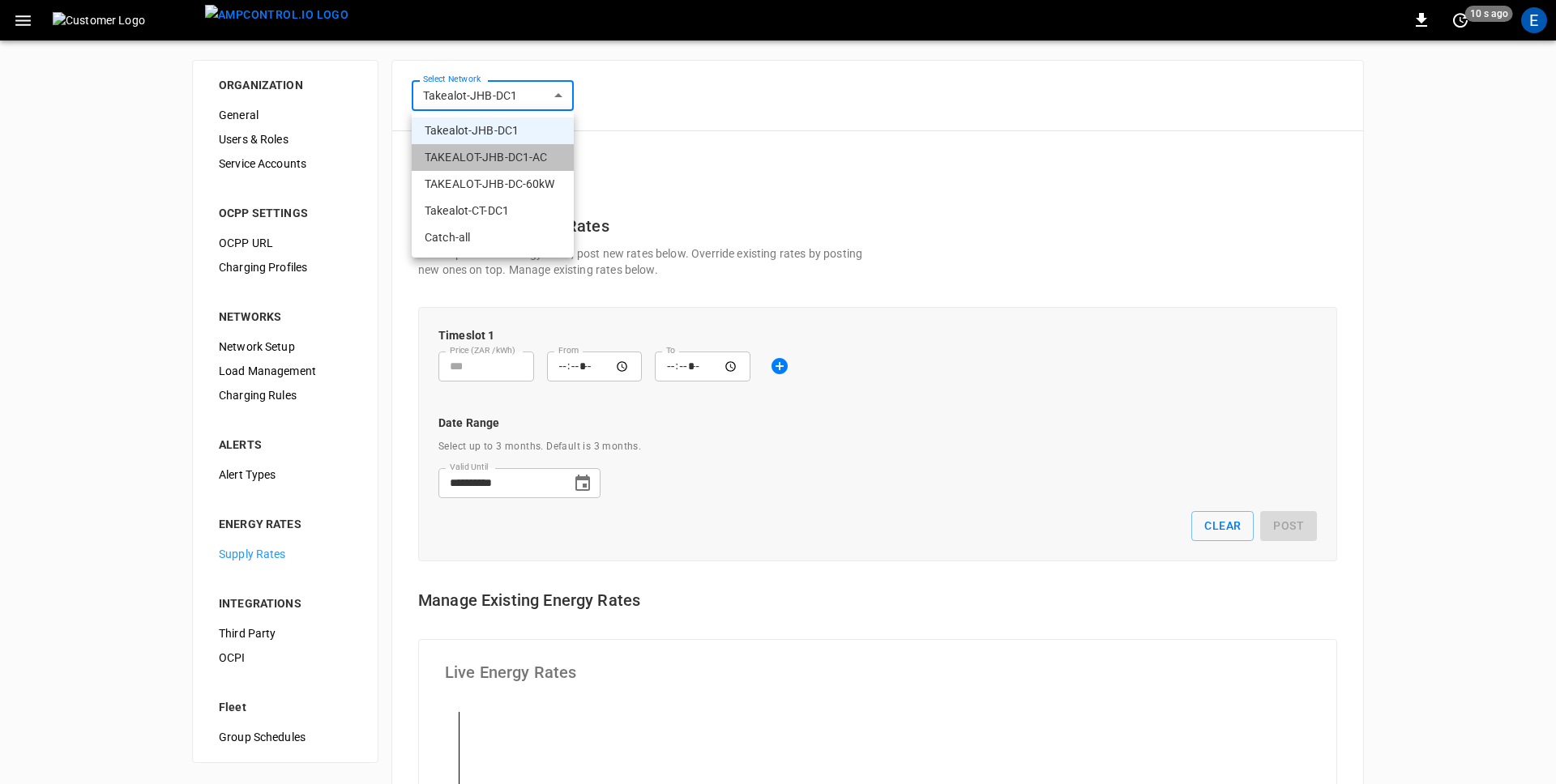 click on "TAKEALOT-JHB-DC1-AC" at bounding box center [493, 157] 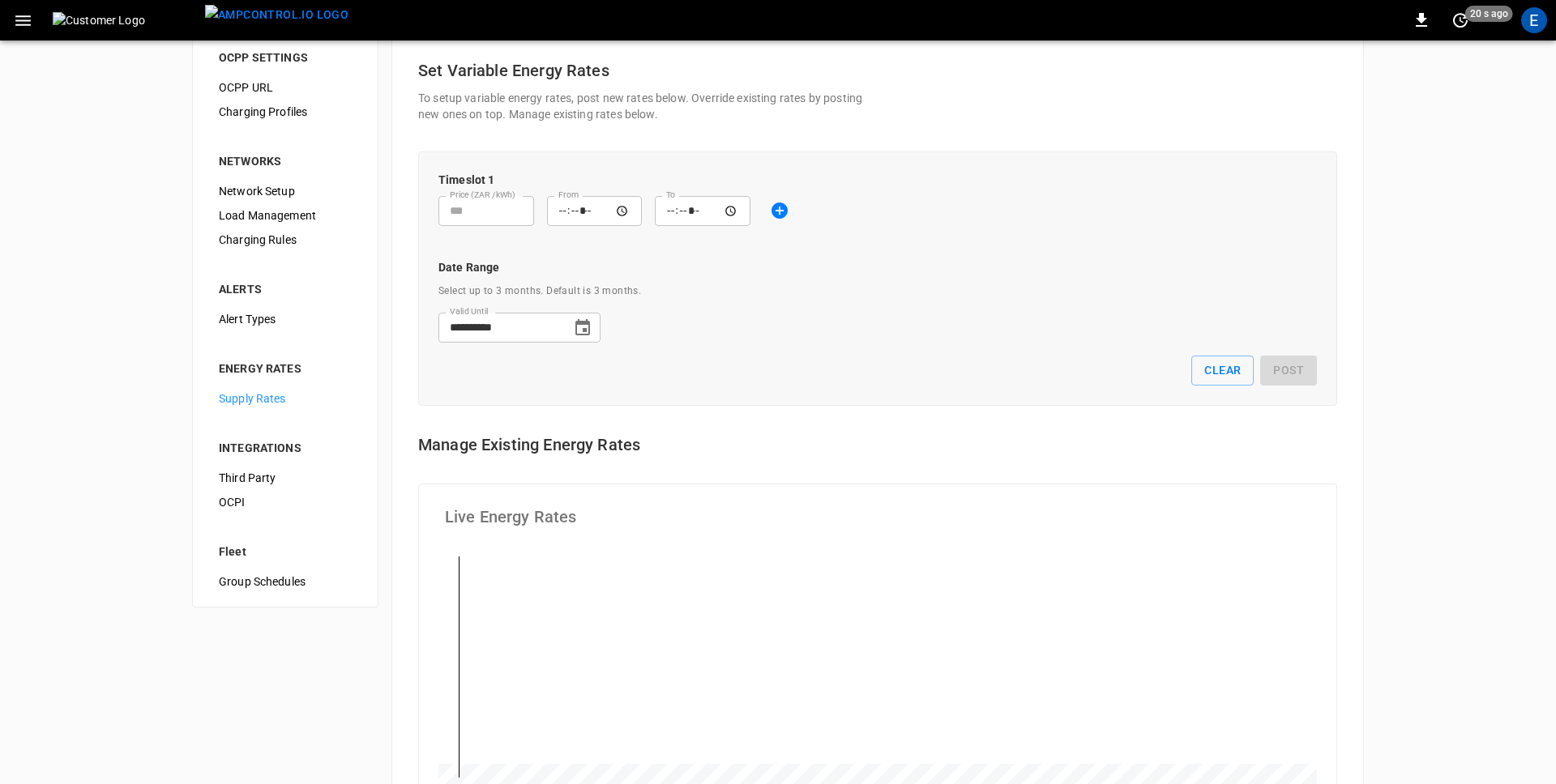 scroll, scrollTop: 0, scrollLeft: 0, axis: both 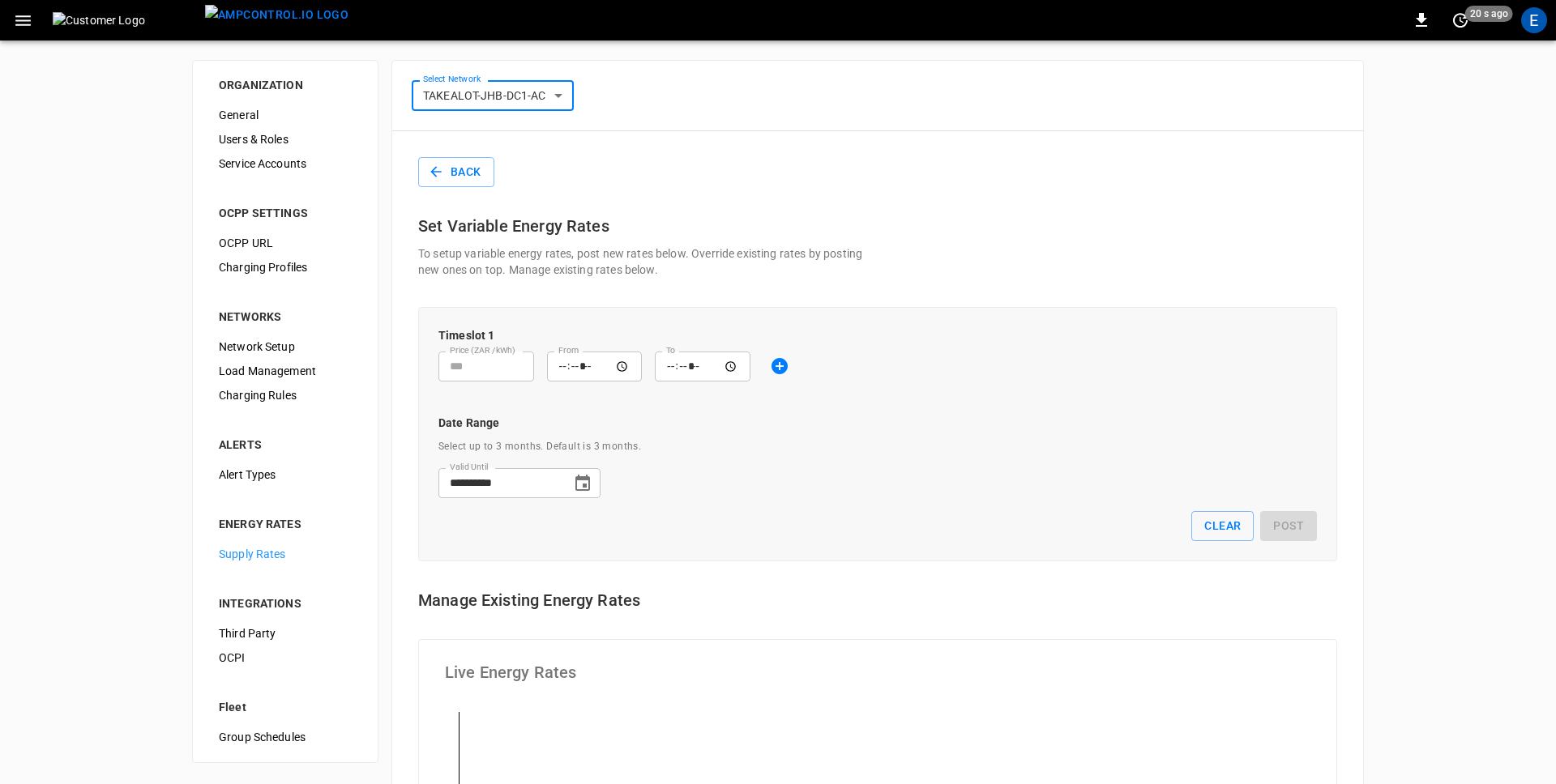 click on "**********" at bounding box center (778, 792) 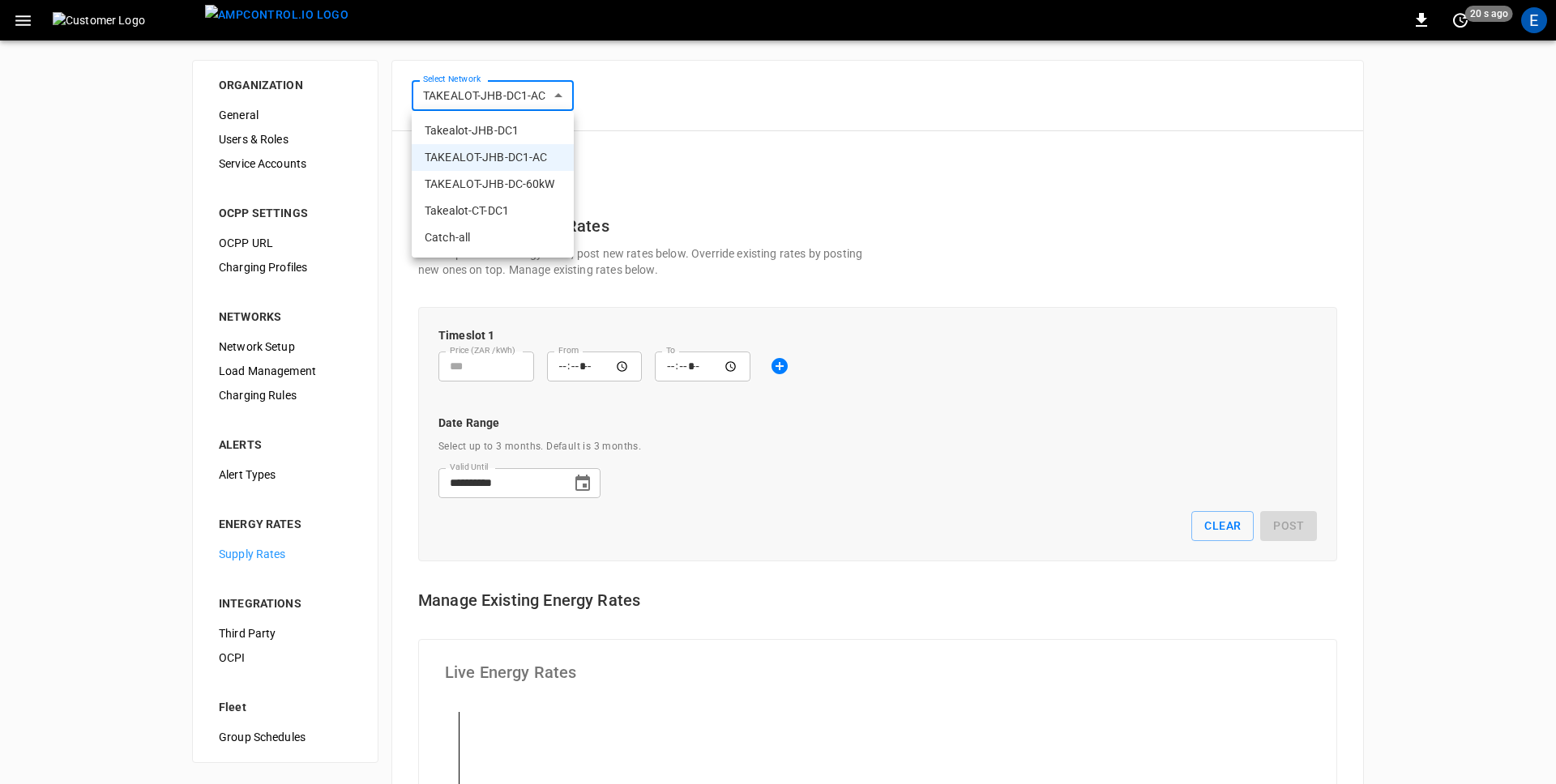 click on "TAKEALOT-JHB-DC-60kW" at bounding box center (493, 184) 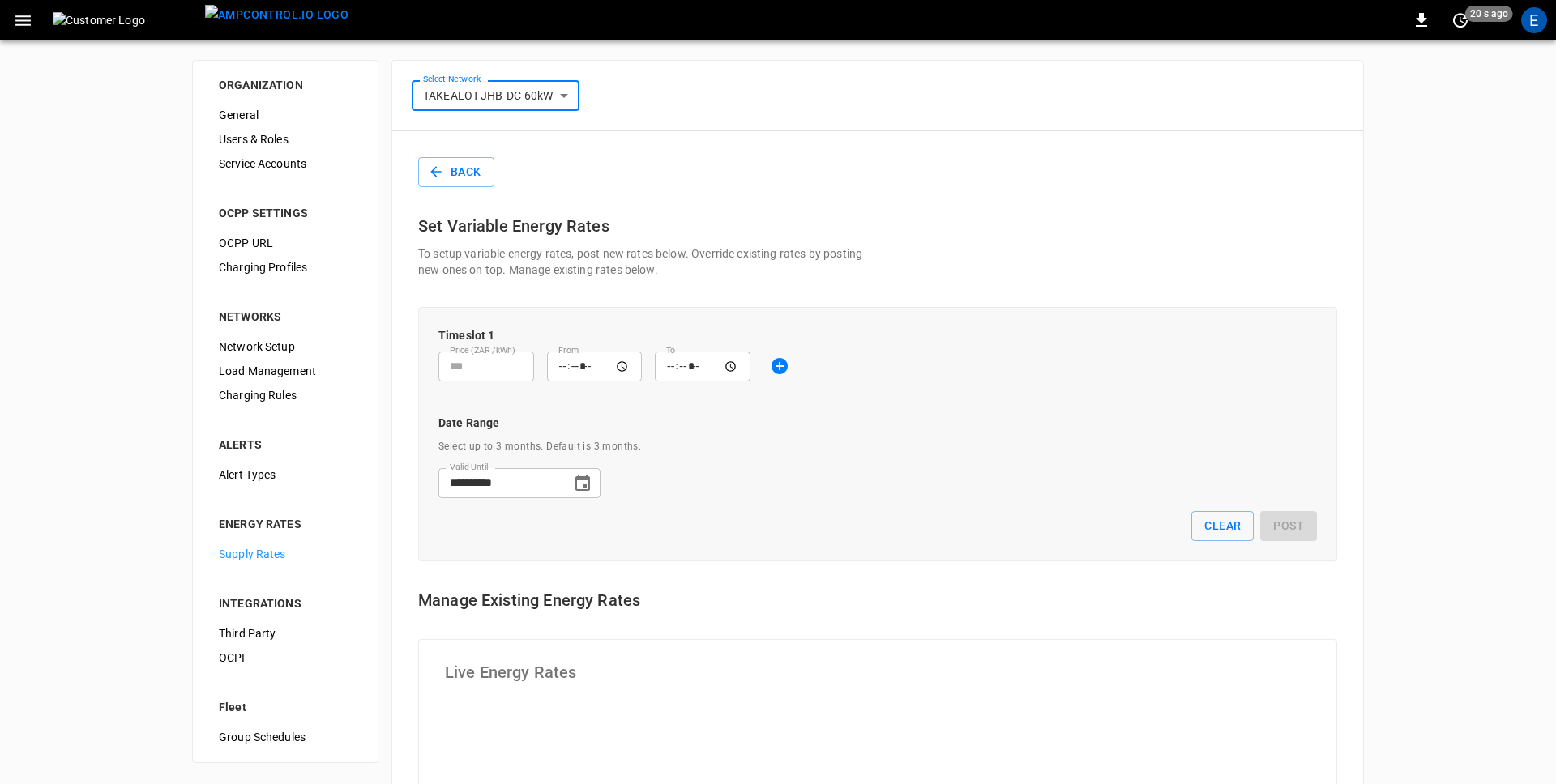 click on "Takealot-JHB-DC1 TAKEALOT-JHB-DC1-AC TAKEALOT-JHB-DC-60kW Takealot-CT-DC1 Catch-all" at bounding box center (778, 392) 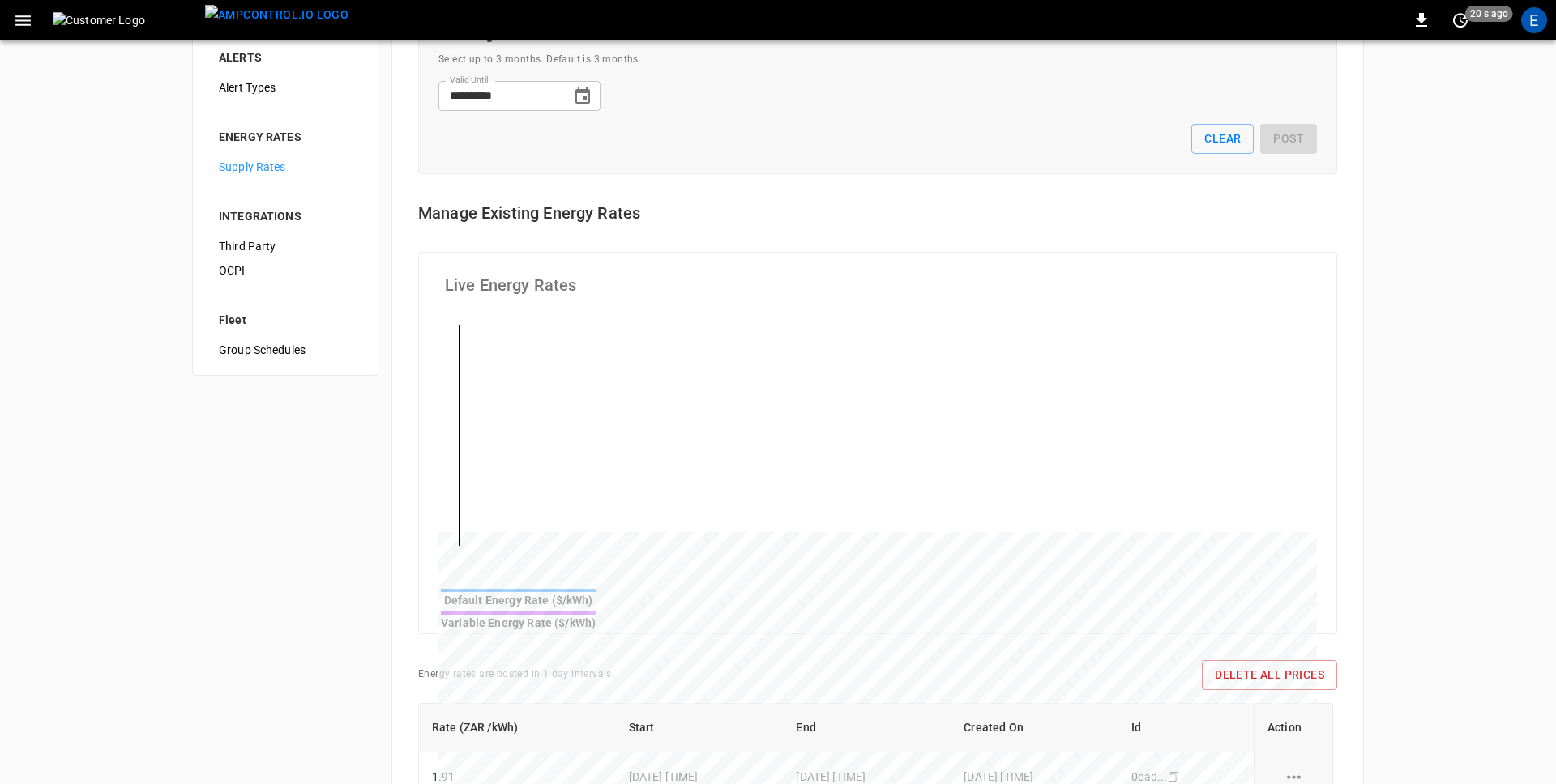 scroll, scrollTop: 0, scrollLeft: 0, axis: both 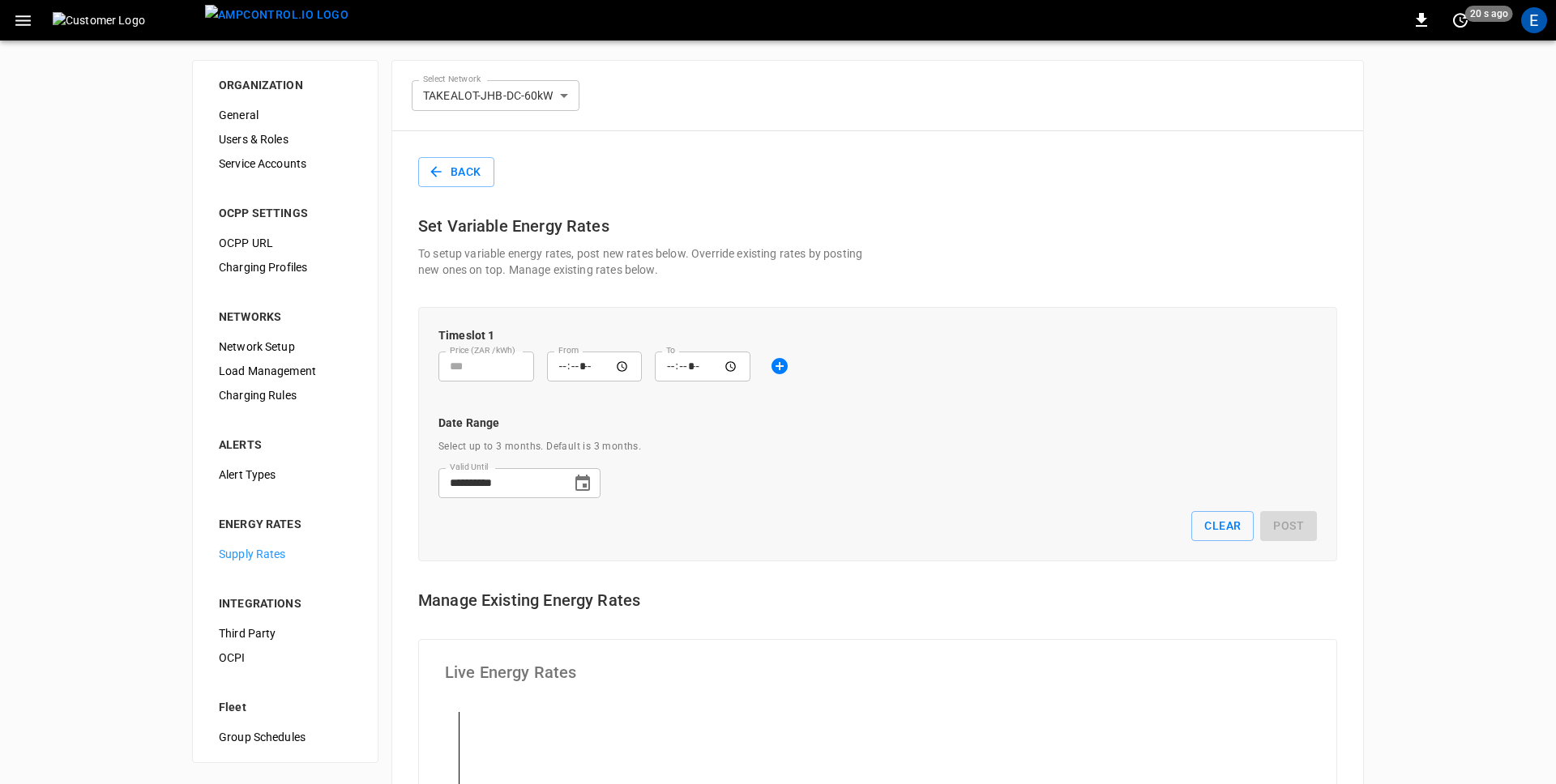 click on "**********" at bounding box center [778, 792] 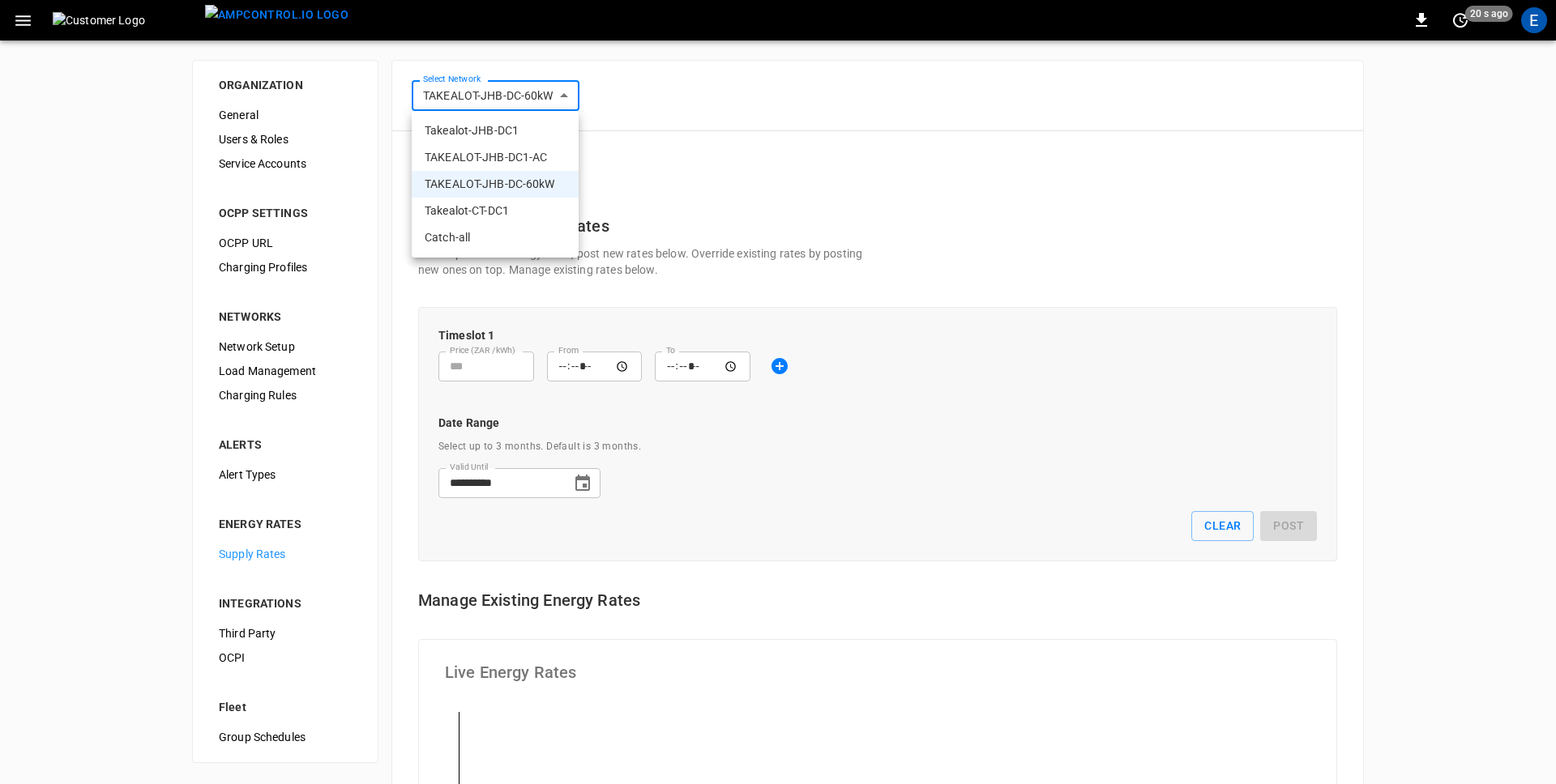 click on "Takealot-CT-DC1" at bounding box center (495, 211) 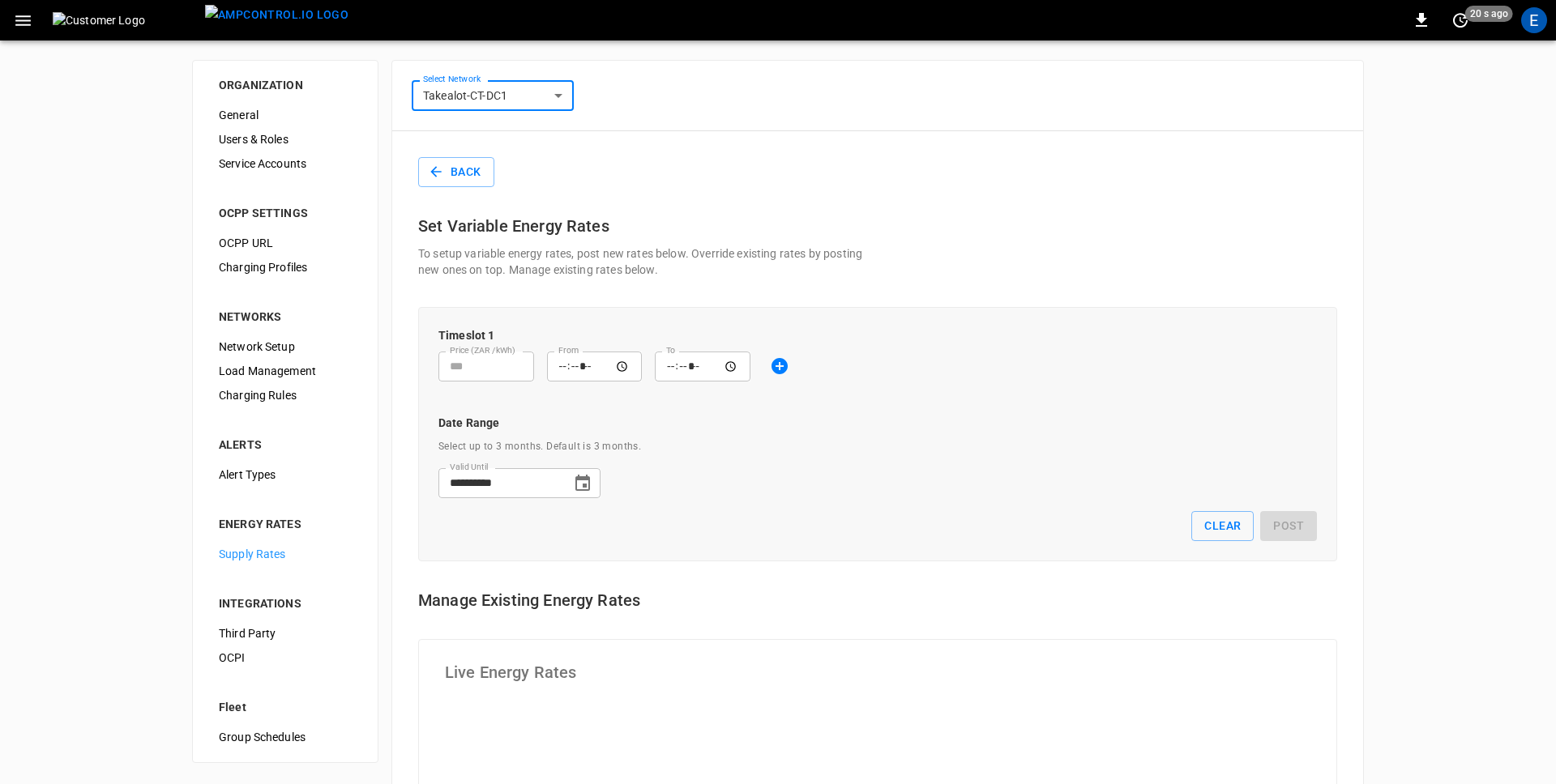 click on "**********" at bounding box center (878, 359) 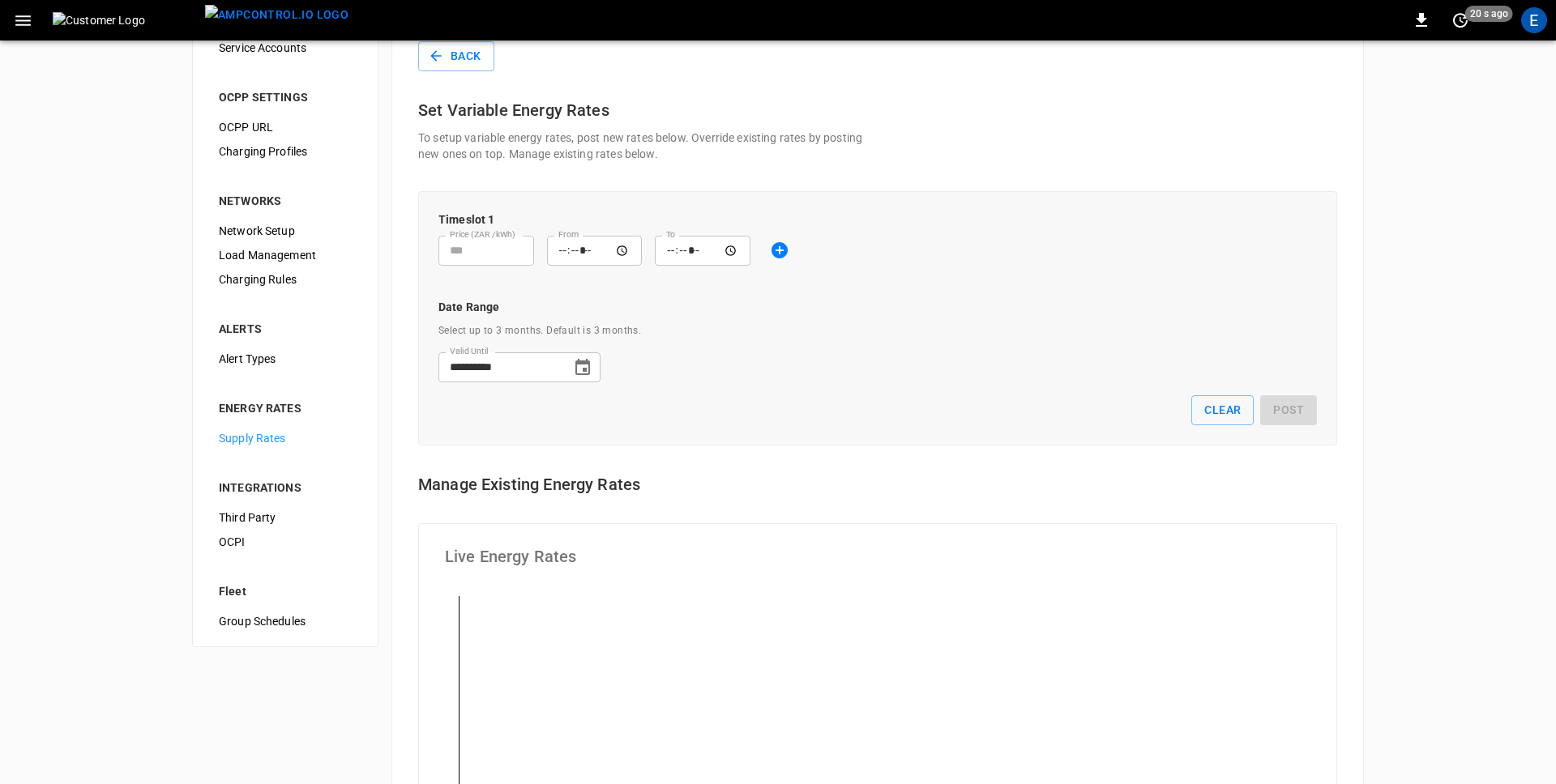 scroll, scrollTop: 0, scrollLeft: 0, axis: both 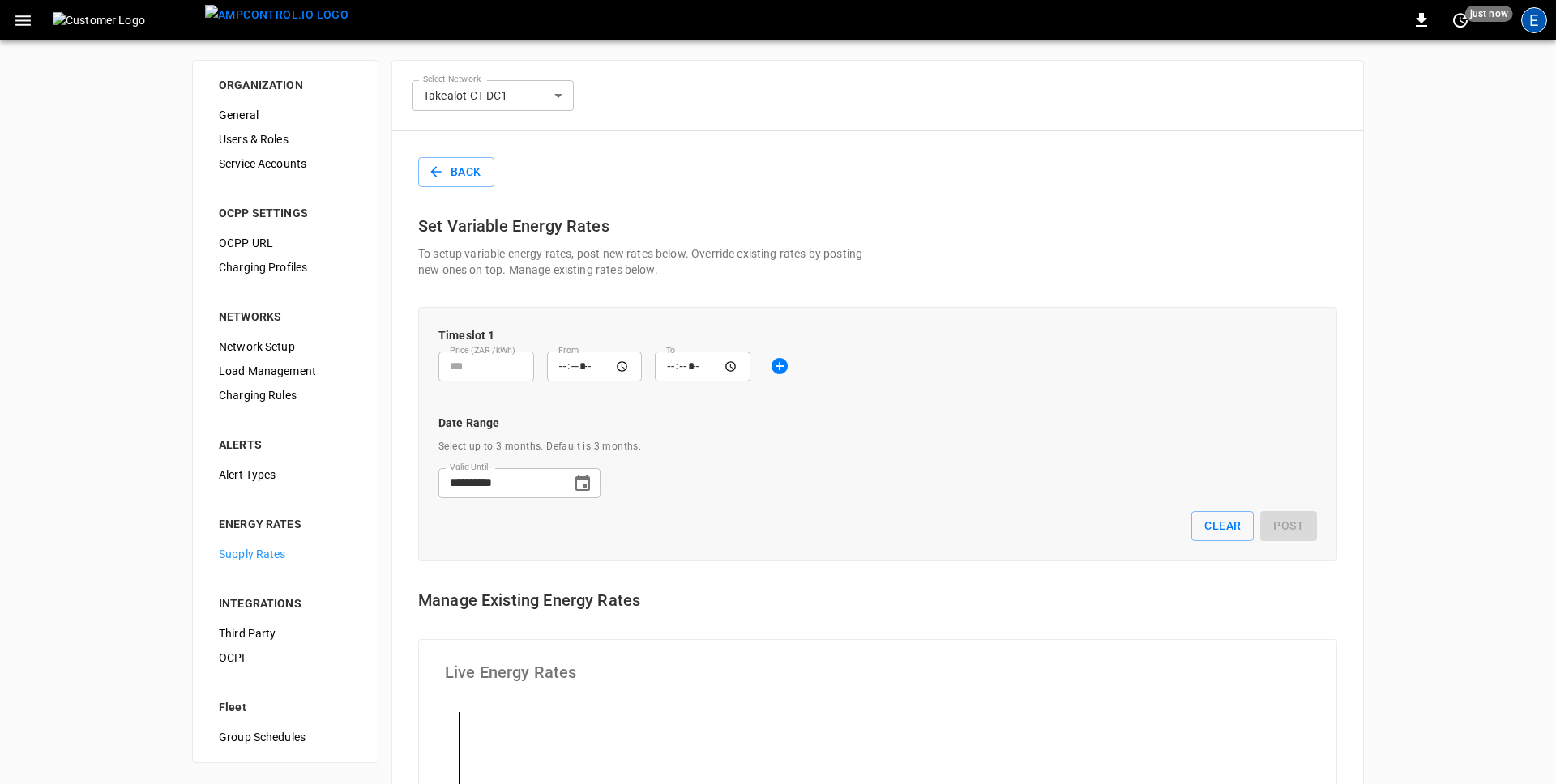 click on "E" at bounding box center [1534, 20] 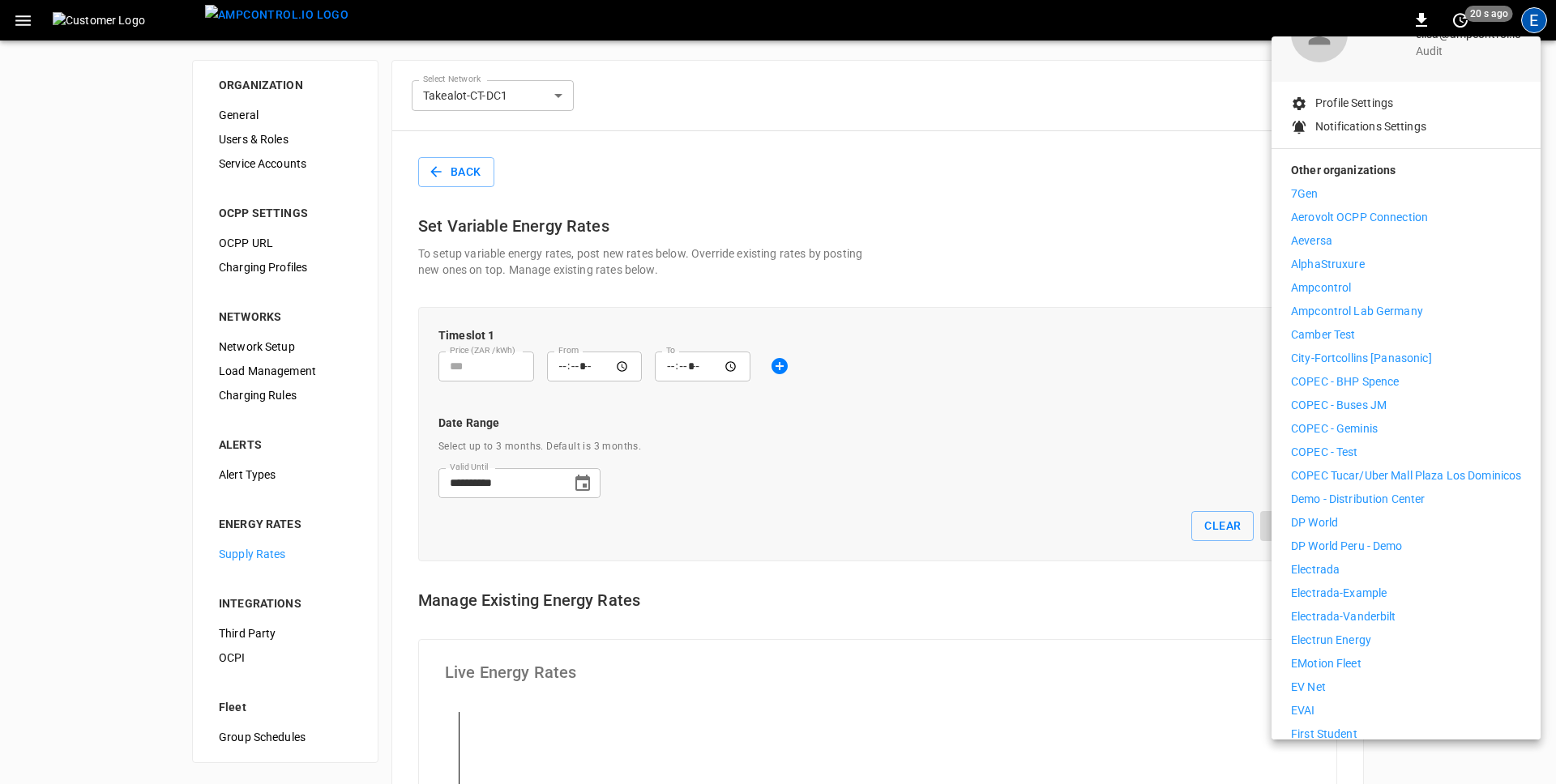 scroll, scrollTop: 117, scrollLeft: 0, axis: vertical 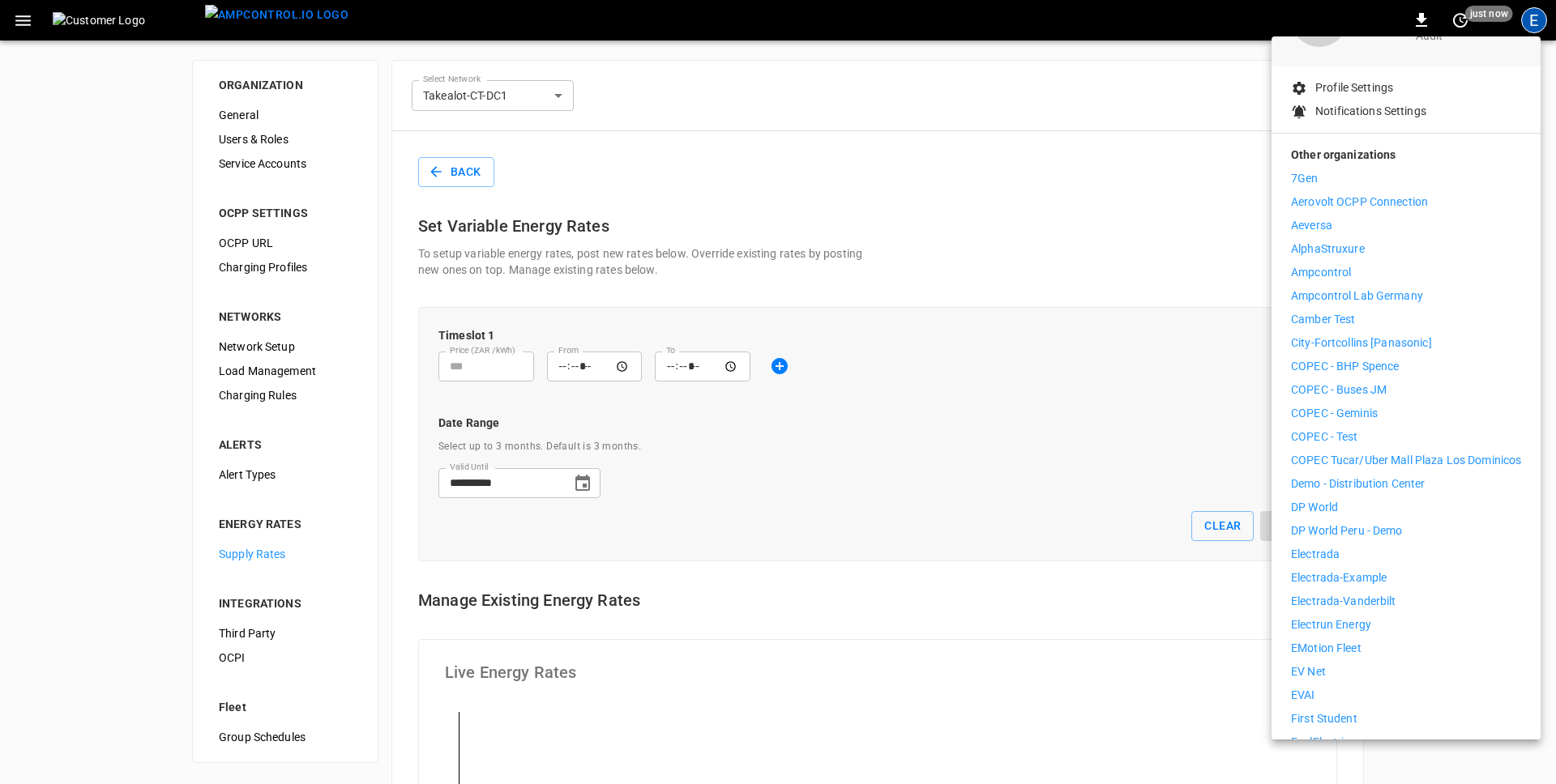 click at bounding box center [778, 392] 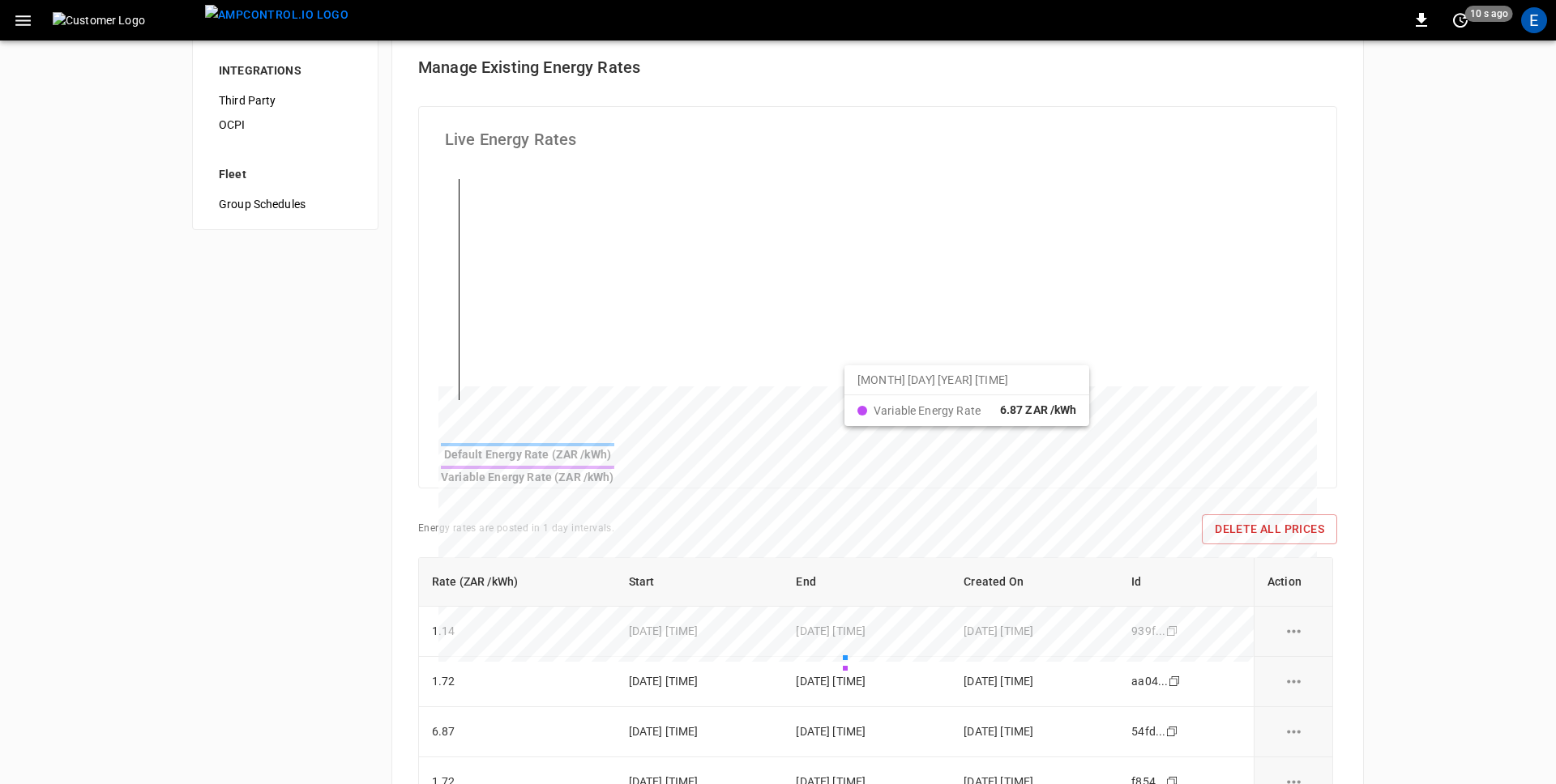 scroll, scrollTop: 628, scrollLeft: 0, axis: vertical 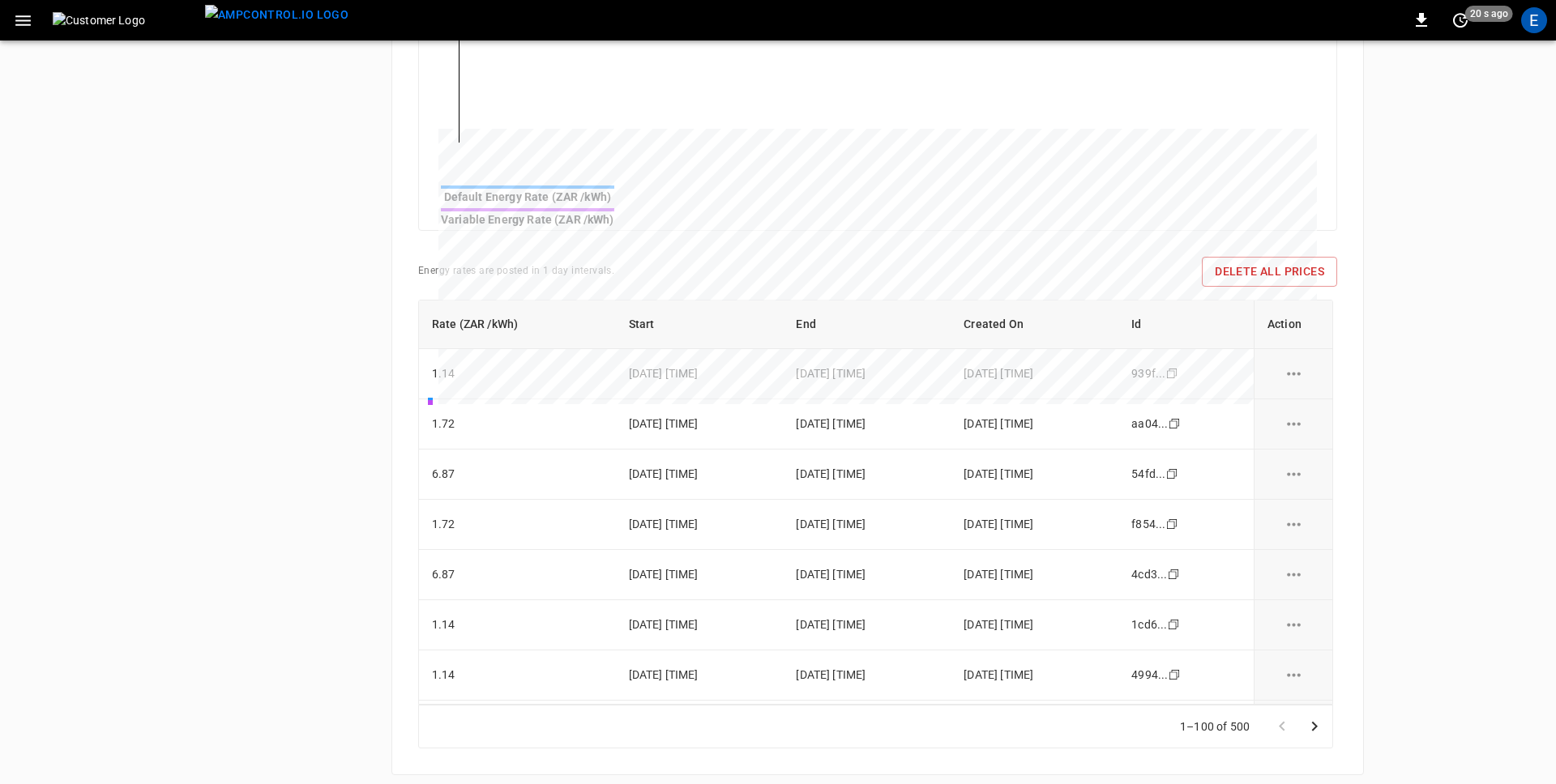 click on "**********" at bounding box center (778, 22) 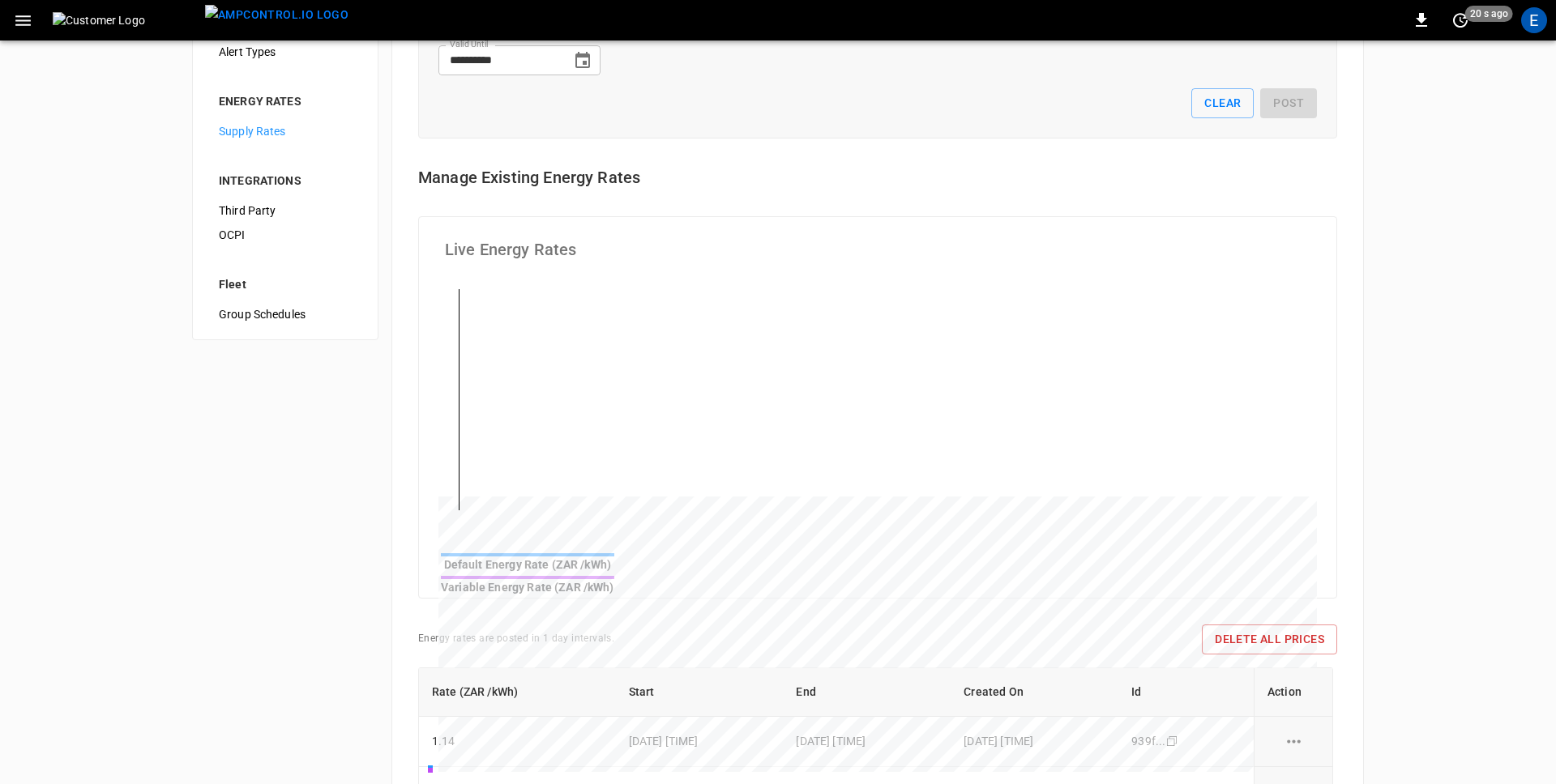 click on "**********" at bounding box center (778, 390) 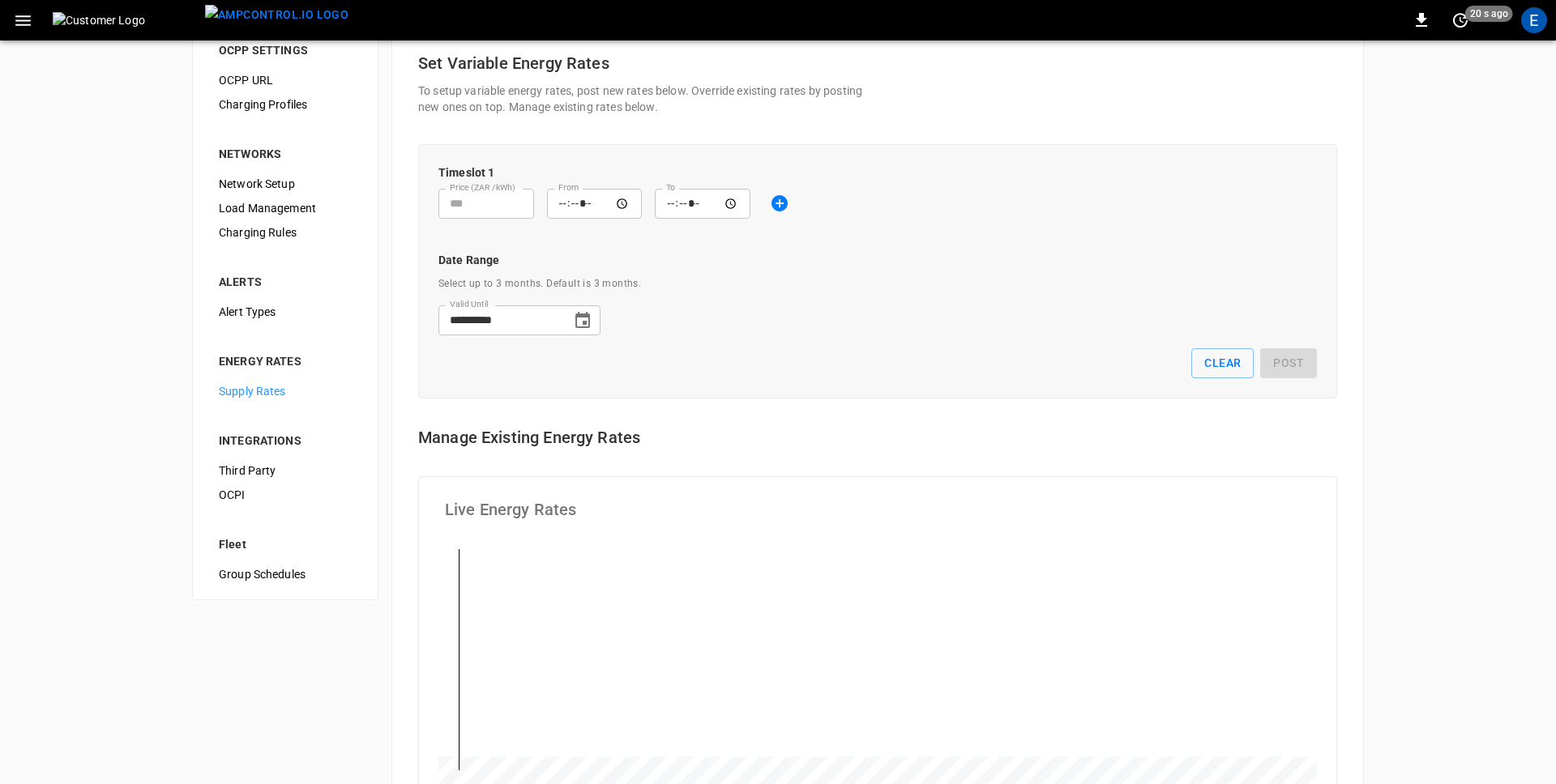 scroll, scrollTop: 0, scrollLeft: 0, axis: both 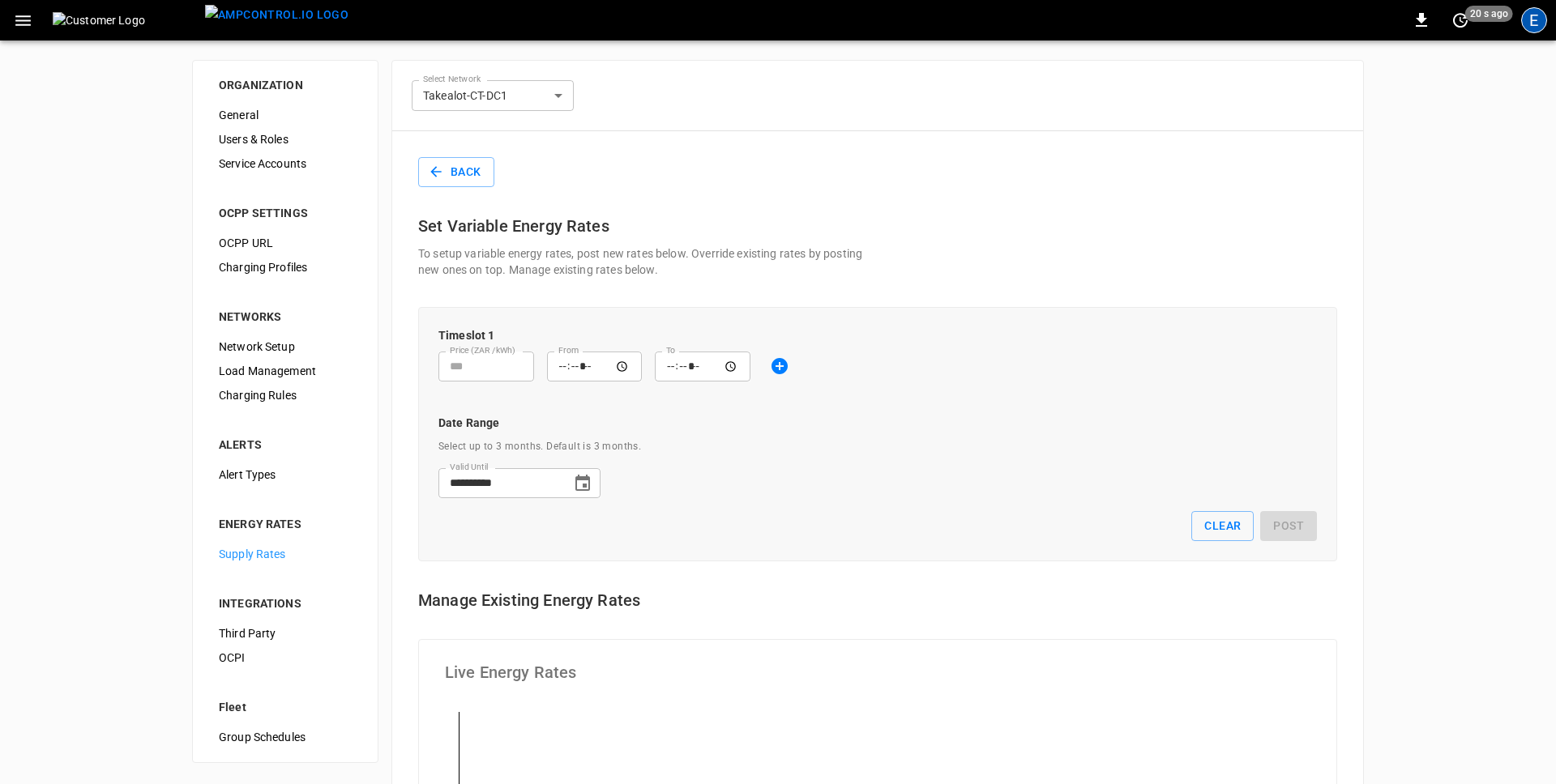 click on "E" at bounding box center [1534, 20] 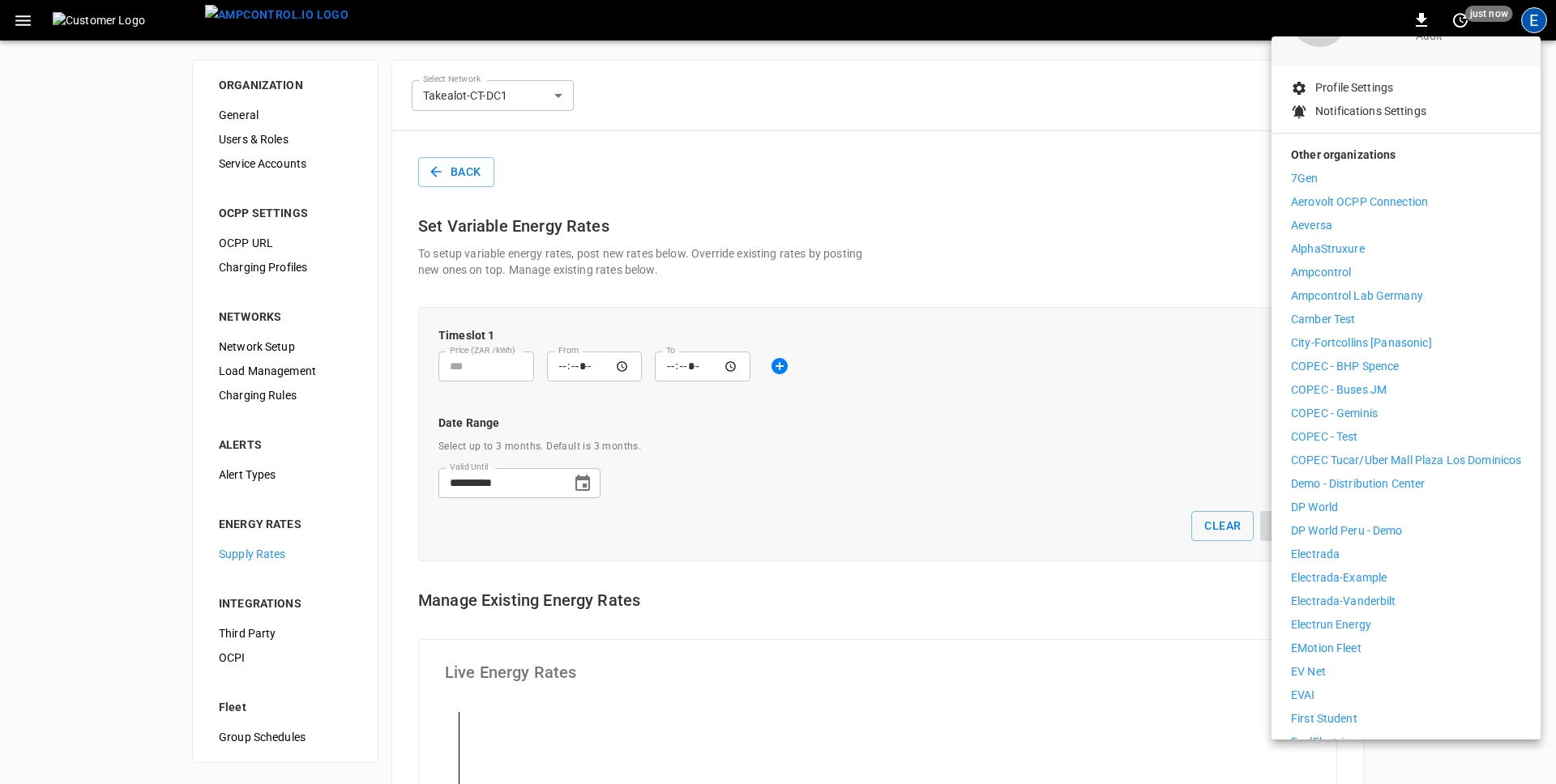 click at bounding box center (778, 392) 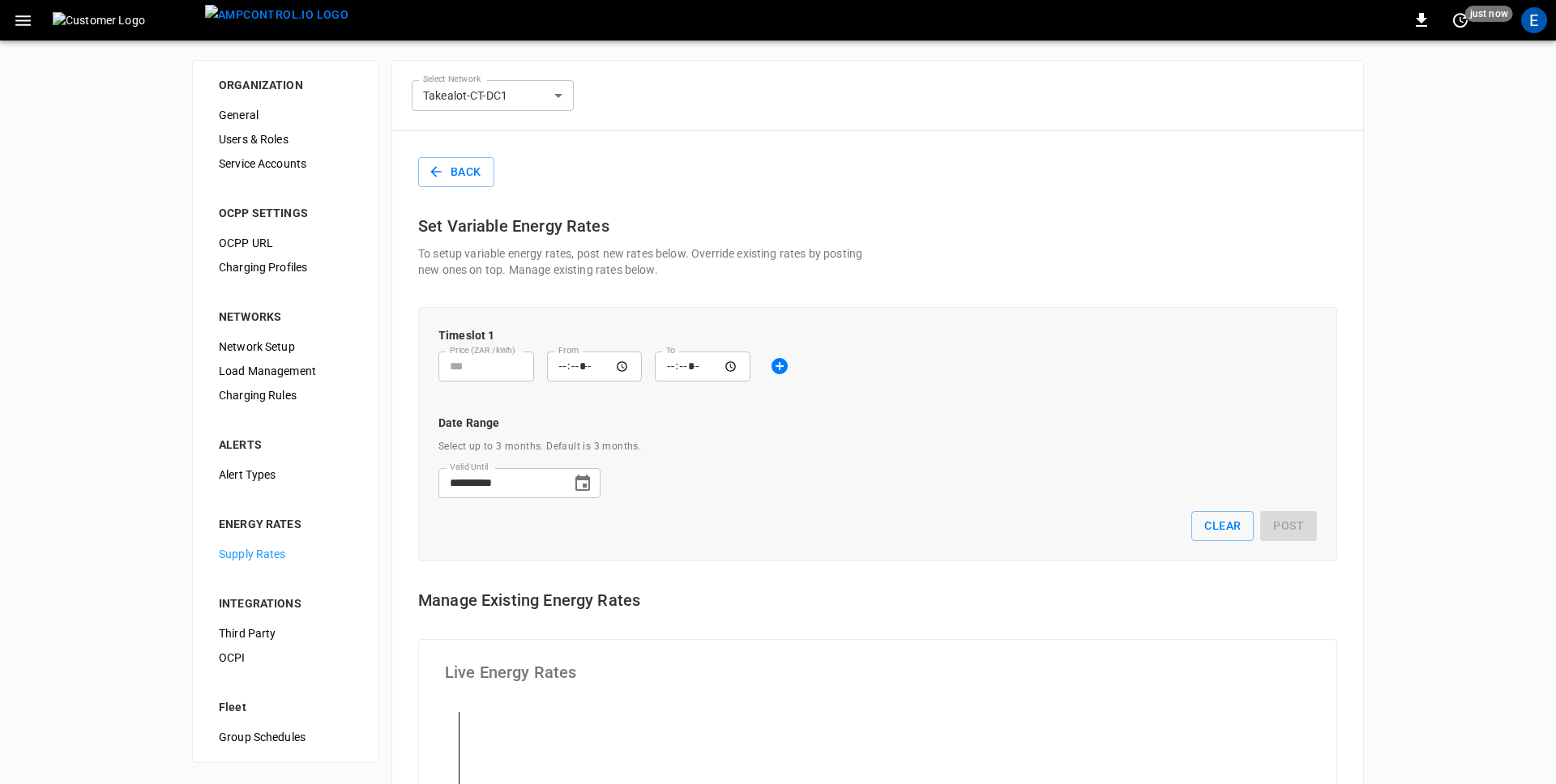 click on "**********" at bounding box center (778, 812) 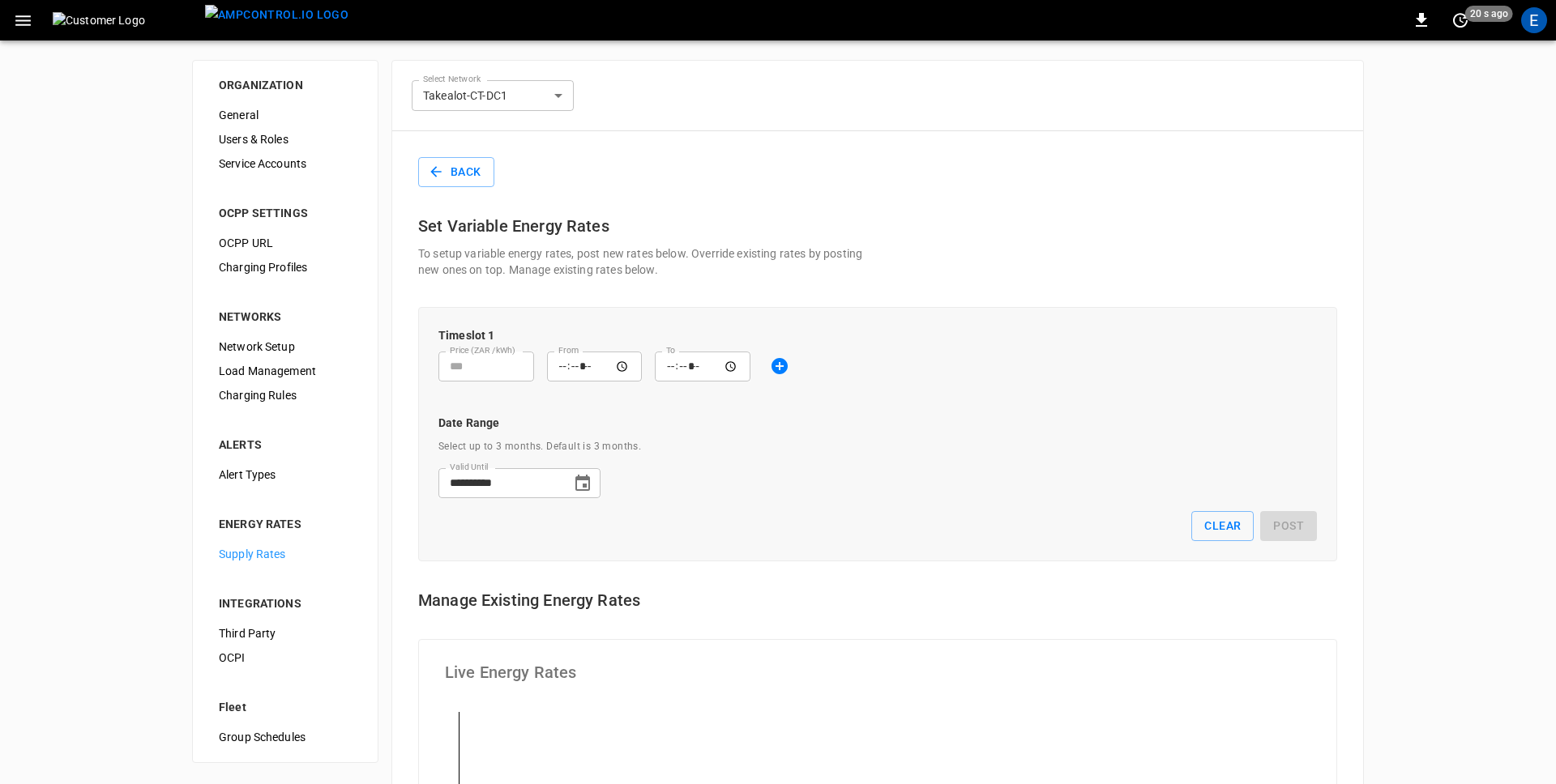 click on "**********" at bounding box center [778, 812] 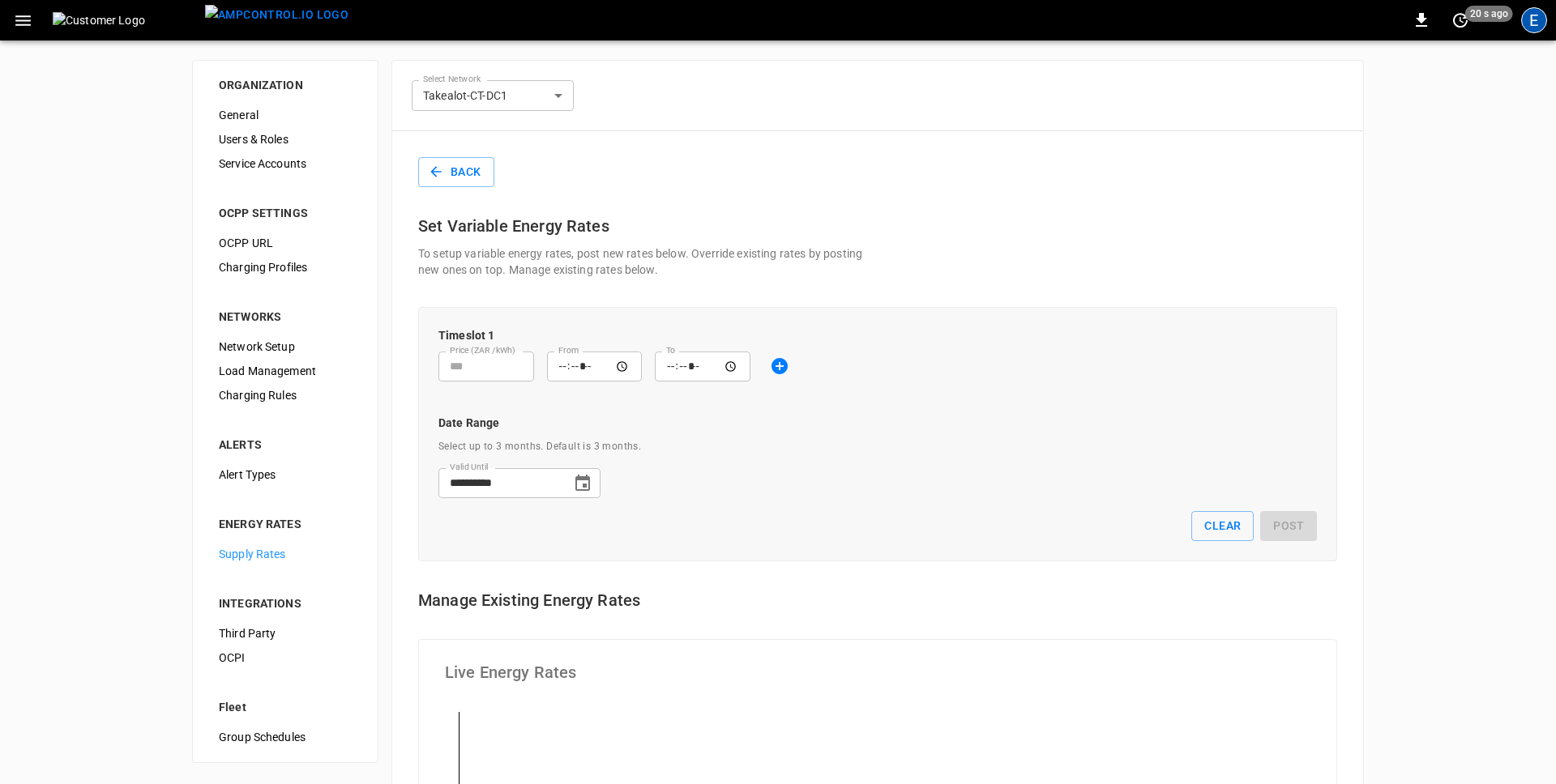 click on "E" at bounding box center [1534, 20] 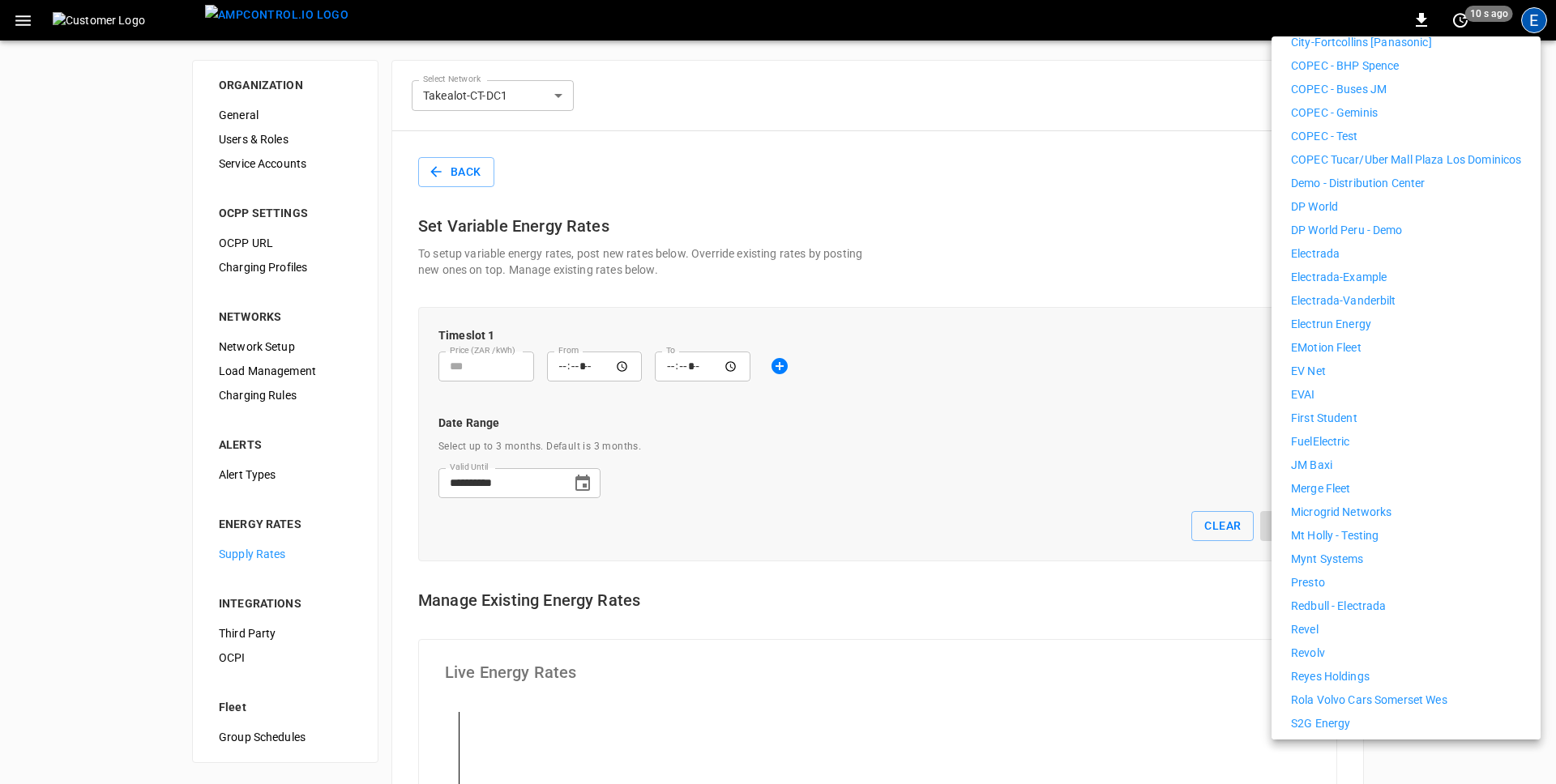 scroll, scrollTop: 420, scrollLeft: 0, axis: vertical 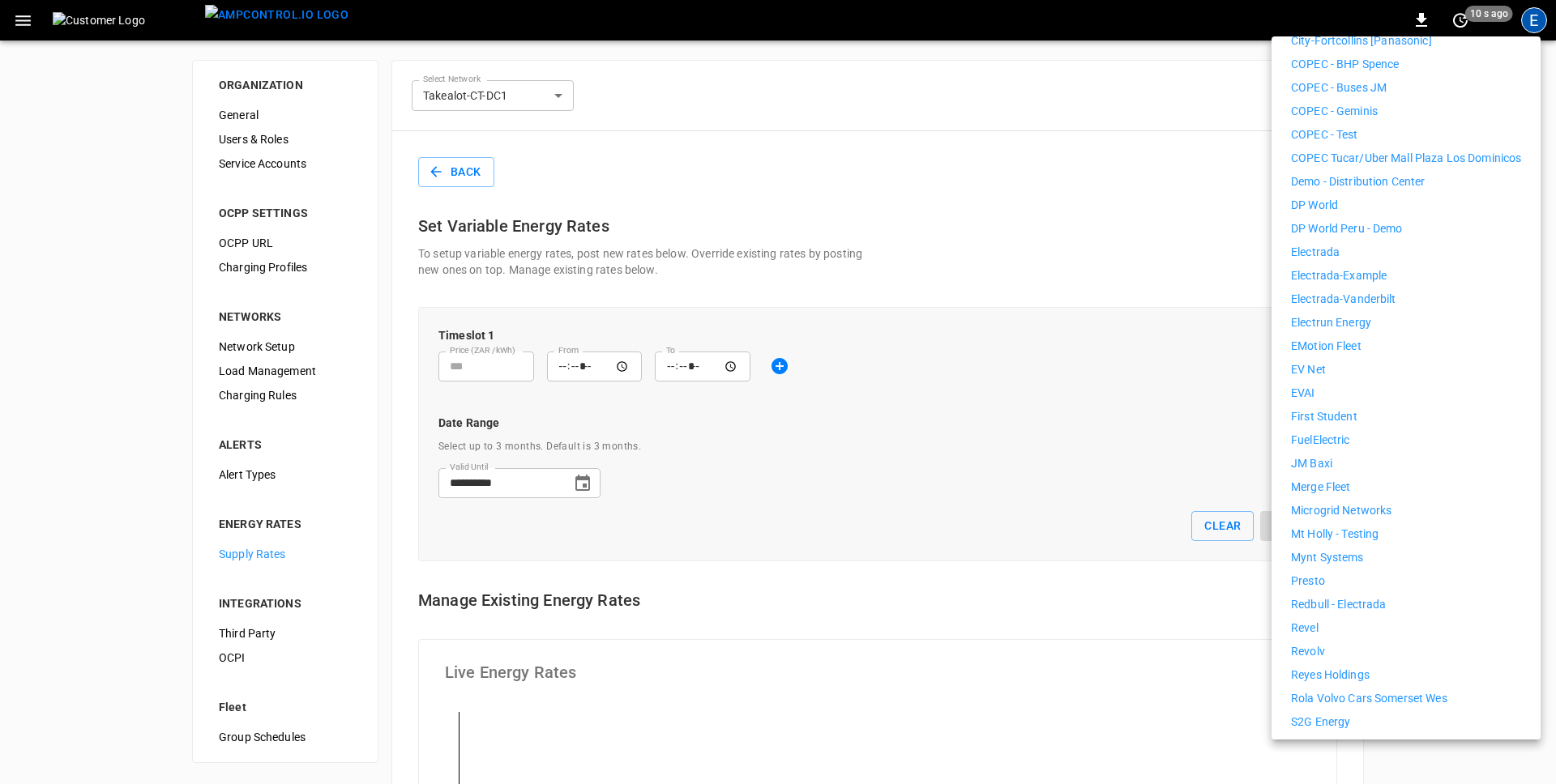 click on "Revolv" at bounding box center [1406, 651] 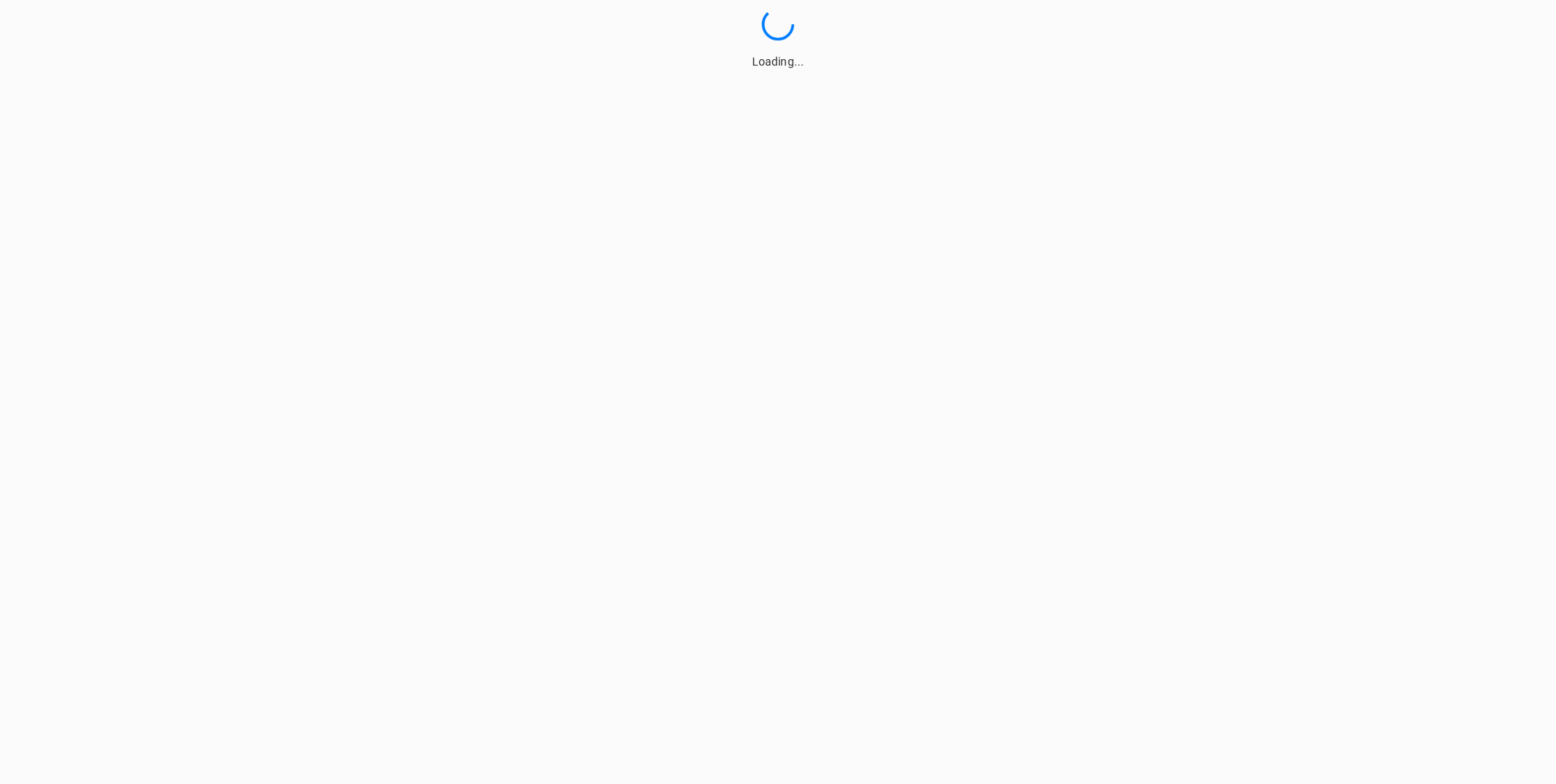 scroll, scrollTop: 0, scrollLeft: 0, axis: both 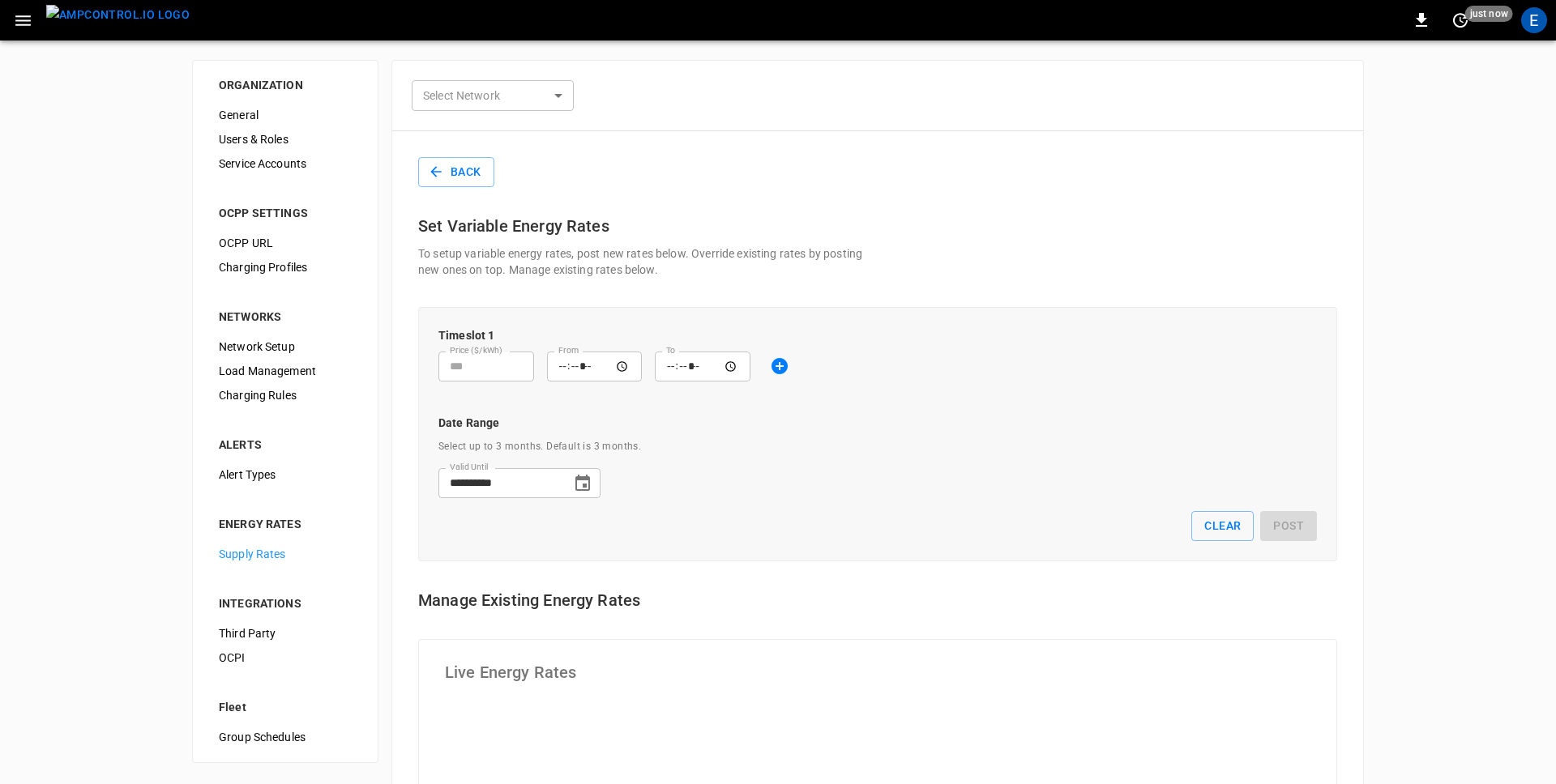 click on "**********" at bounding box center (778, 792) 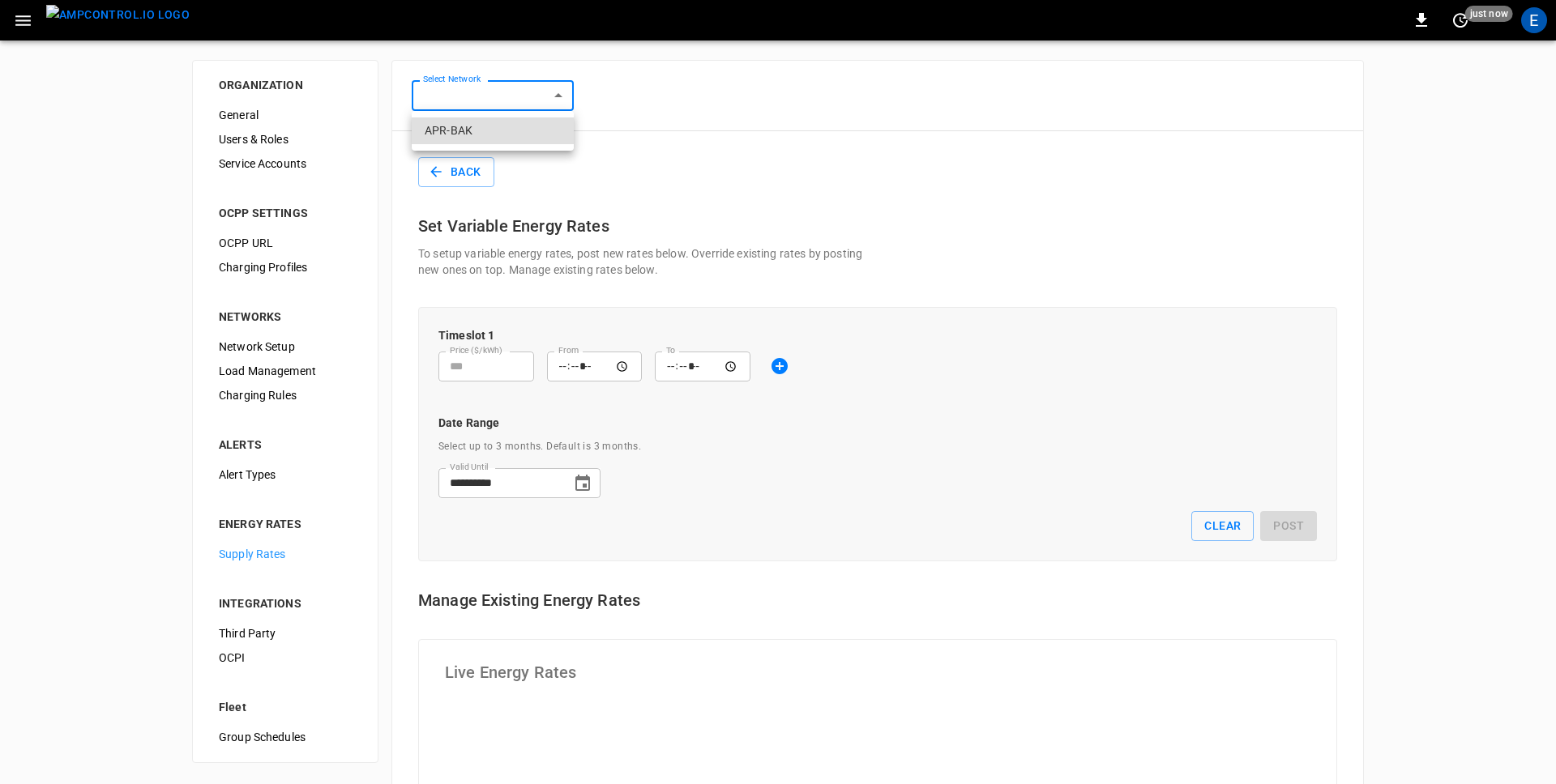 click on "APR-BAK" at bounding box center (493, 130) 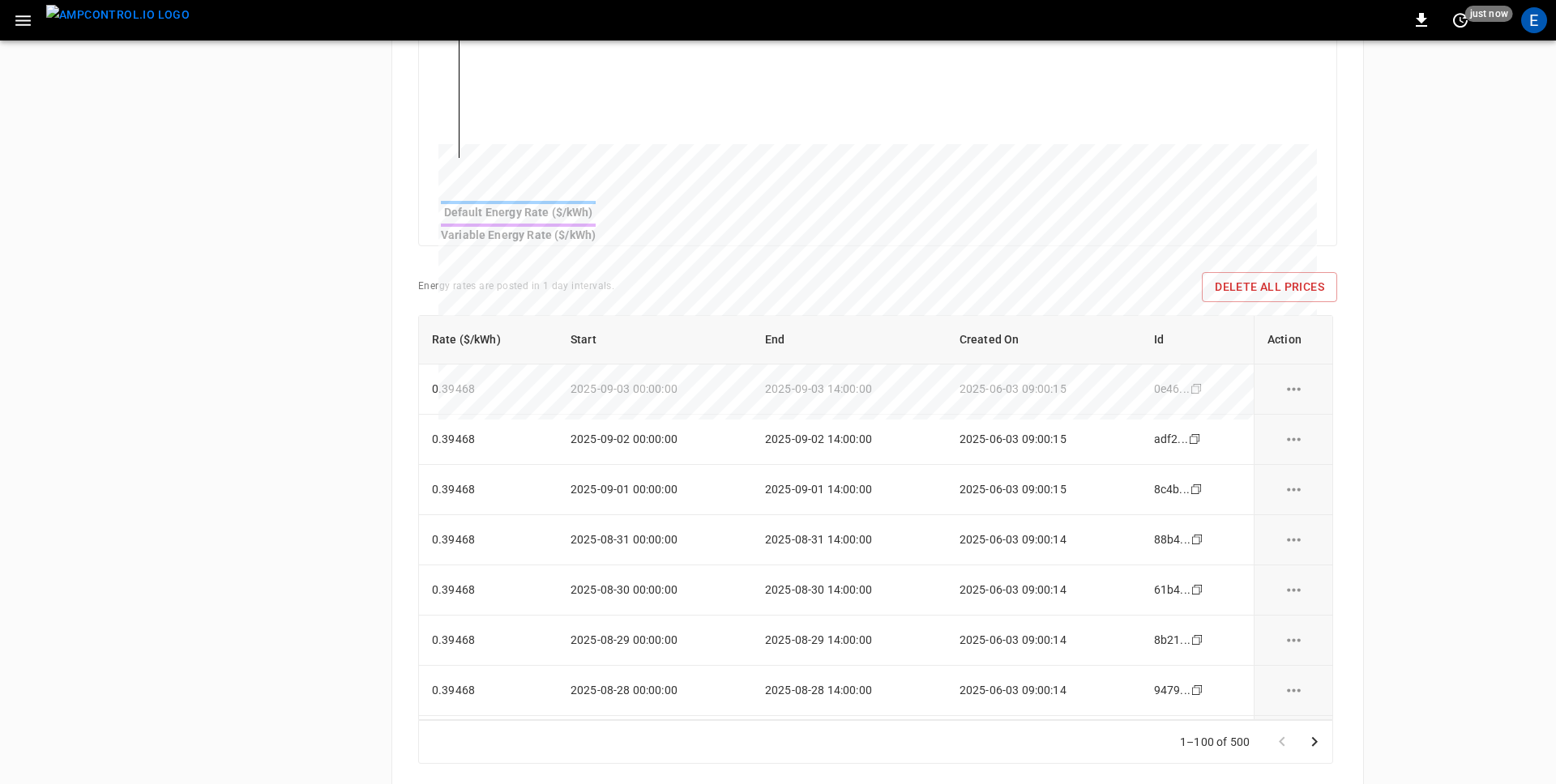 click on "**********" at bounding box center (778, 37) 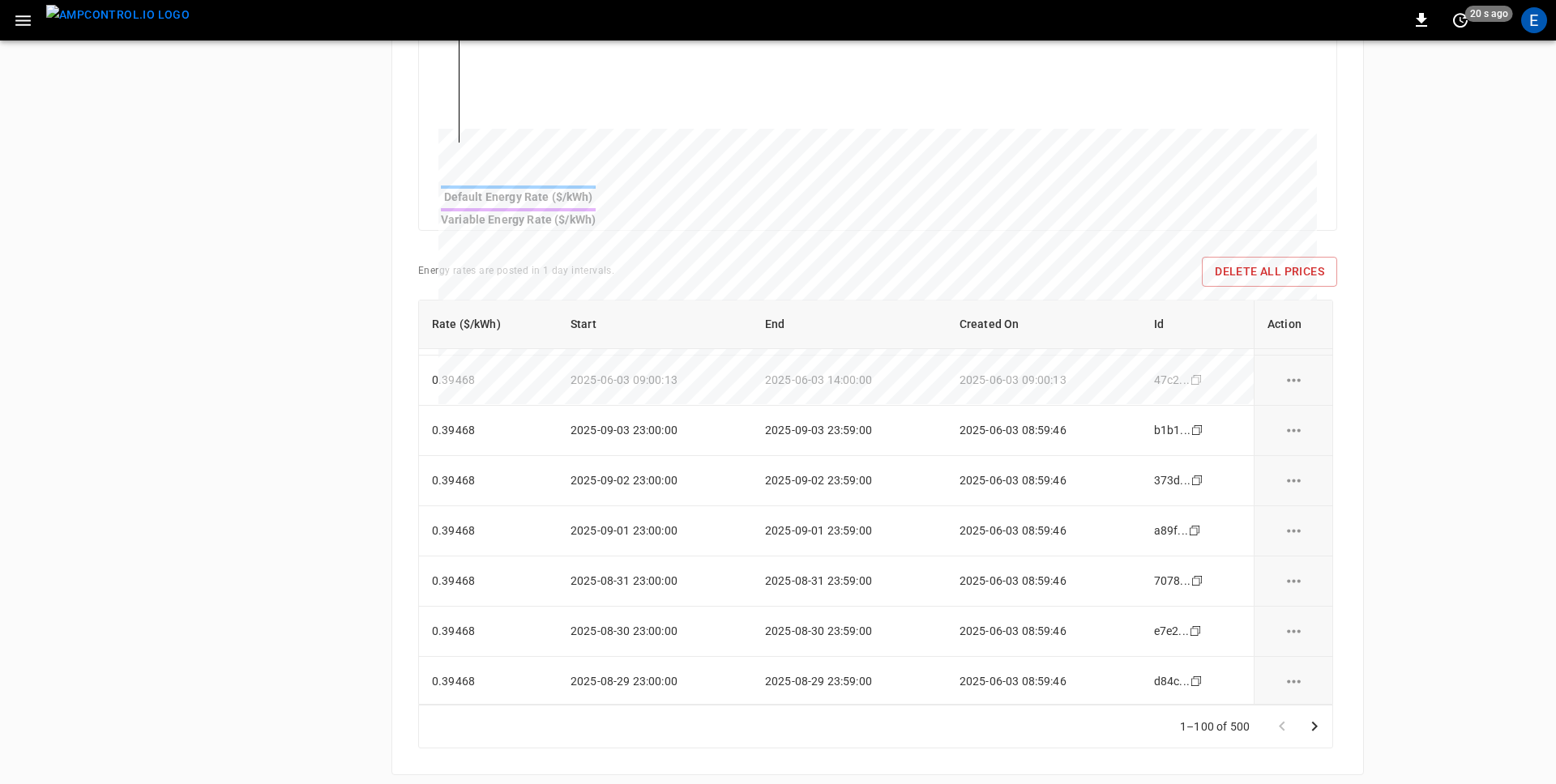 scroll, scrollTop: 4667, scrollLeft: 0, axis: vertical 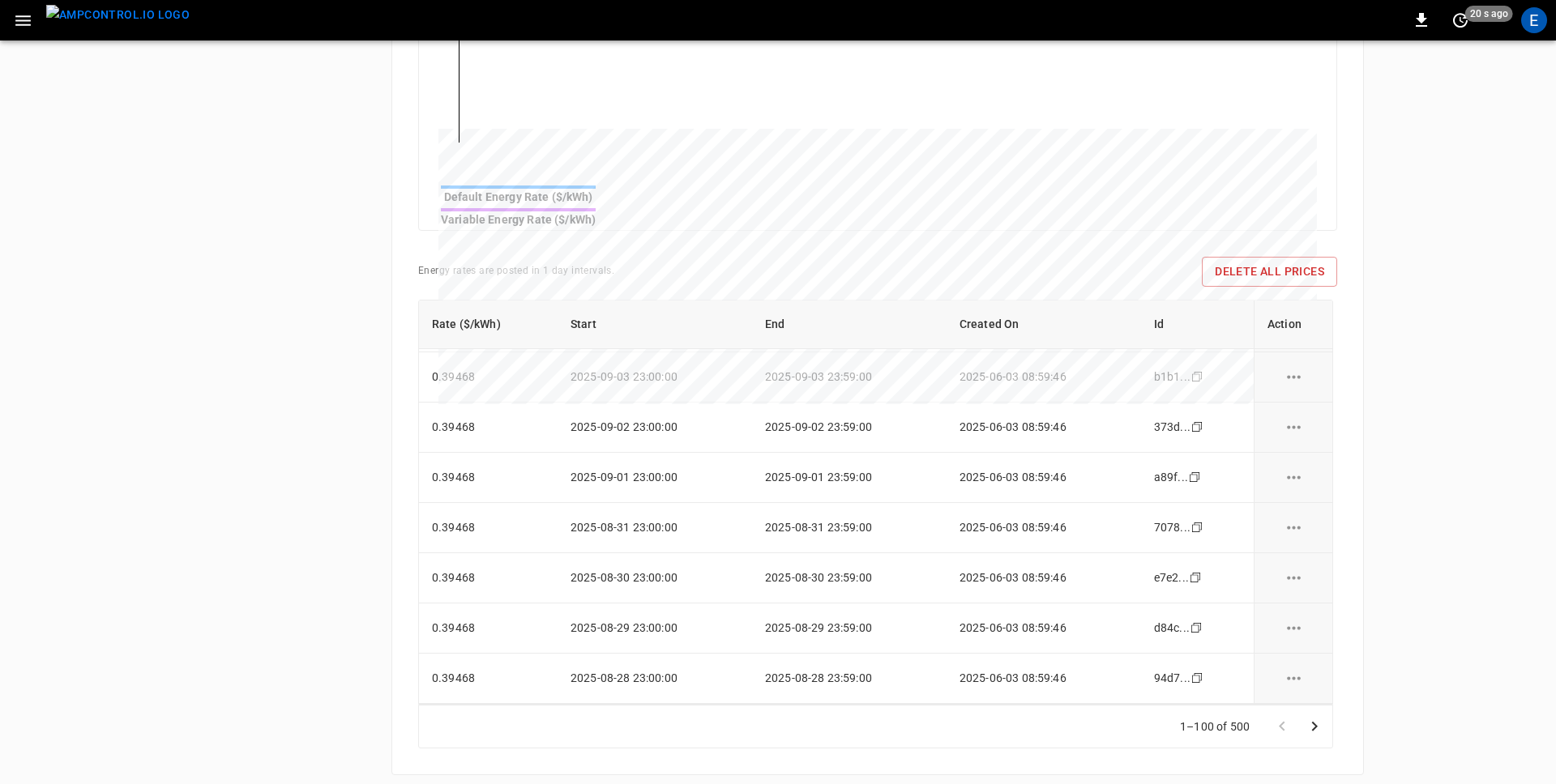 click on "**********" at bounding box center (778, 22) 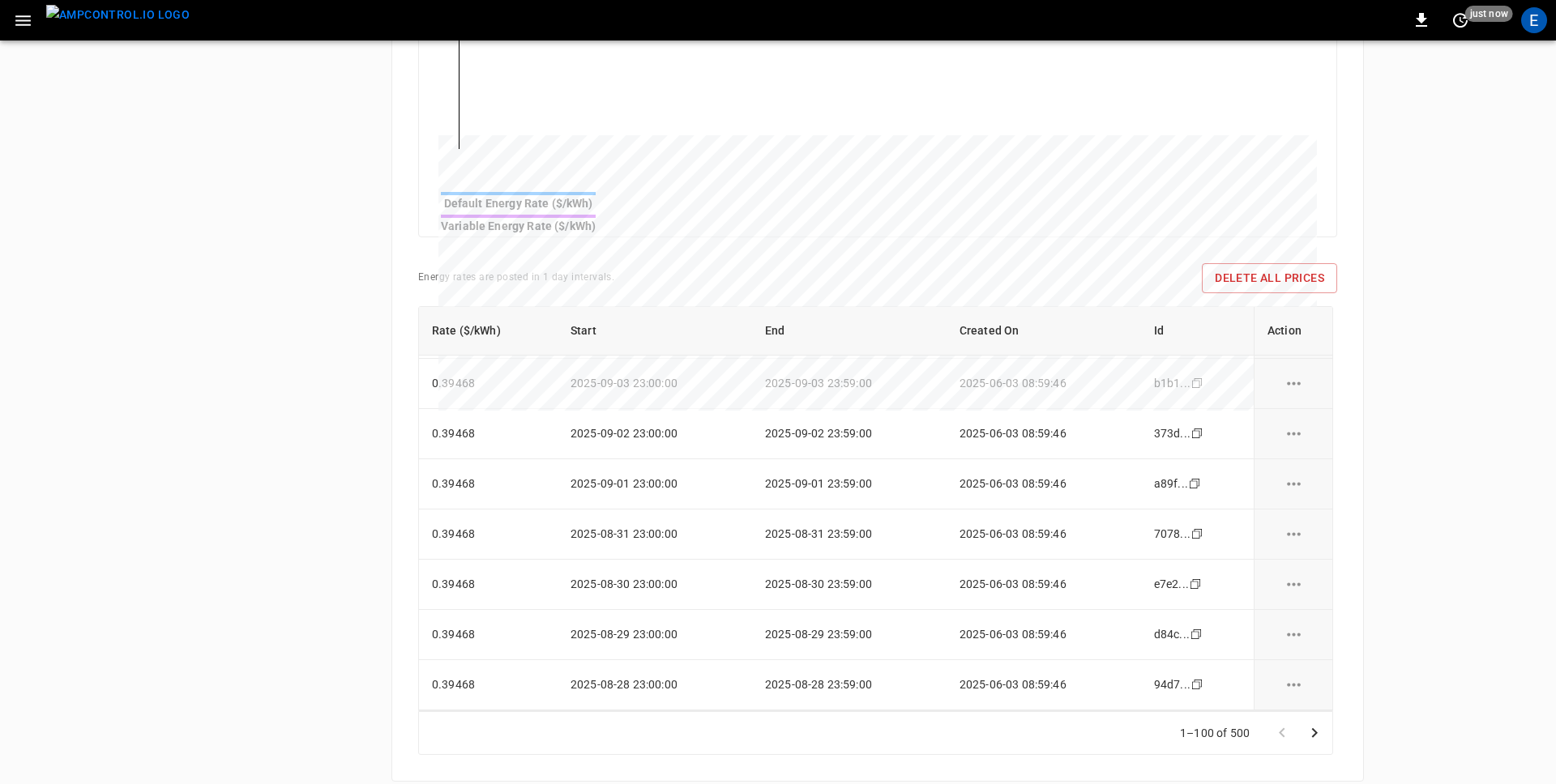 scroll, scrollTop: 790, scrollLeft: 0, axis: vertical 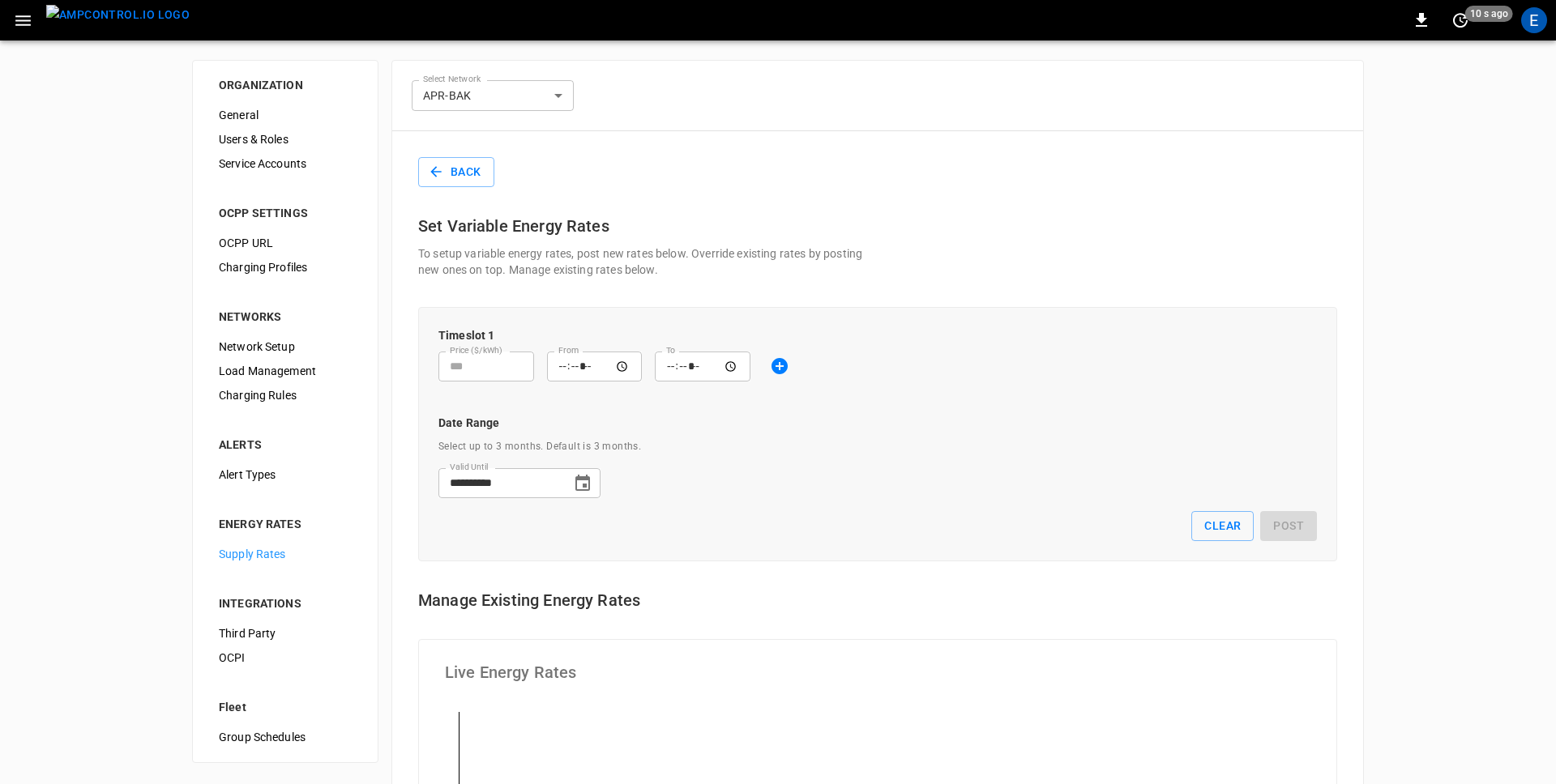 click on "**********" at bounding box center [778, 812] 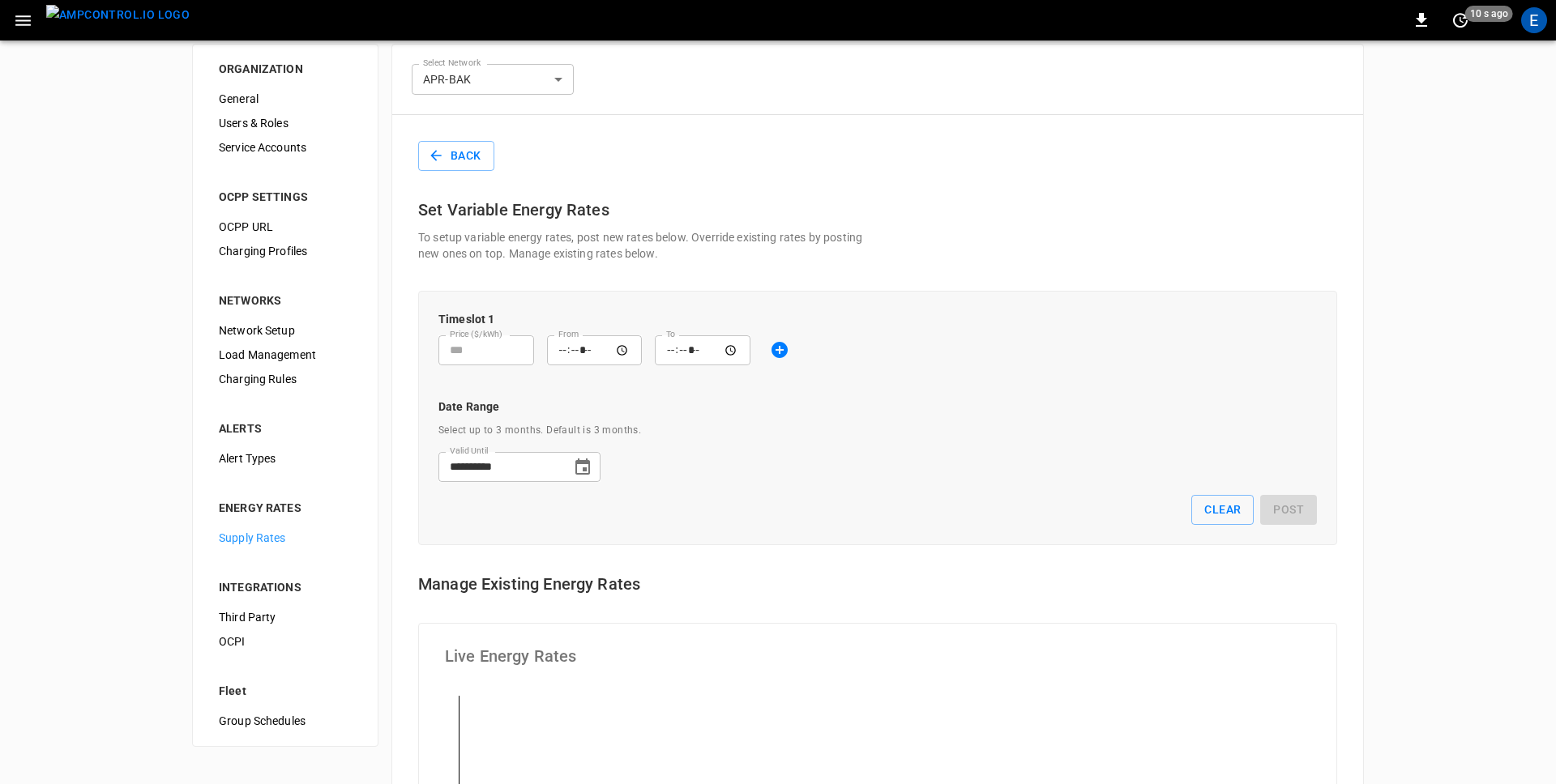 scroll, scrollTop: 0, scrollLeft: 0, axis: both 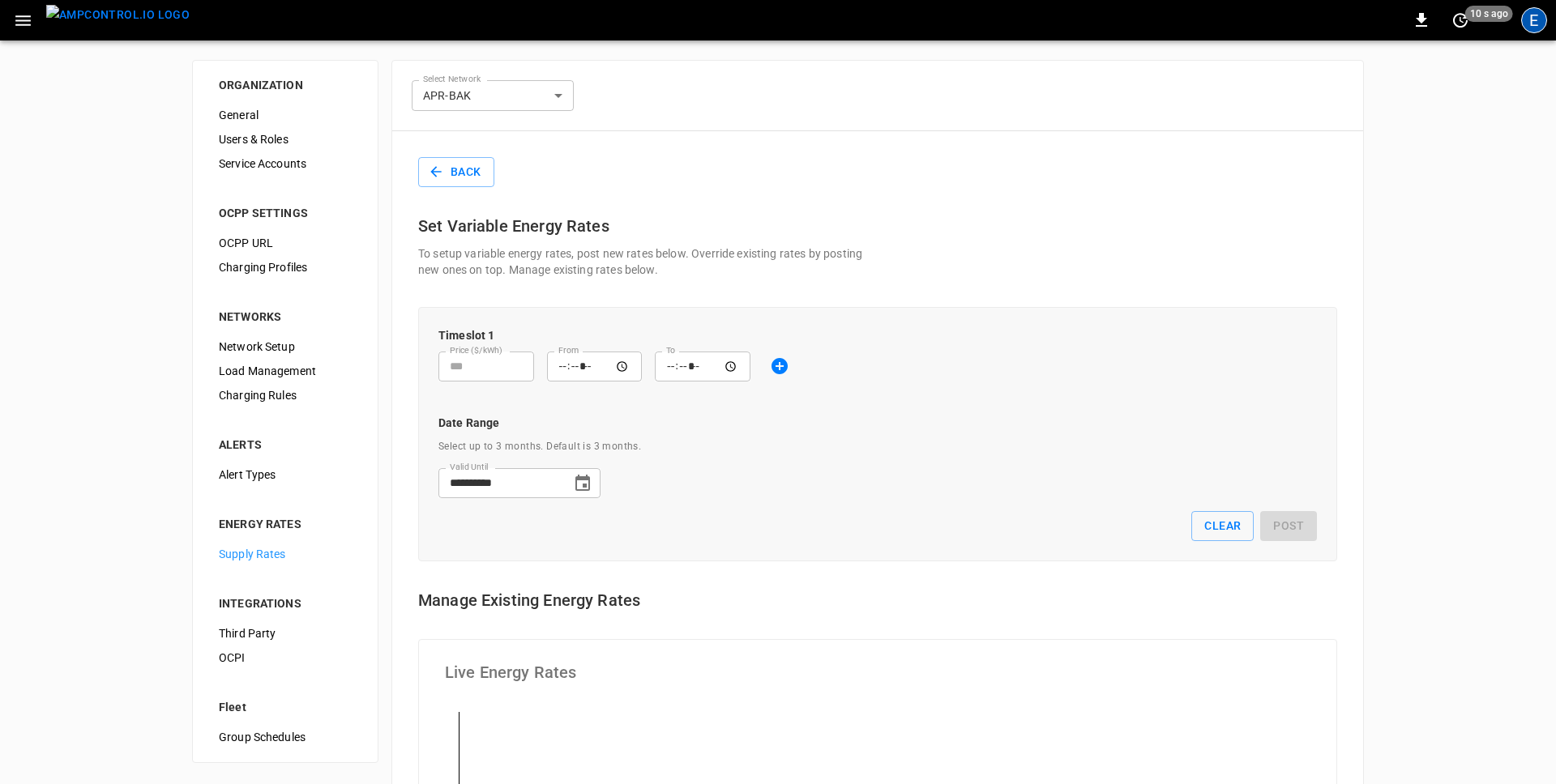 click on "E" at bounding box center [1534, 20] 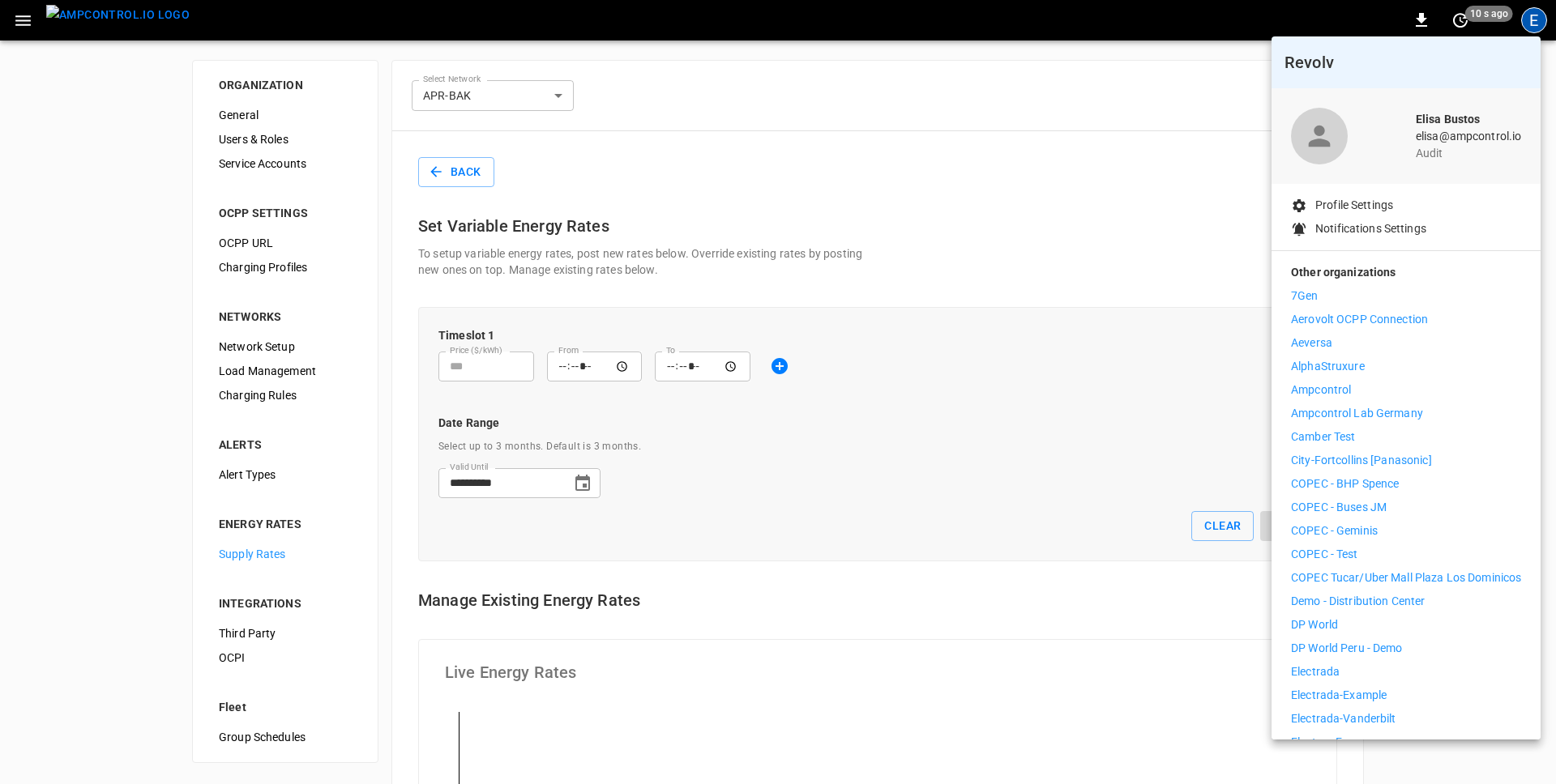click 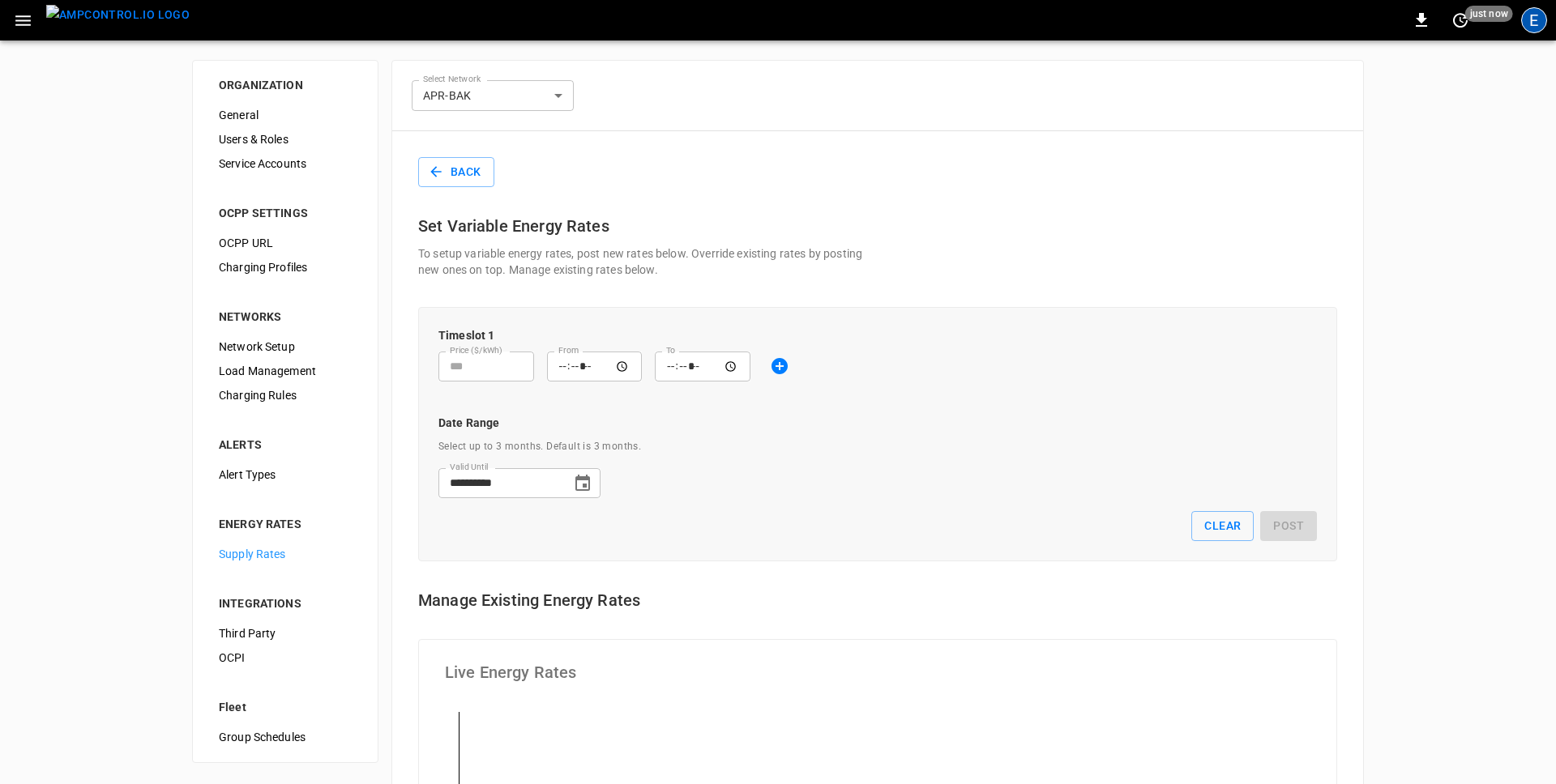 click on "E" 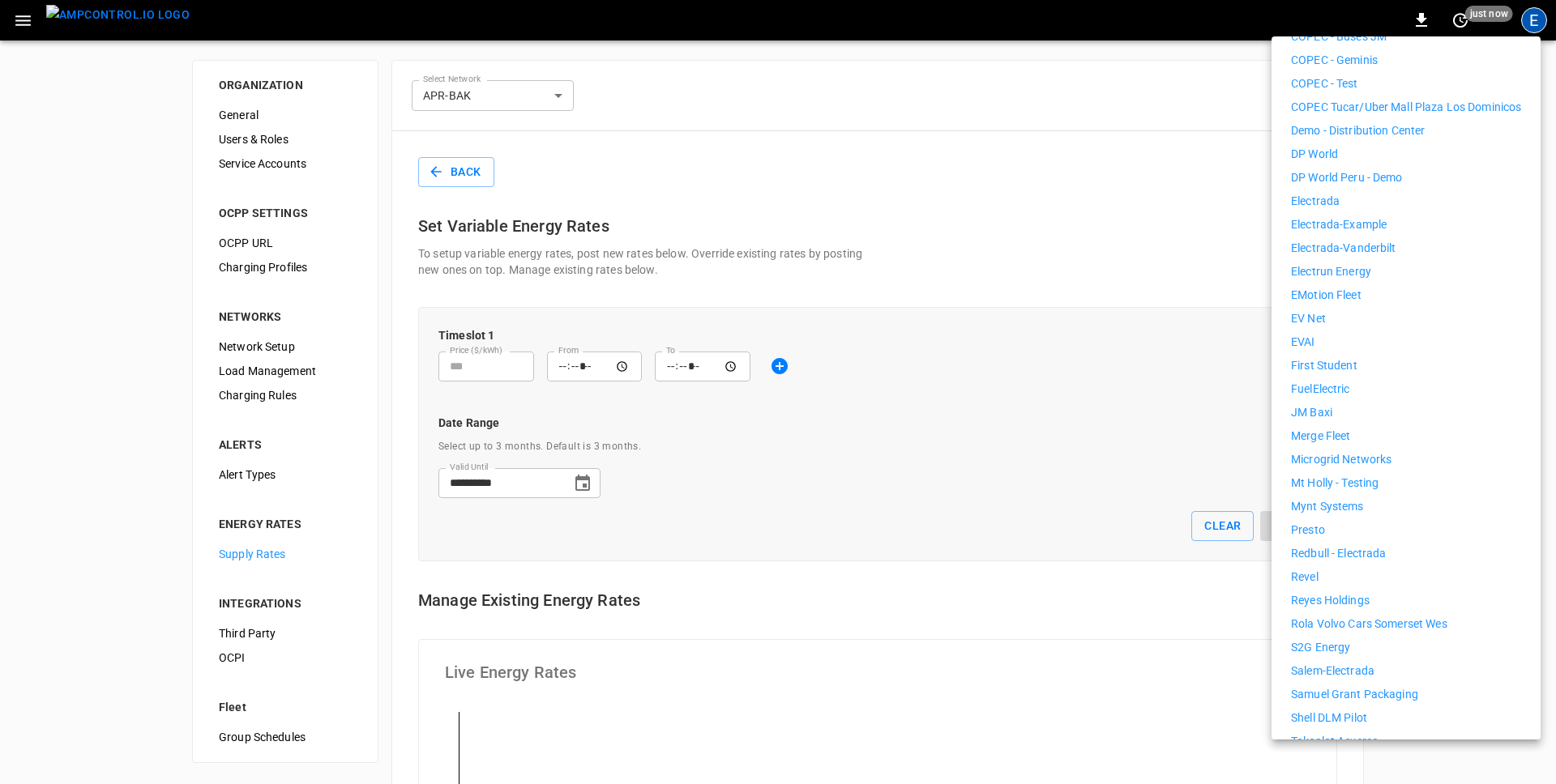 scroll, scrollTop: 467, scrollLeft: 0, axis: vertical 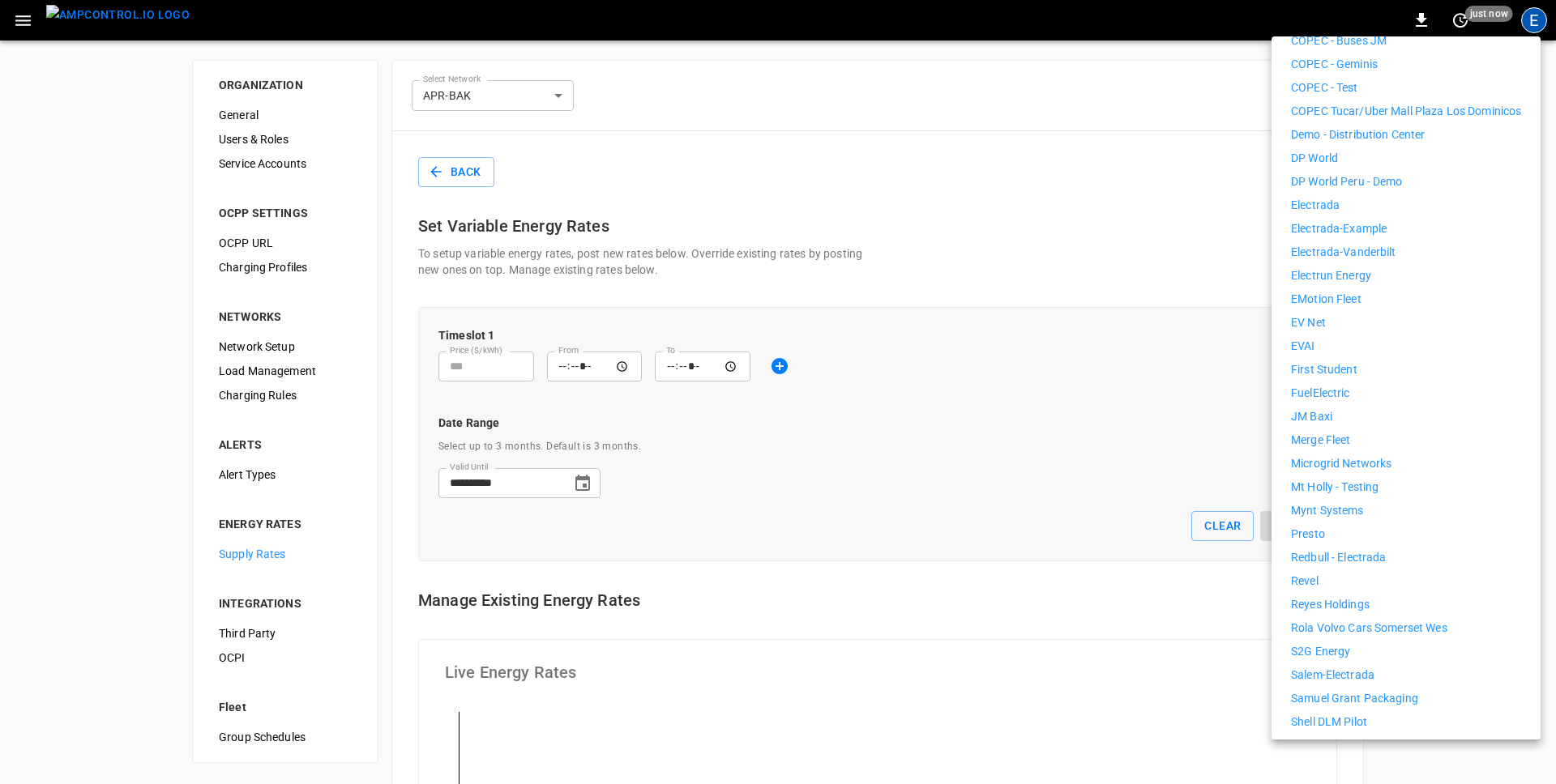 click on "FuelElectric" 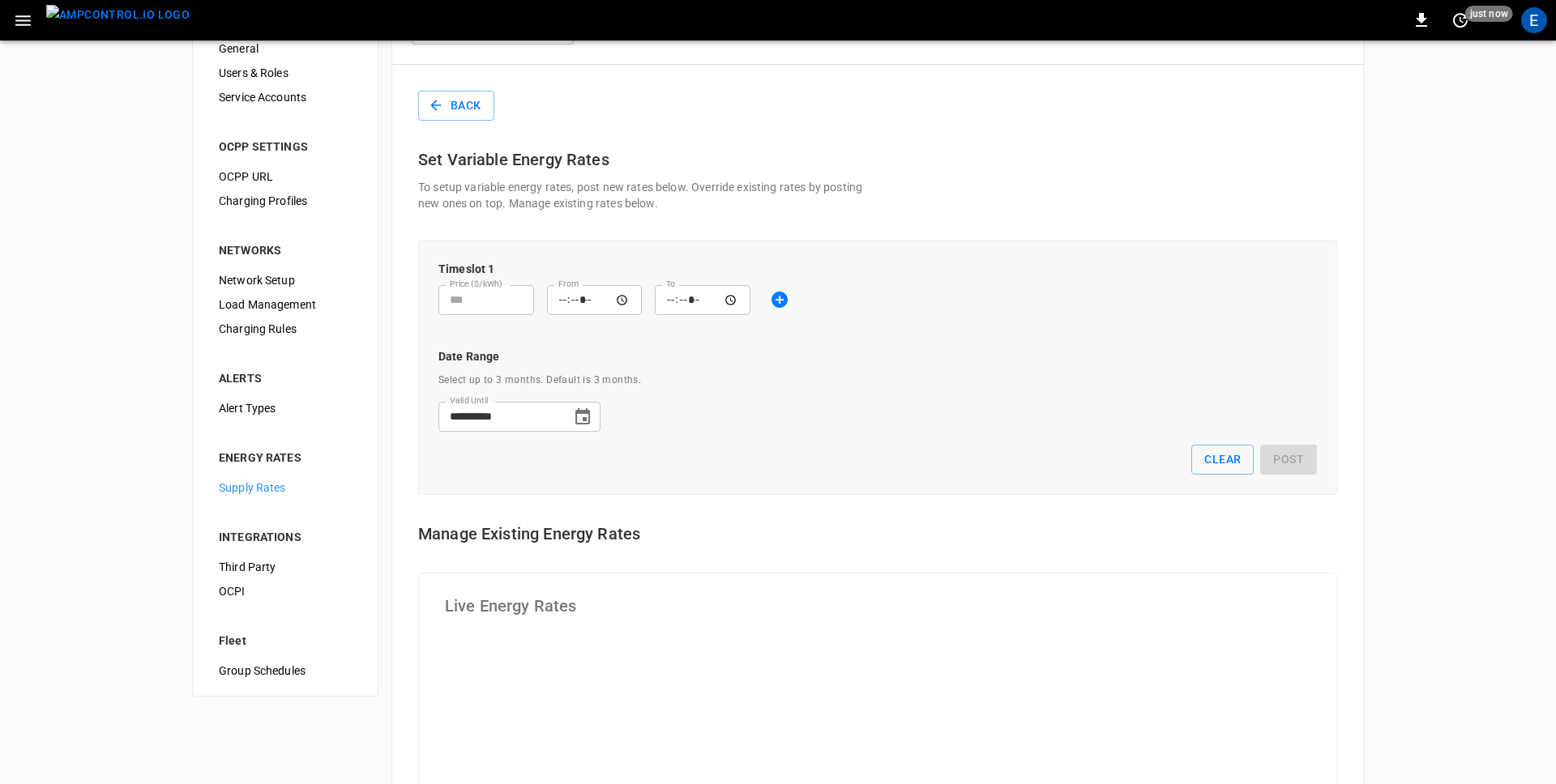 scroll, scrollTop: 12, scrollLeft: 0, axis: vertical 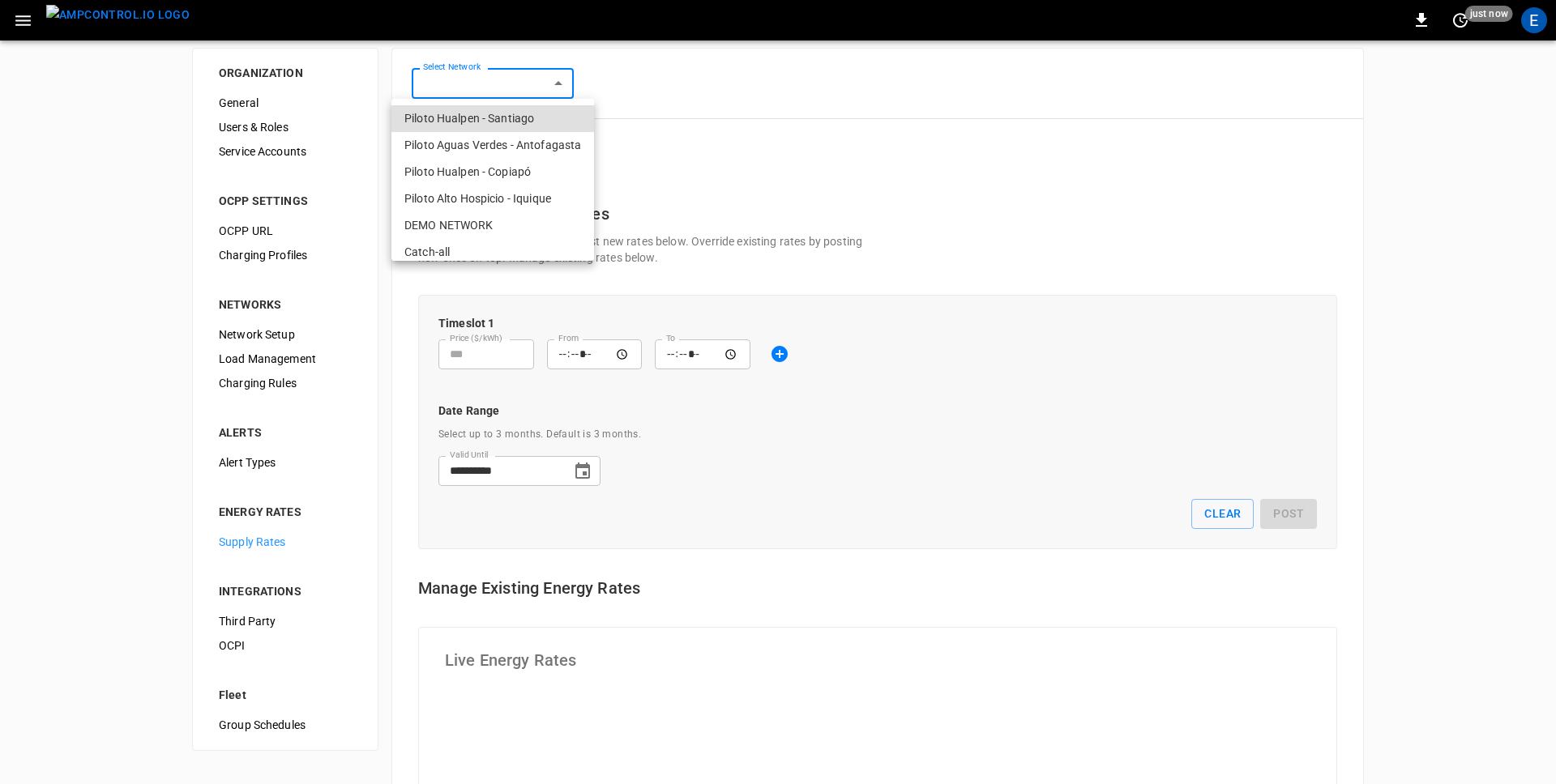 click on "**********" at bounding box center (778, 780) 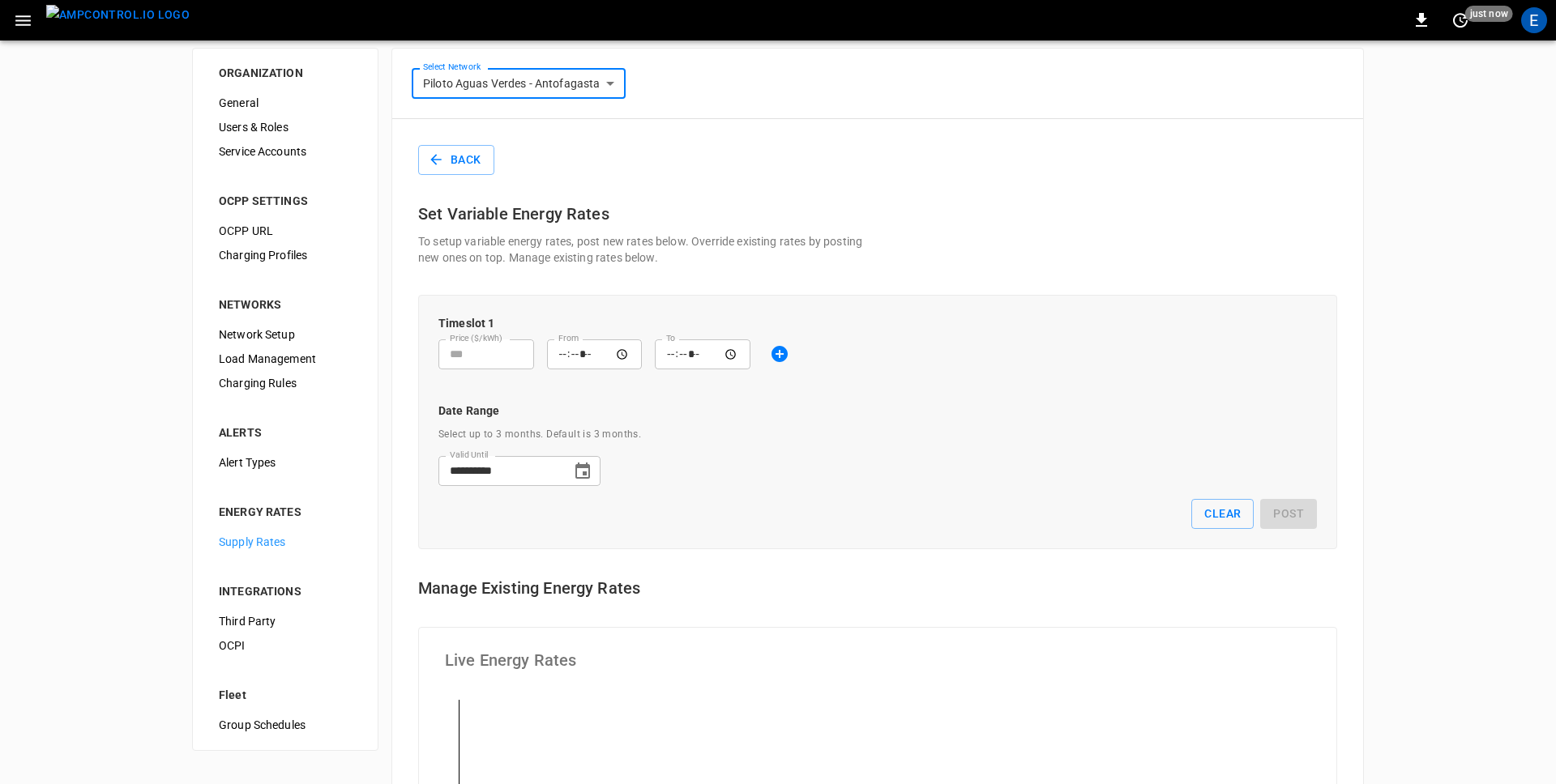 click on "**********" at bounding box center (878, 347) 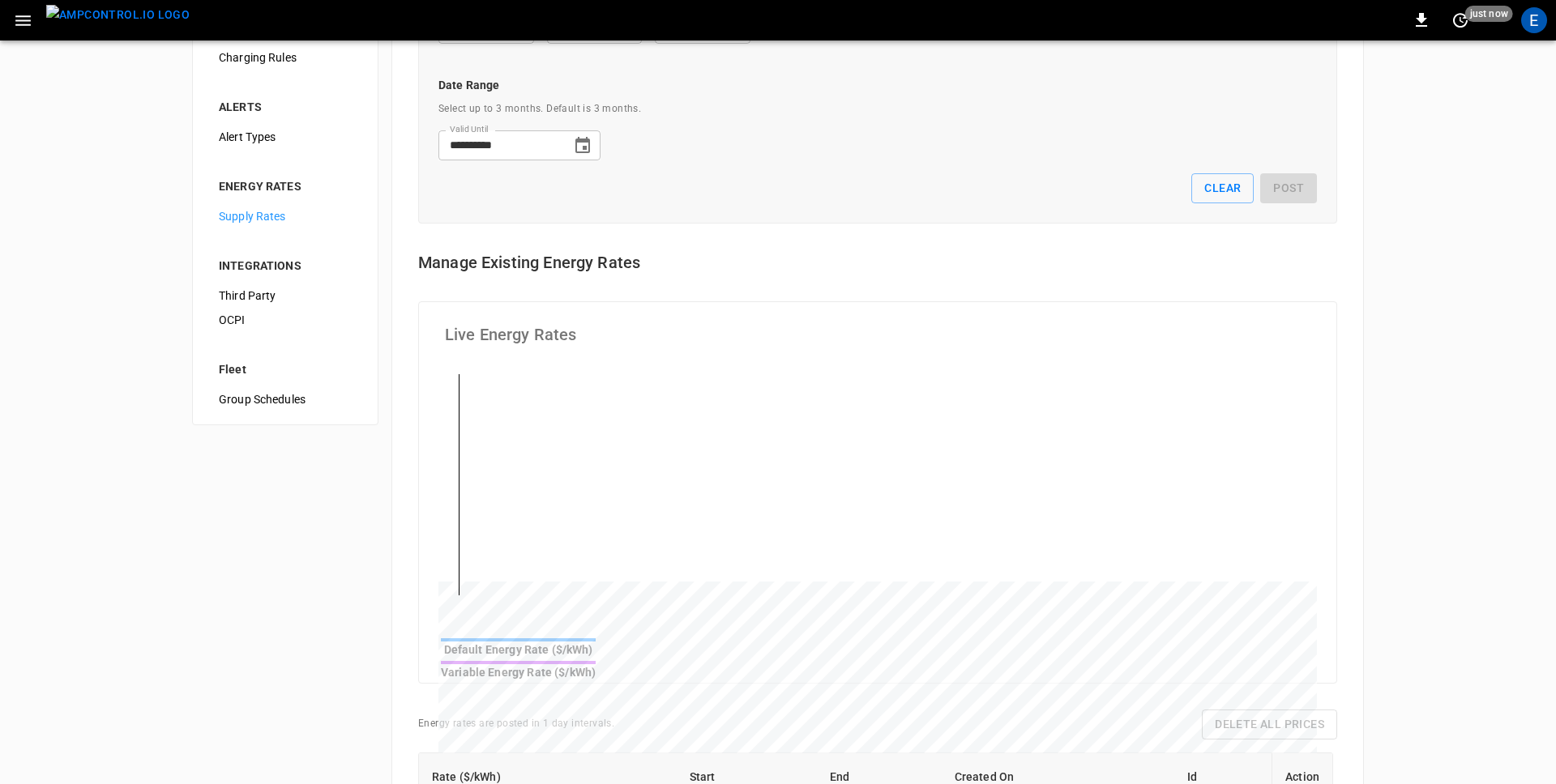 click on "**********" at bounding box center (778, 475) 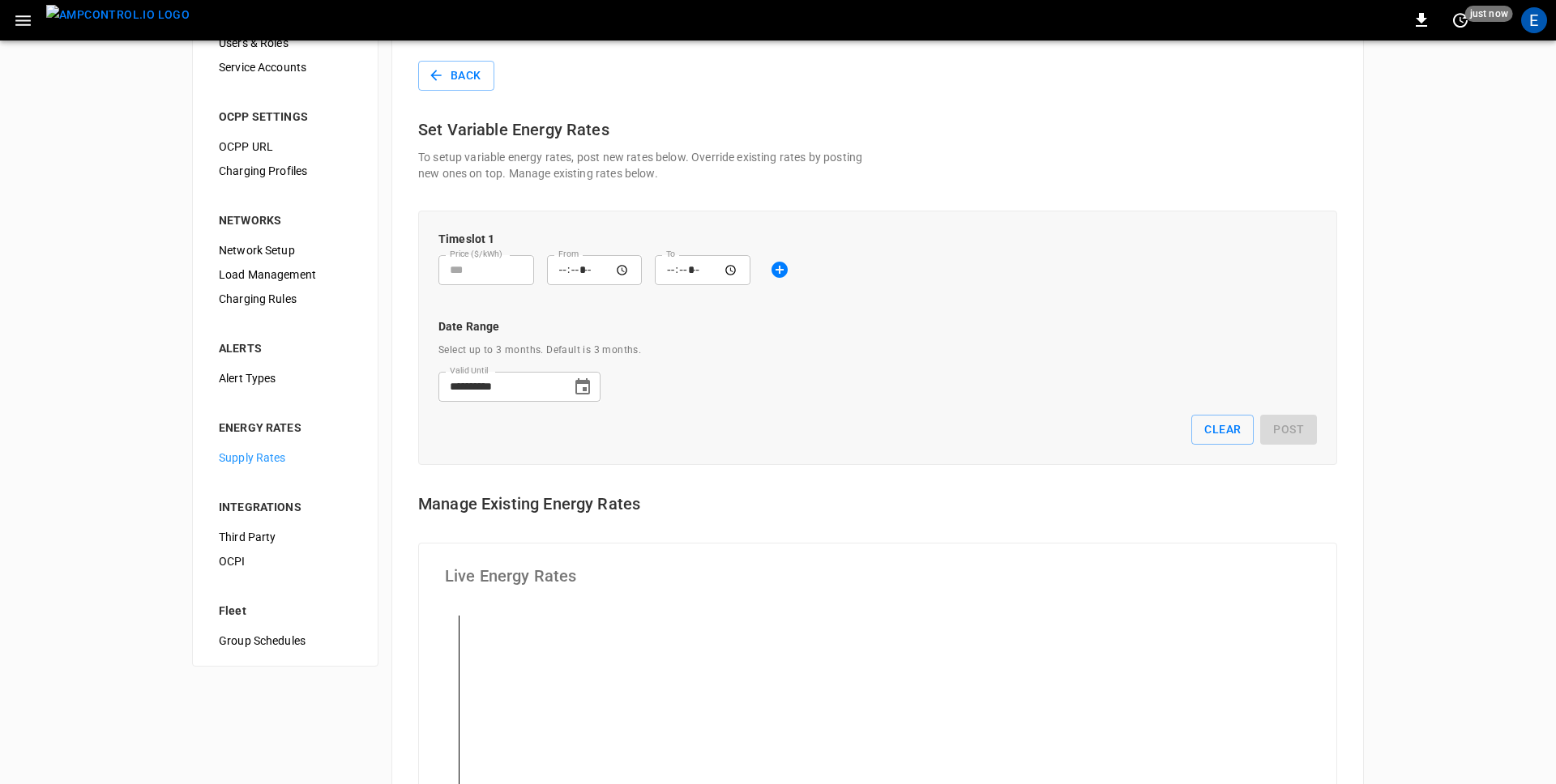 scroll, scrollTop: 0, scrollLeft: 0, axis: both 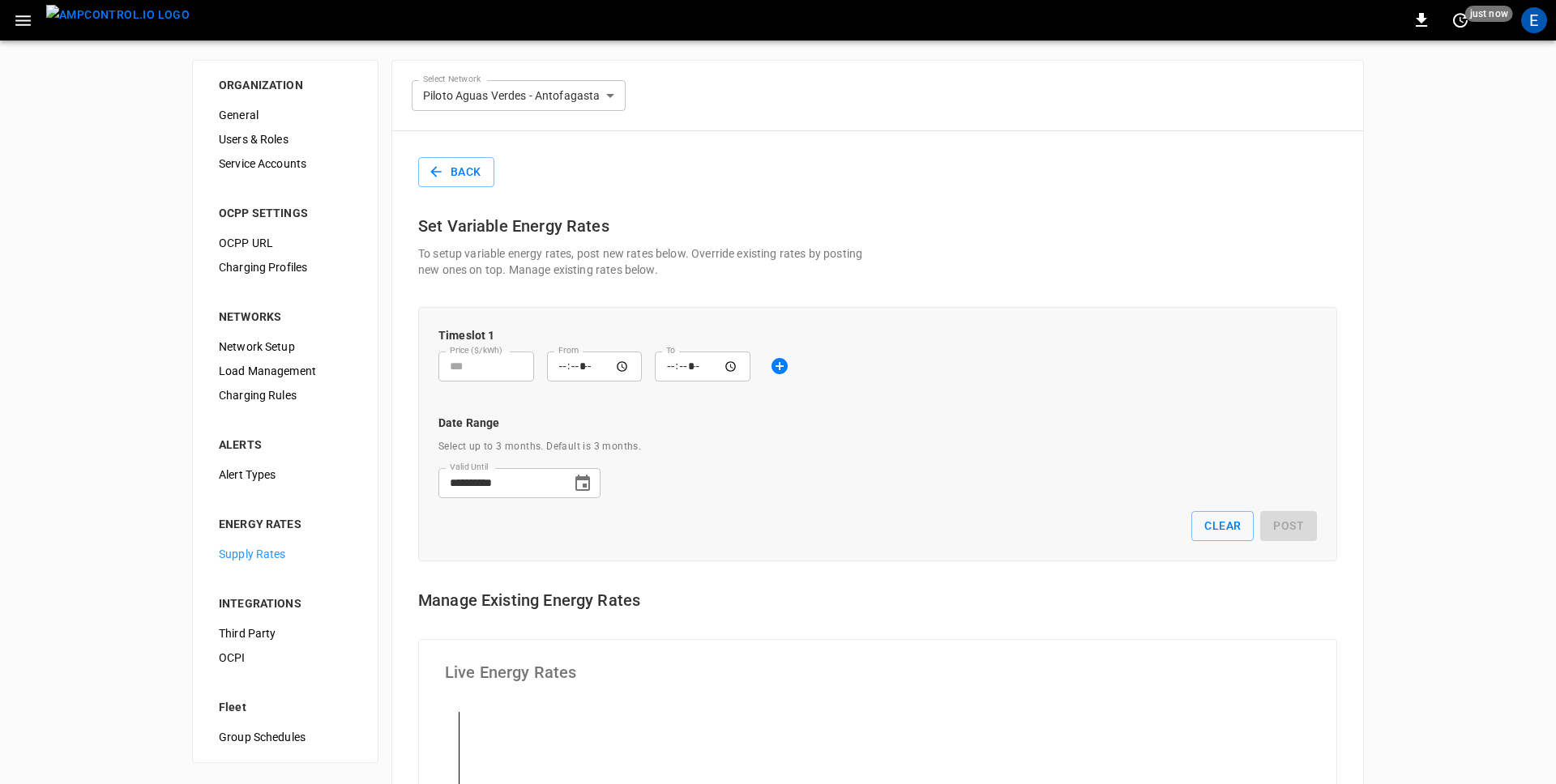 click on "**********" at bounding box center (778, 792) 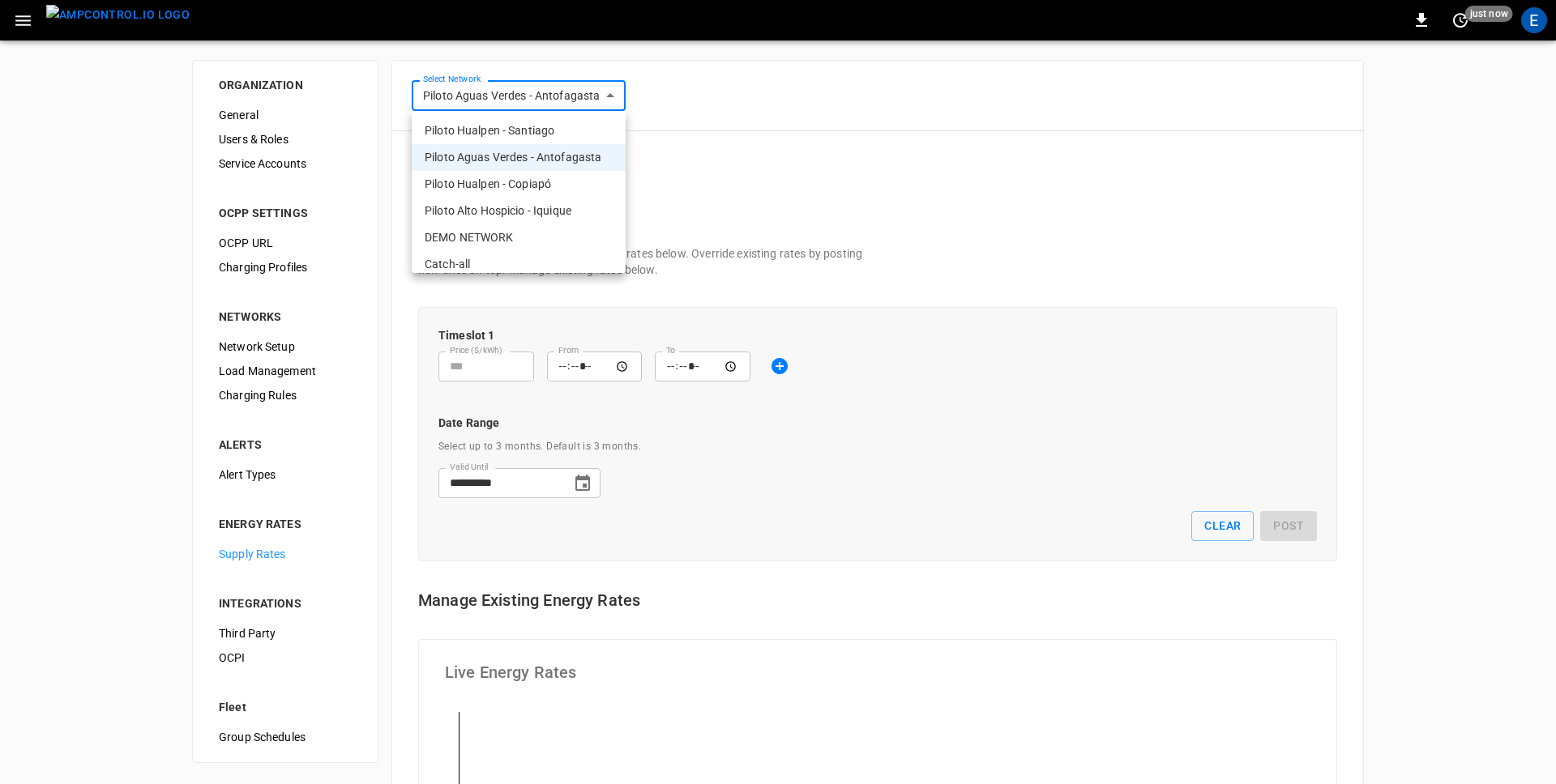 click on "Piloto Hualpen - Santiago" at bounding box center [519, 130] 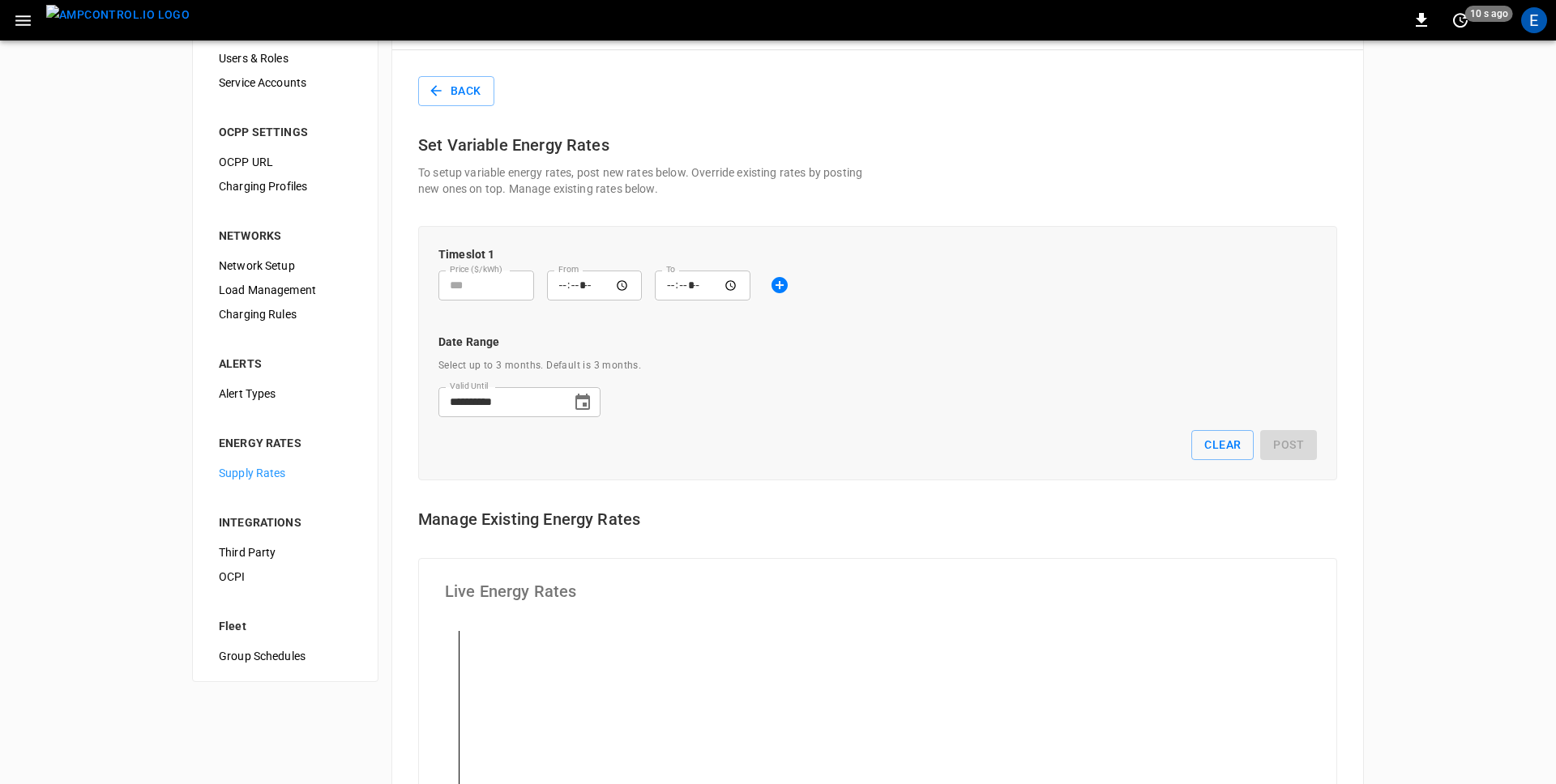 scroll, scrollTop: 0, scrollLeft: 0, axis: both 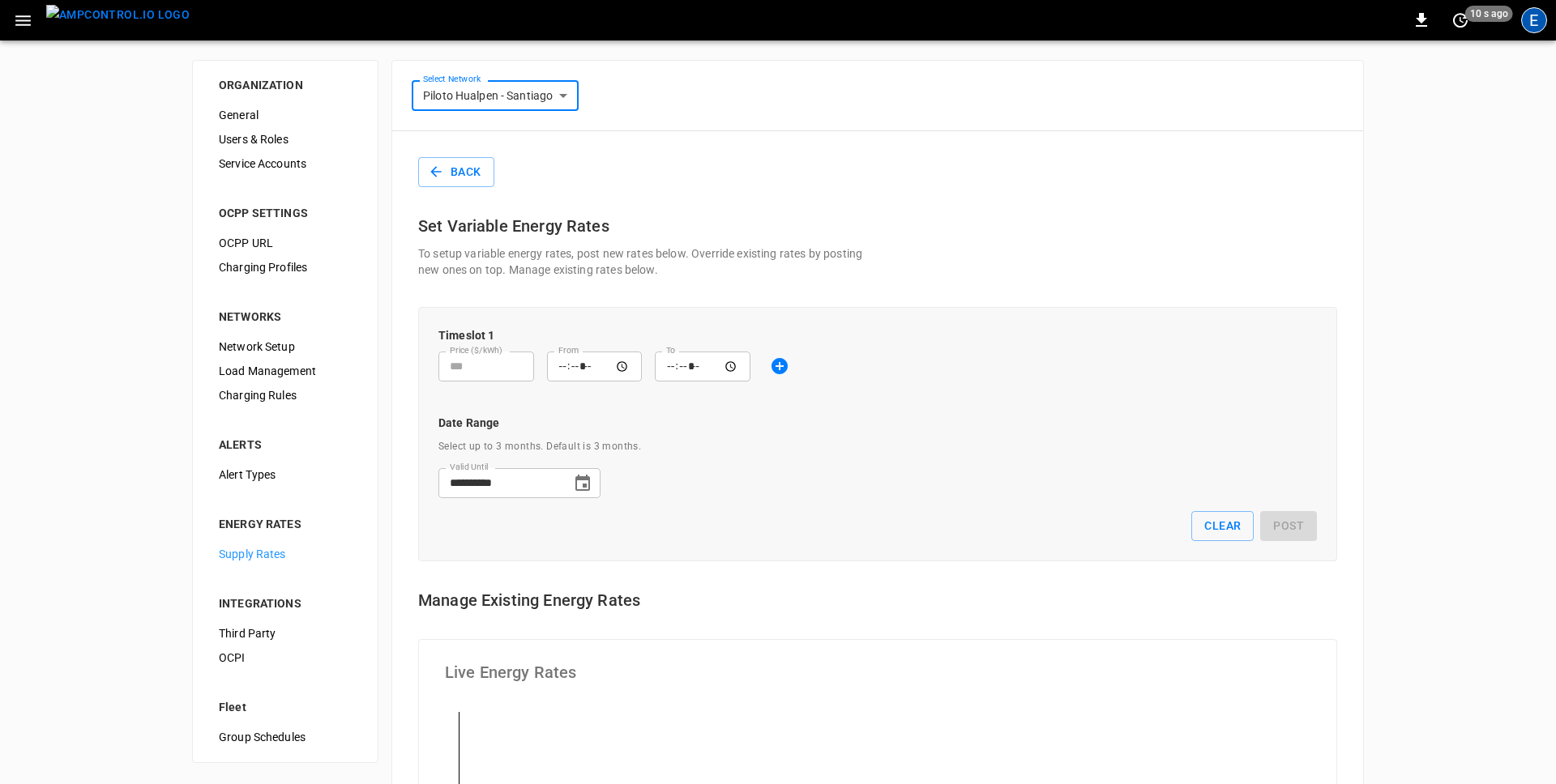 click on "E" at bounding box center (1534, 20) 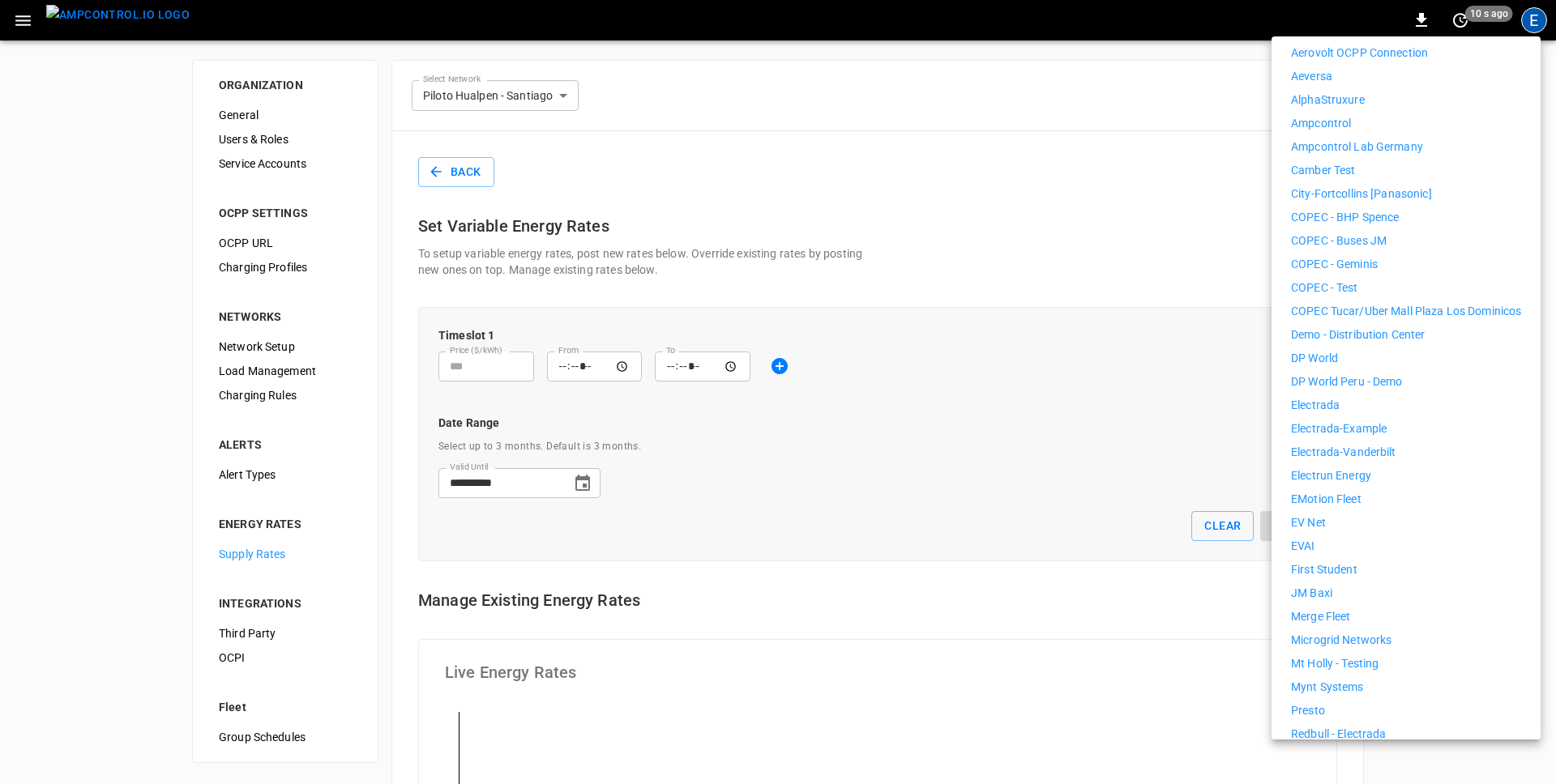 scroll, scrollTop: 292, scrollLeft: 0, axis: vertical 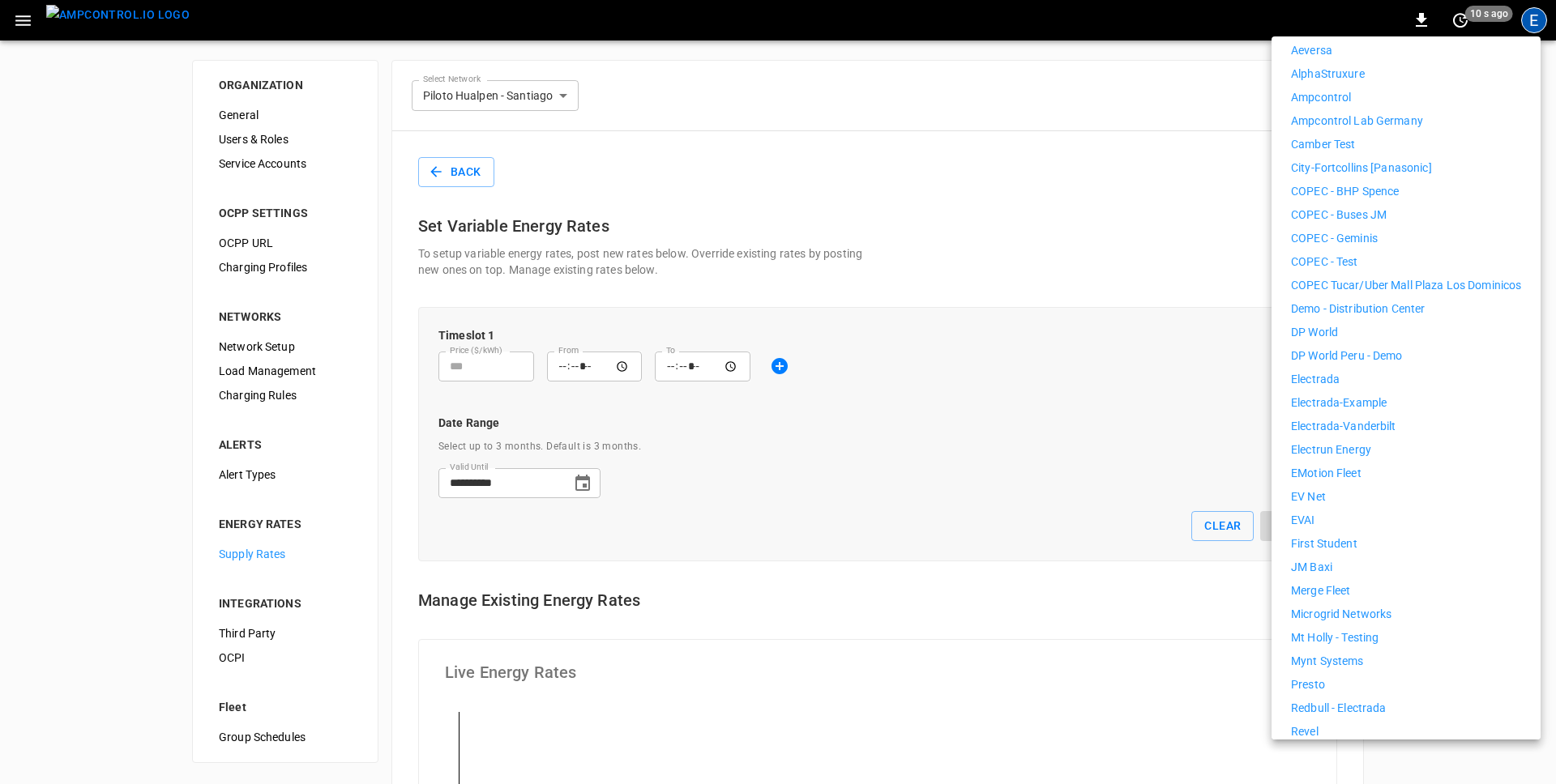click on "First Student" at bounding box center [1406, 543] 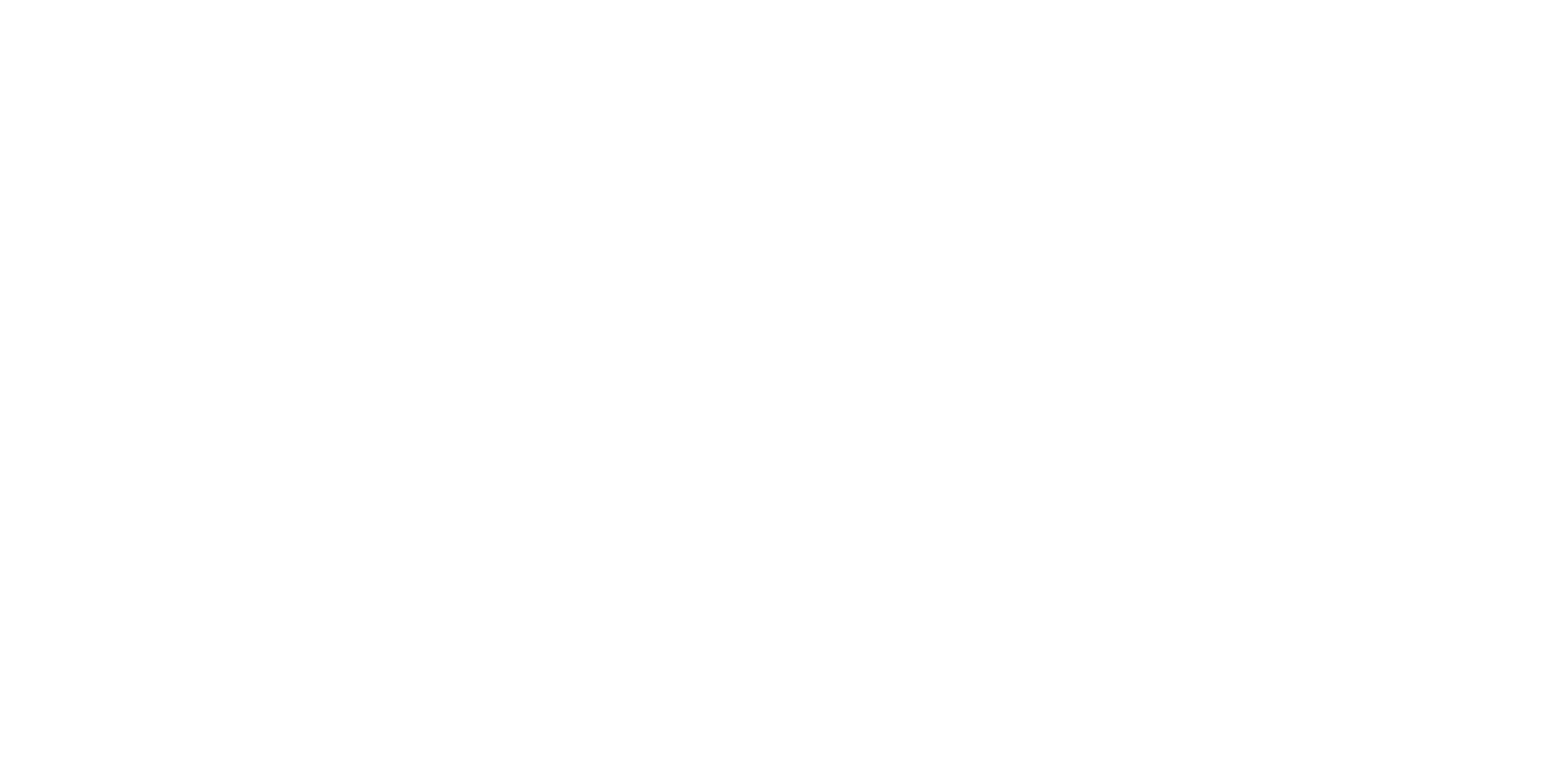 scroll, scrollTop: 0, scrollLeft: 0, axis: both 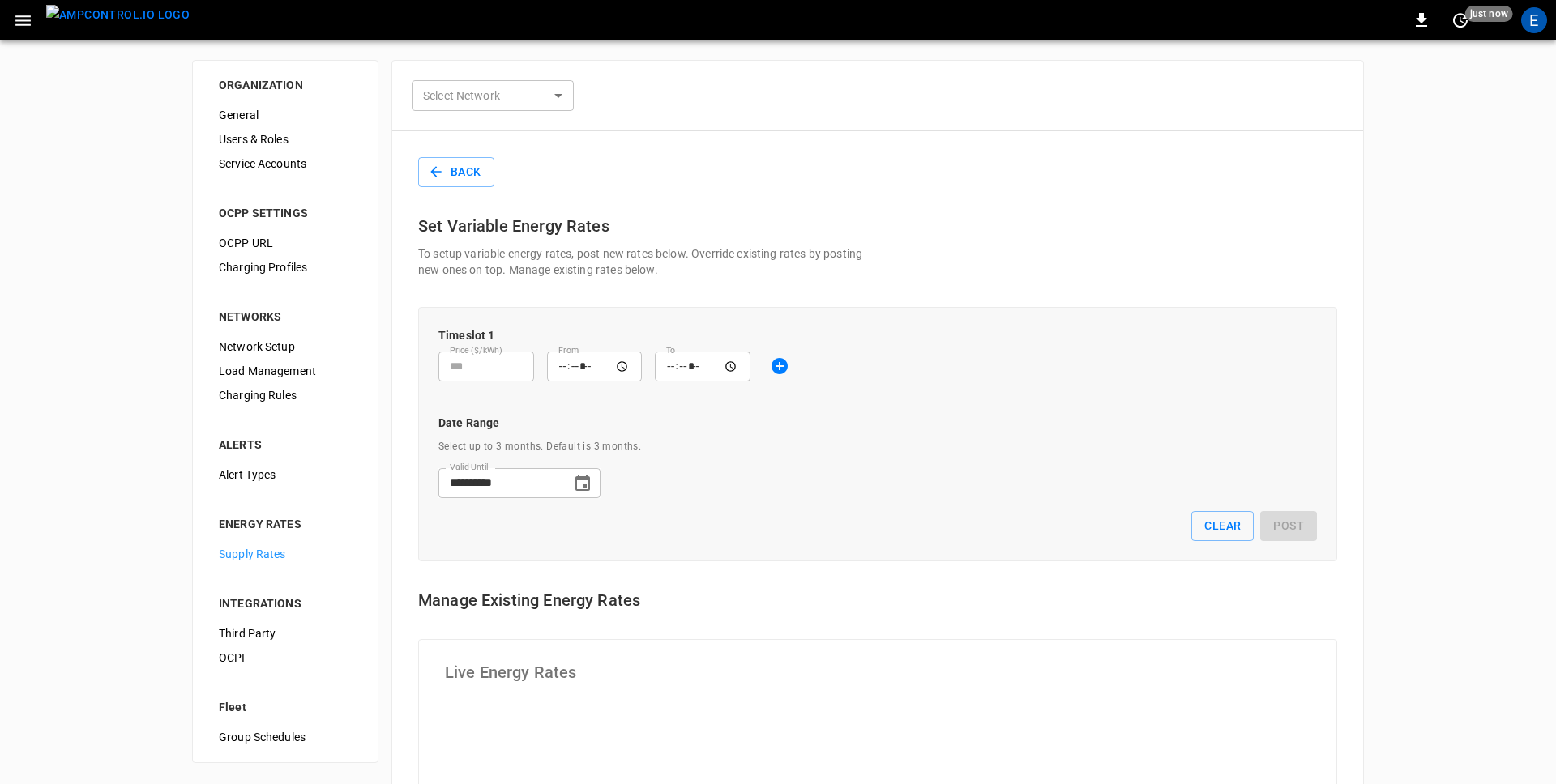 click on "**********" at bounding box center [778, 792] 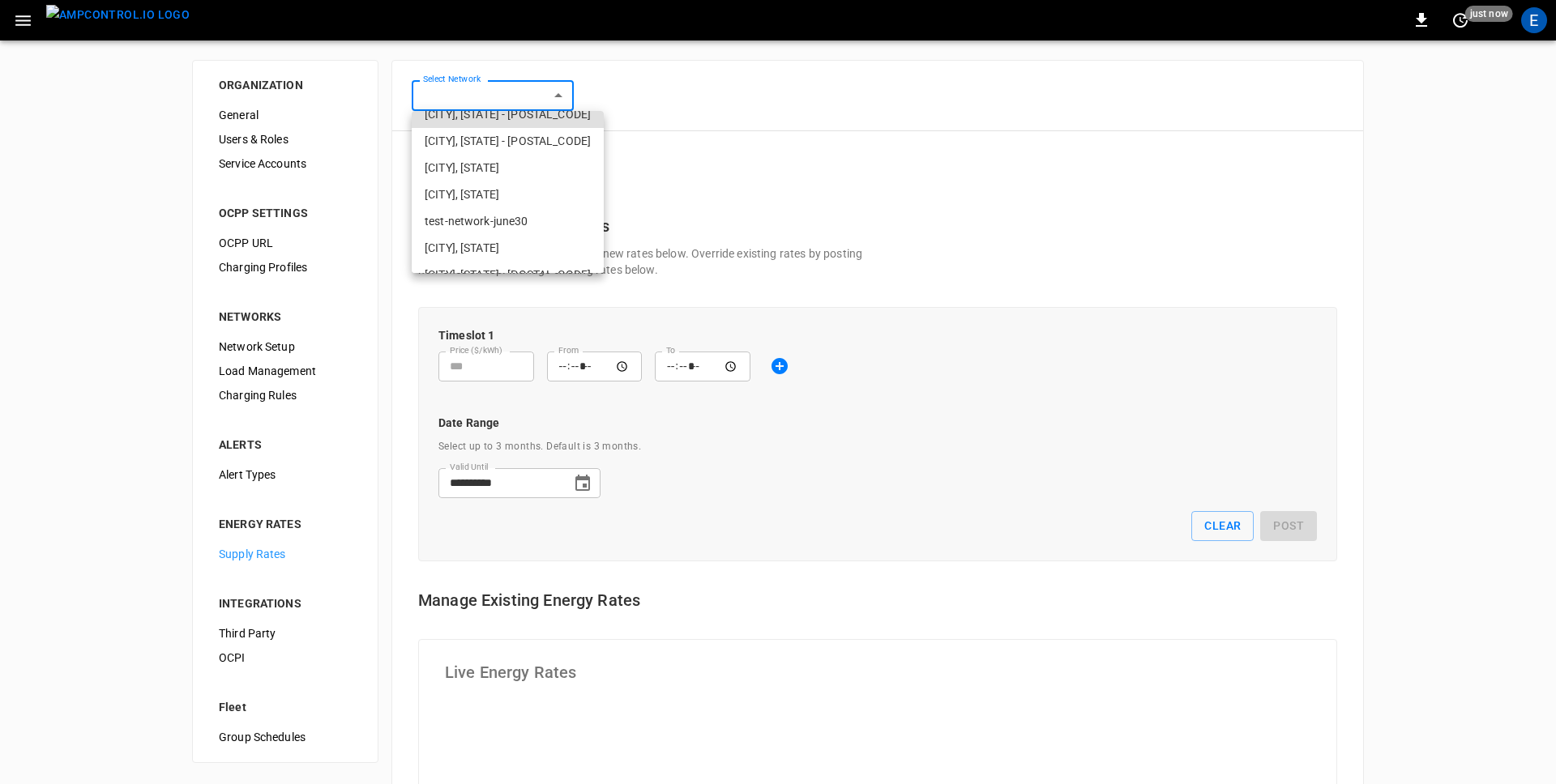 scroll, scrollTop: 2, scrollLeft: 0, axis: vertical 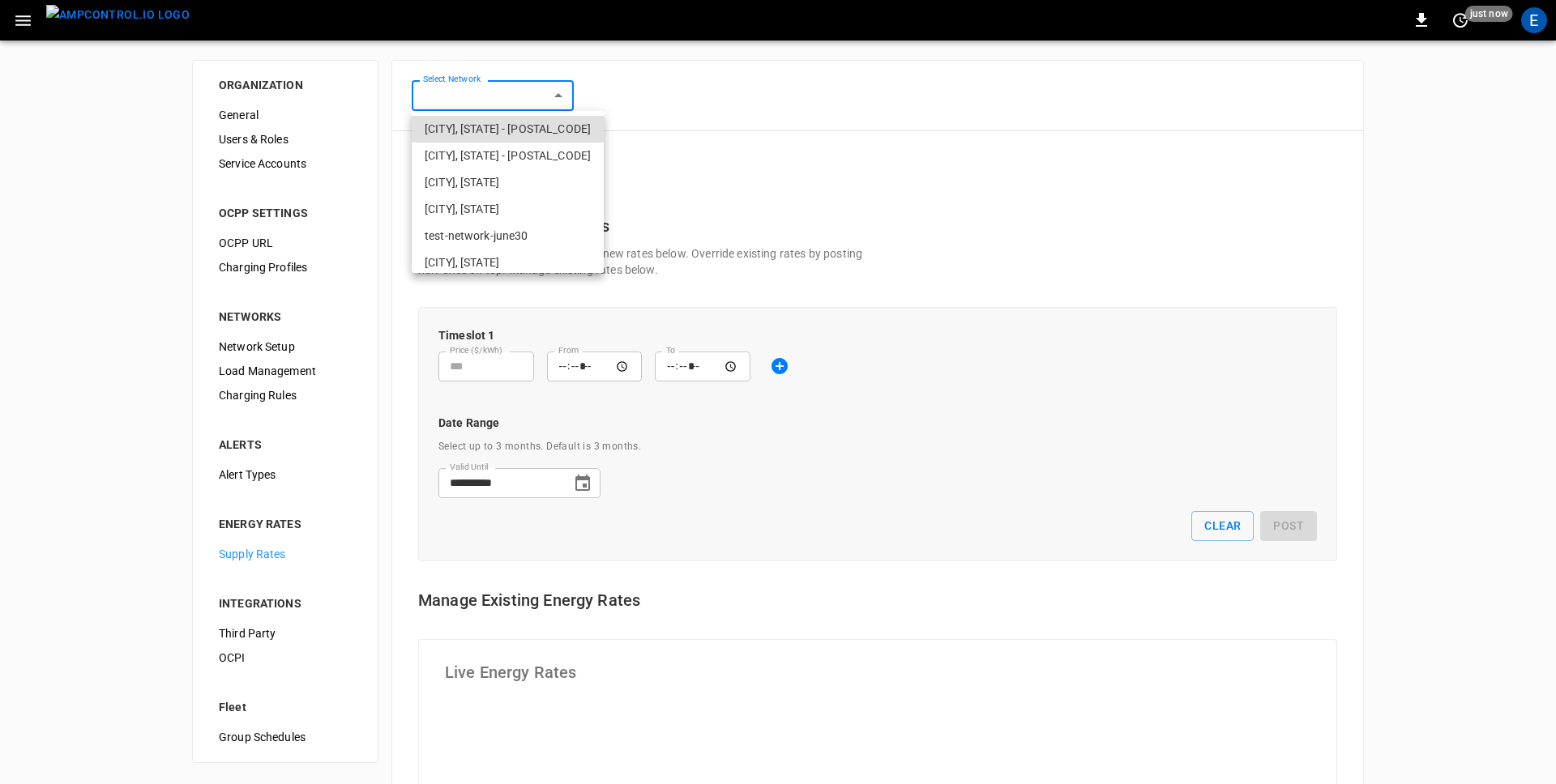 click on "[CITY], [STATE]" at bounding box center (507, 262) 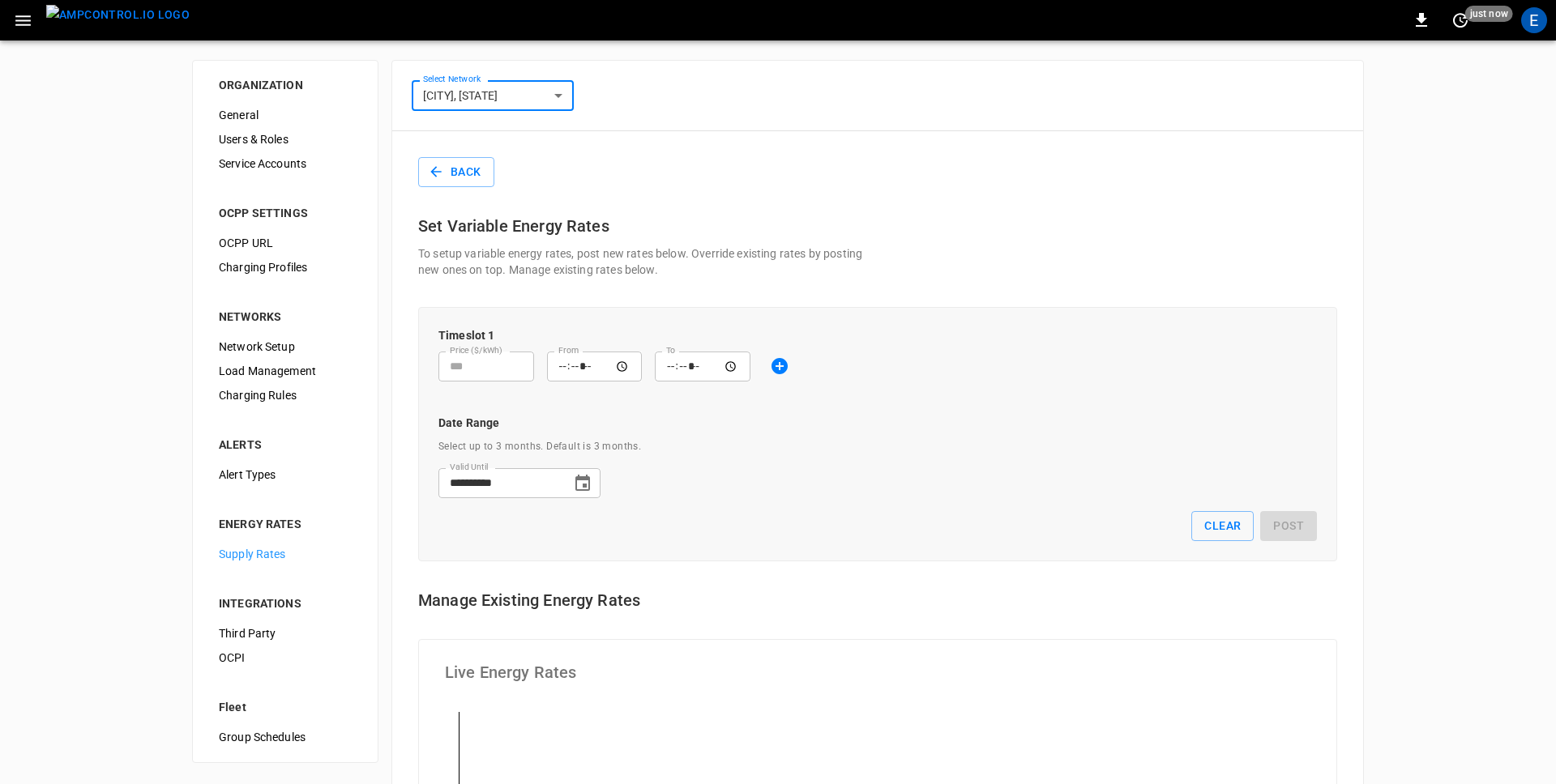 click on "**********" at bounding box center (778, 812) 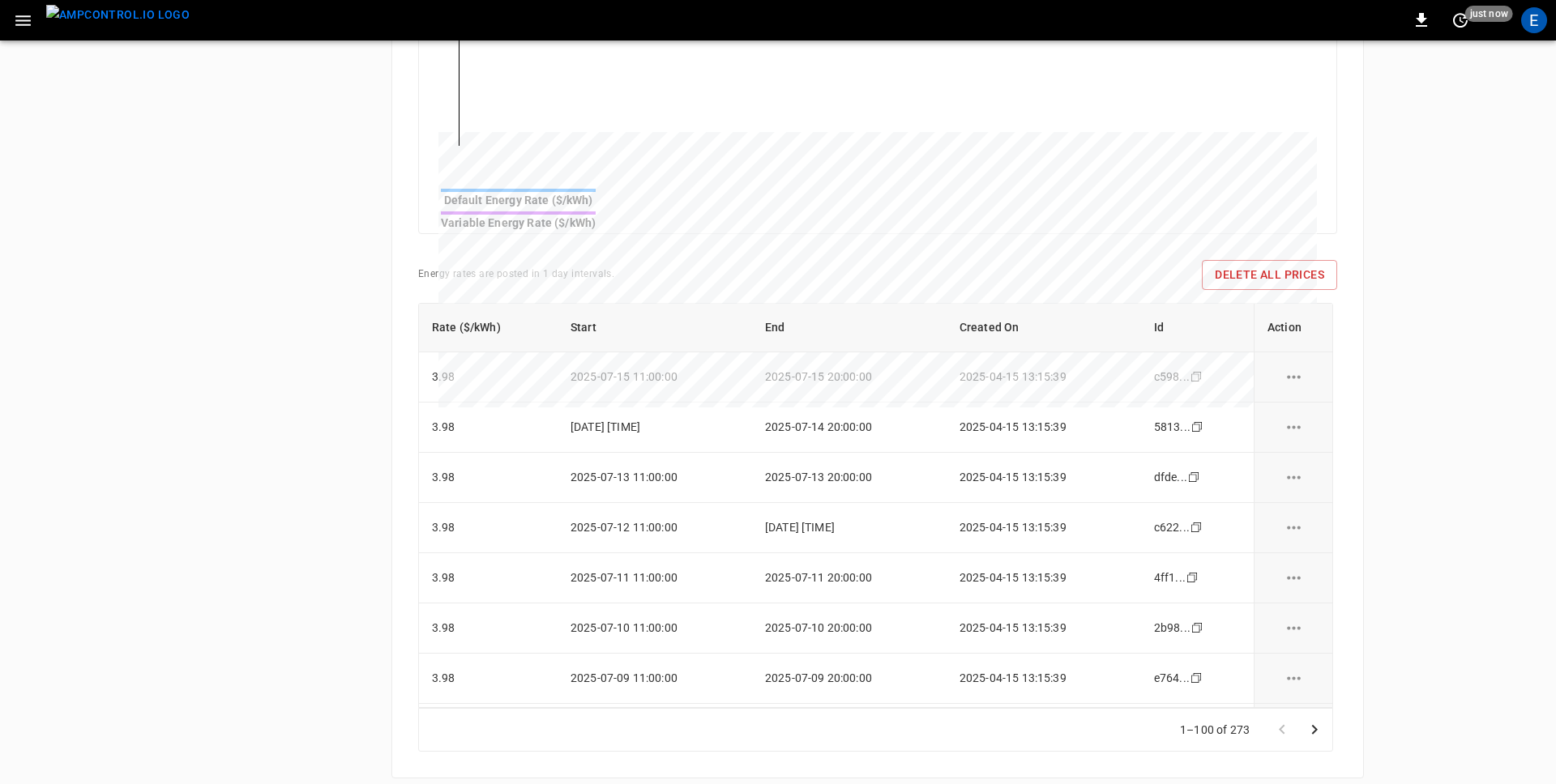 scroll, scrollTop: 790, scrollLeft: 0, axis: vertical 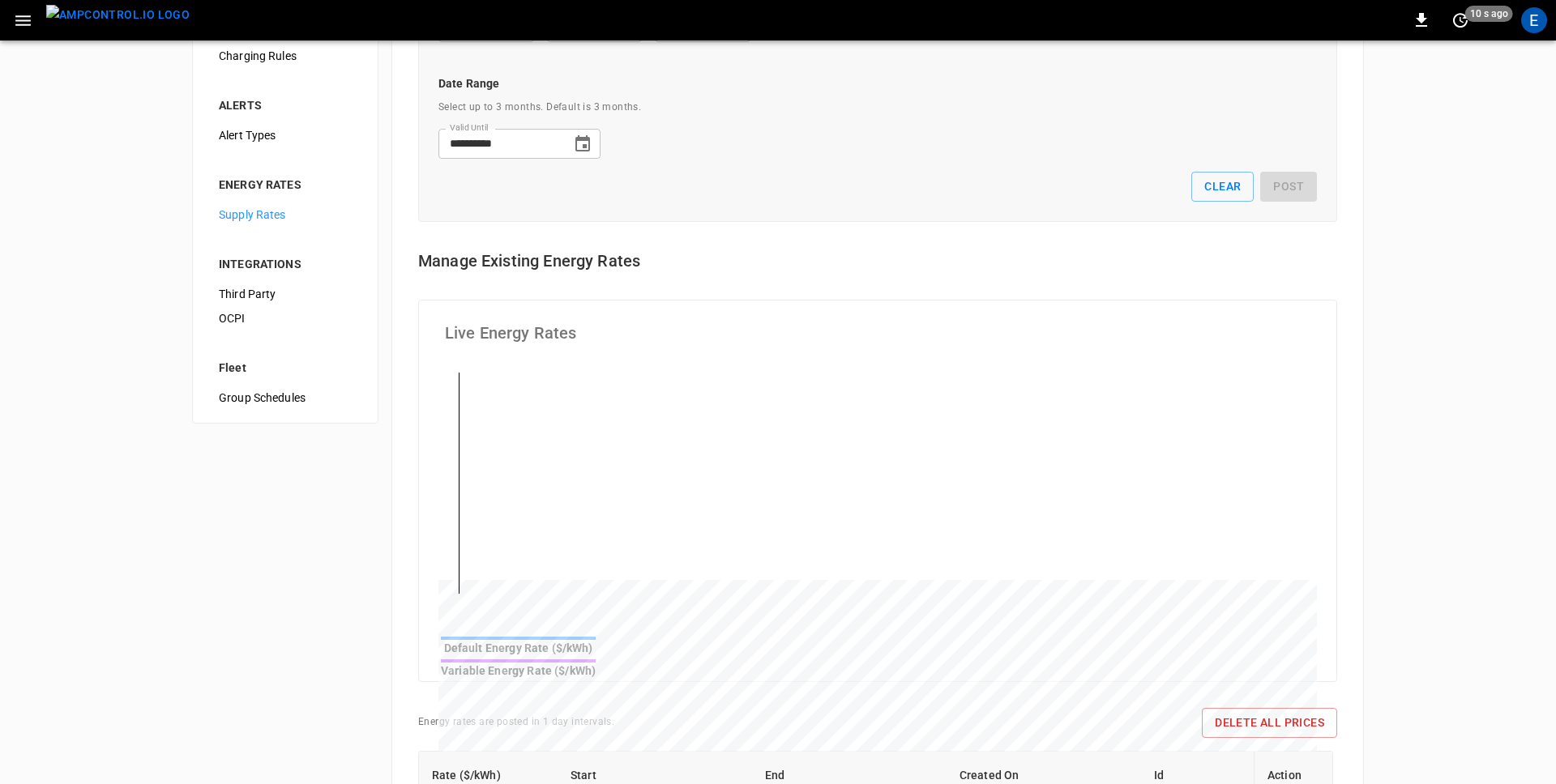 click on "**********" at bounding box center [778, 473] 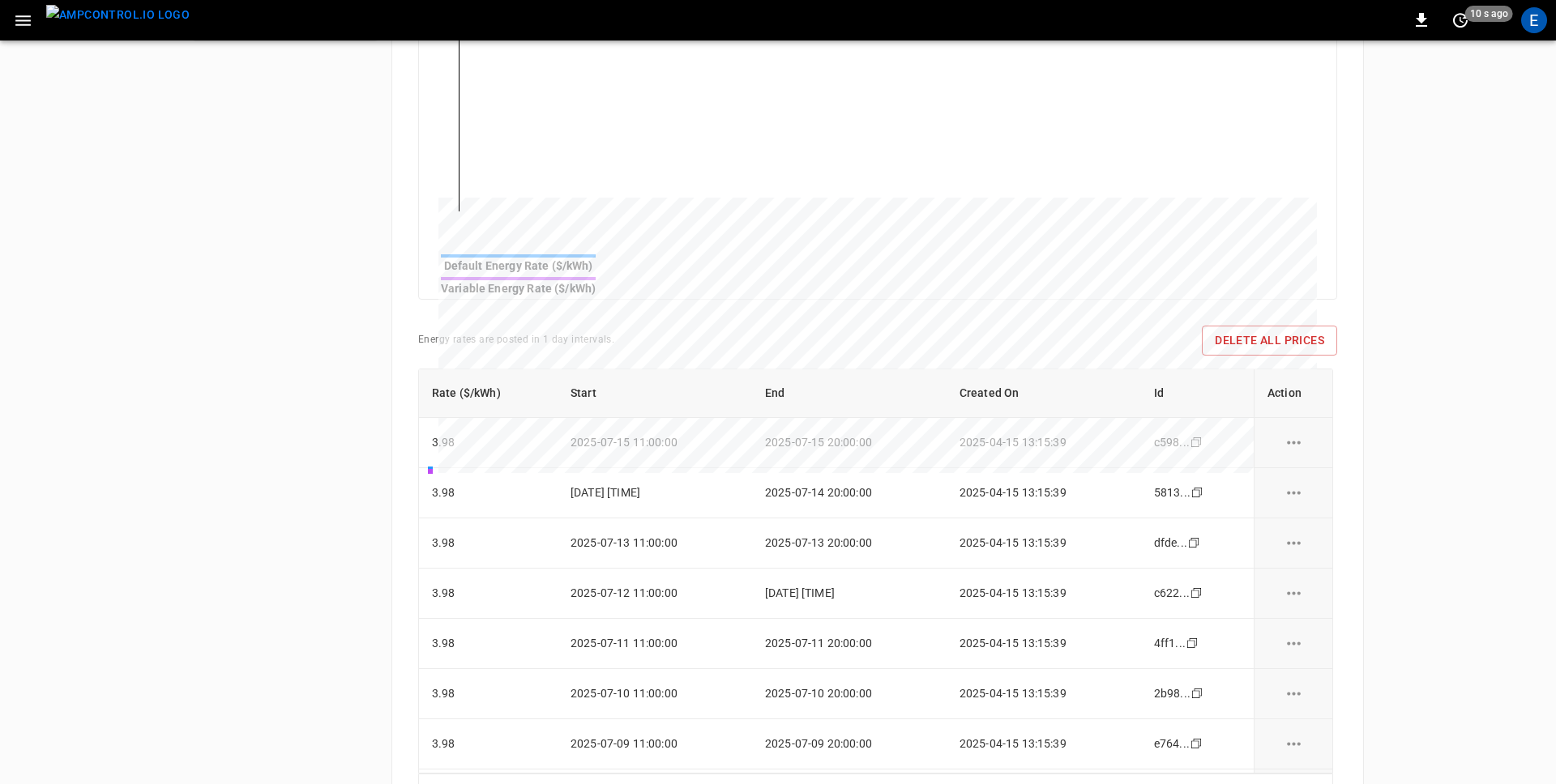 scroll, scrollTop: 735, scrollLeft: 0, axis: vertical 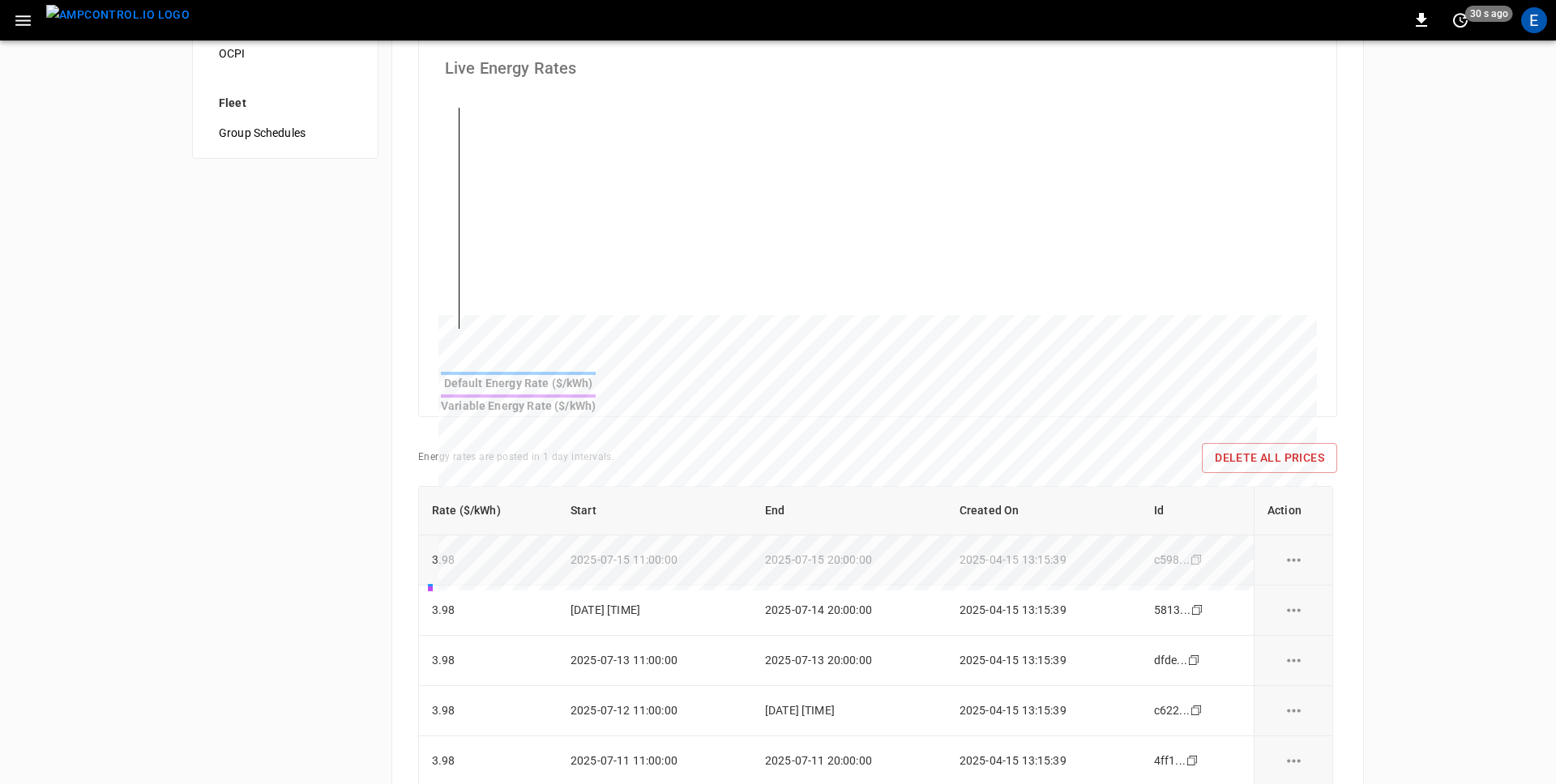click on "2025-07-15 11:00:00" at bounding box center [655, 560] 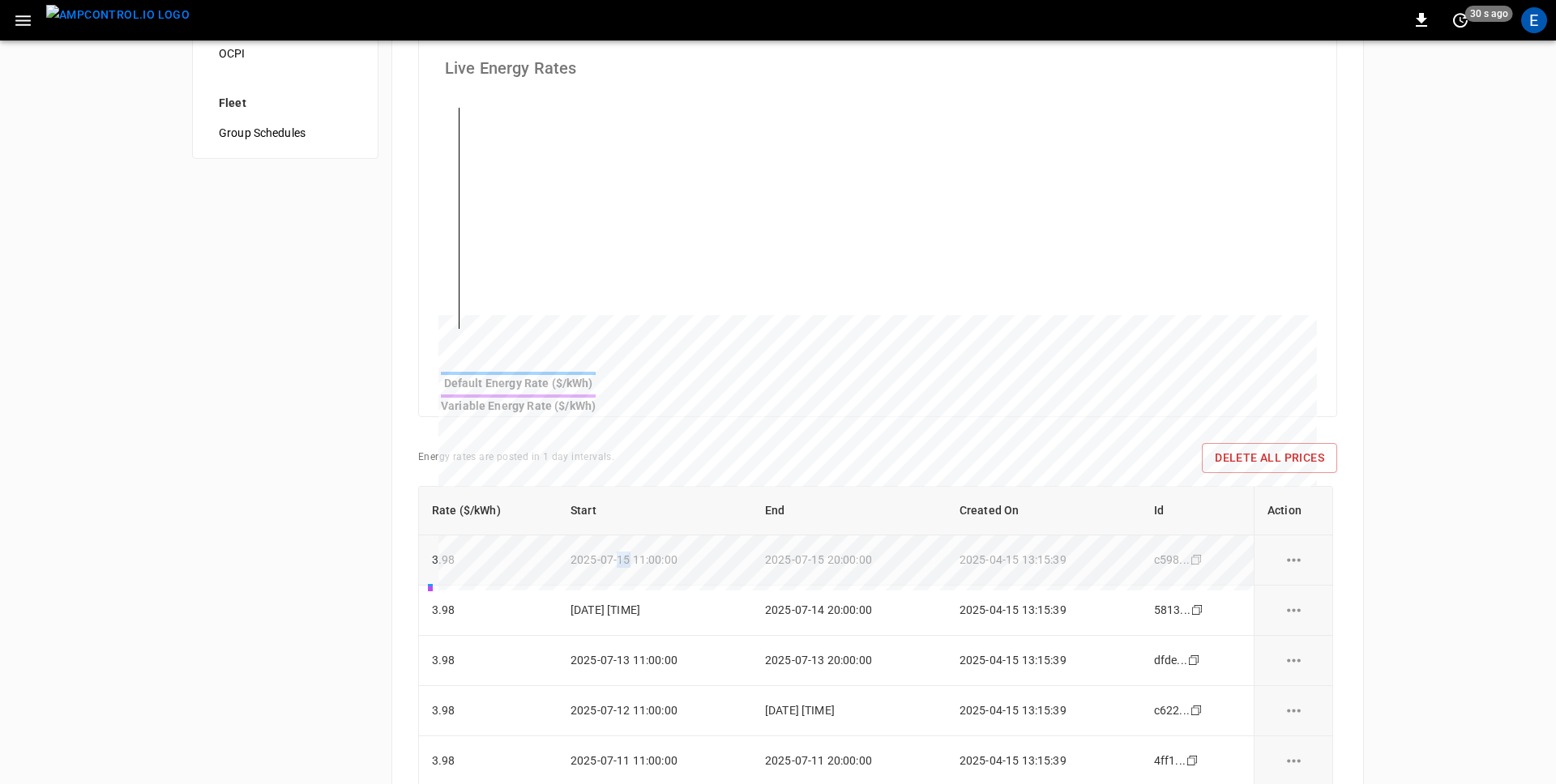click on "2025-07-15 11:00:00" at bounding box center (655, 560) 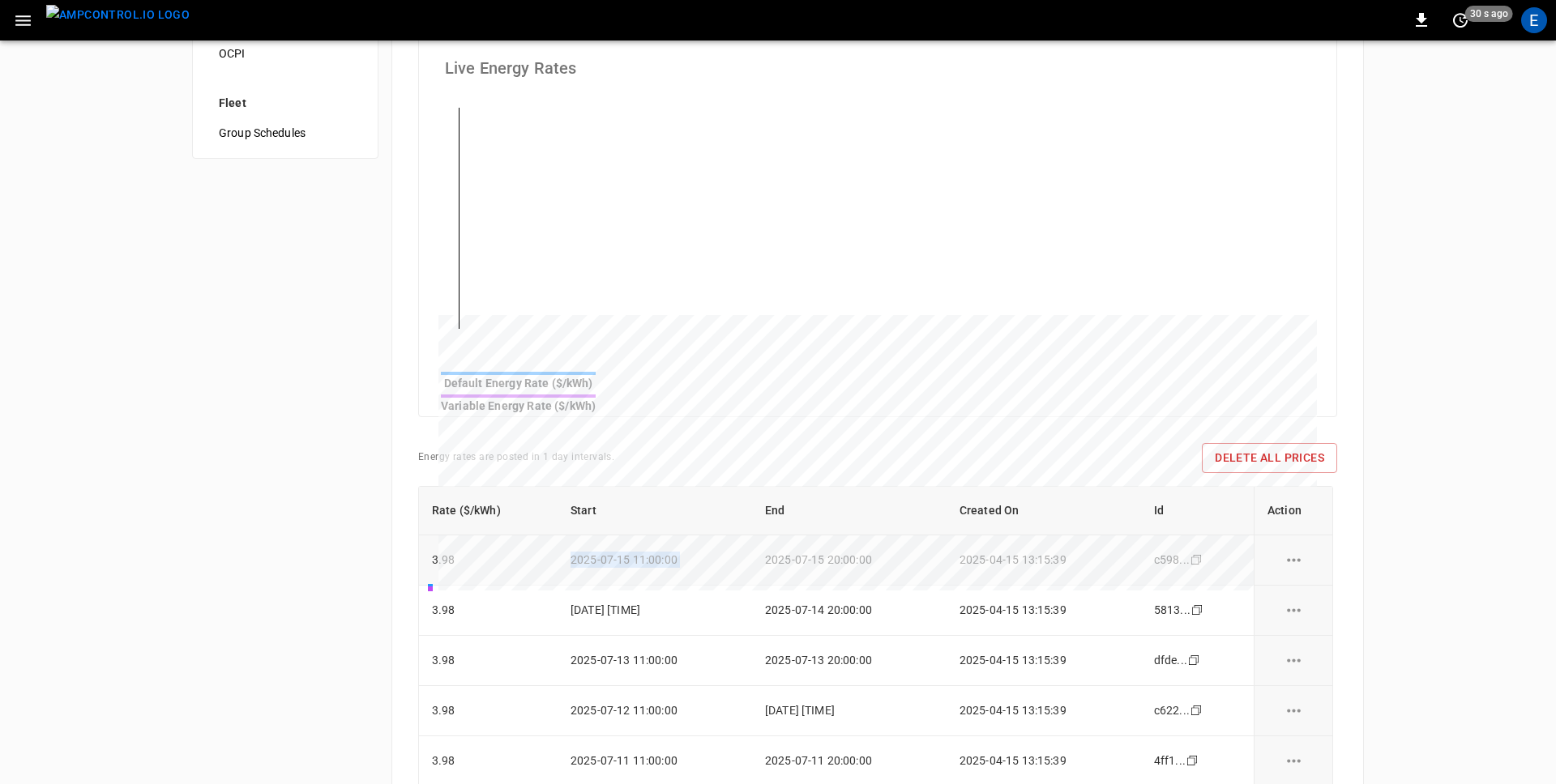click on "2025-07-15 11:00:00" at bounding box center (655, 560) 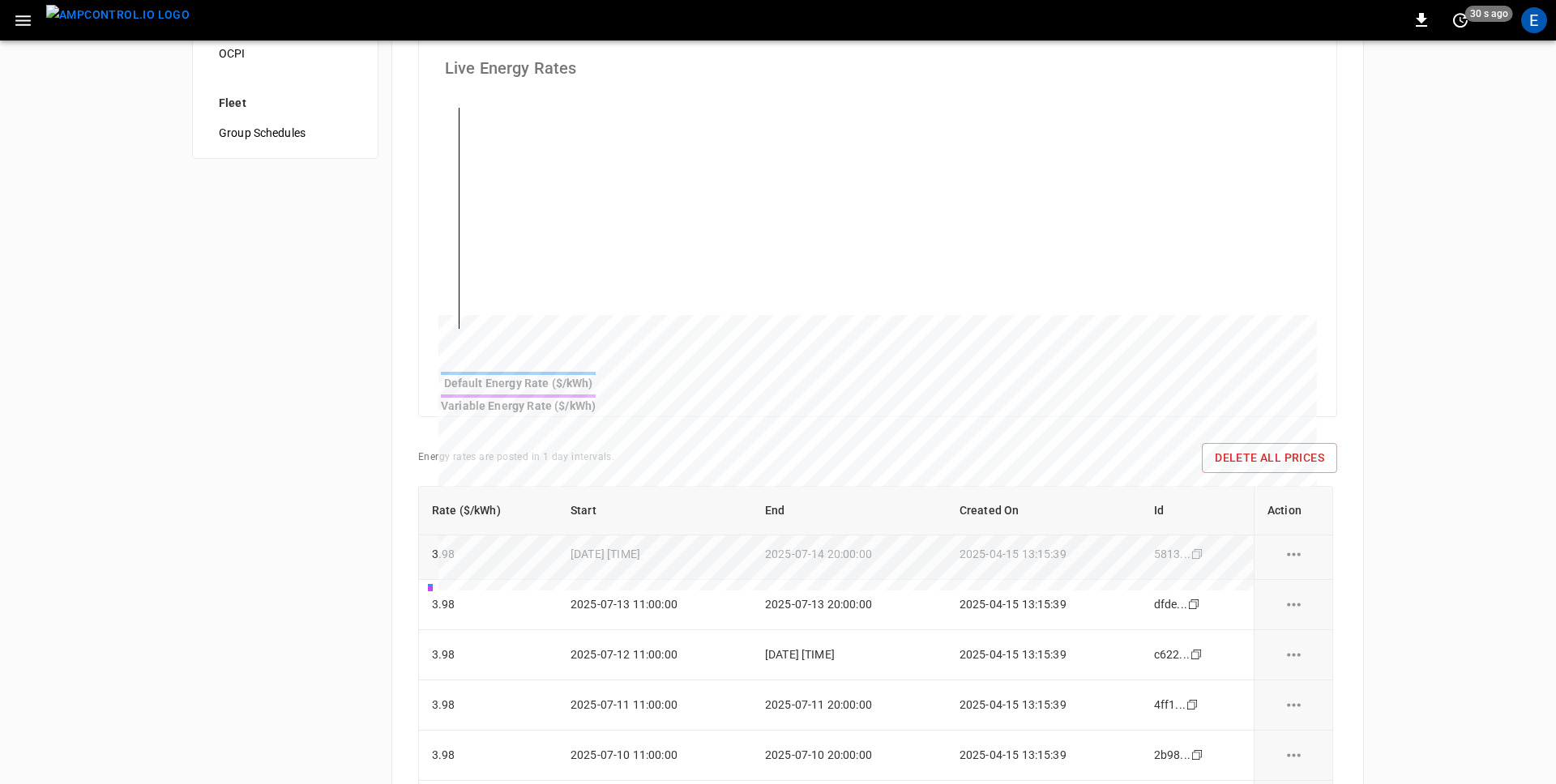 scroll, scrollTop: 0, scrollLeft: 0, axis: both 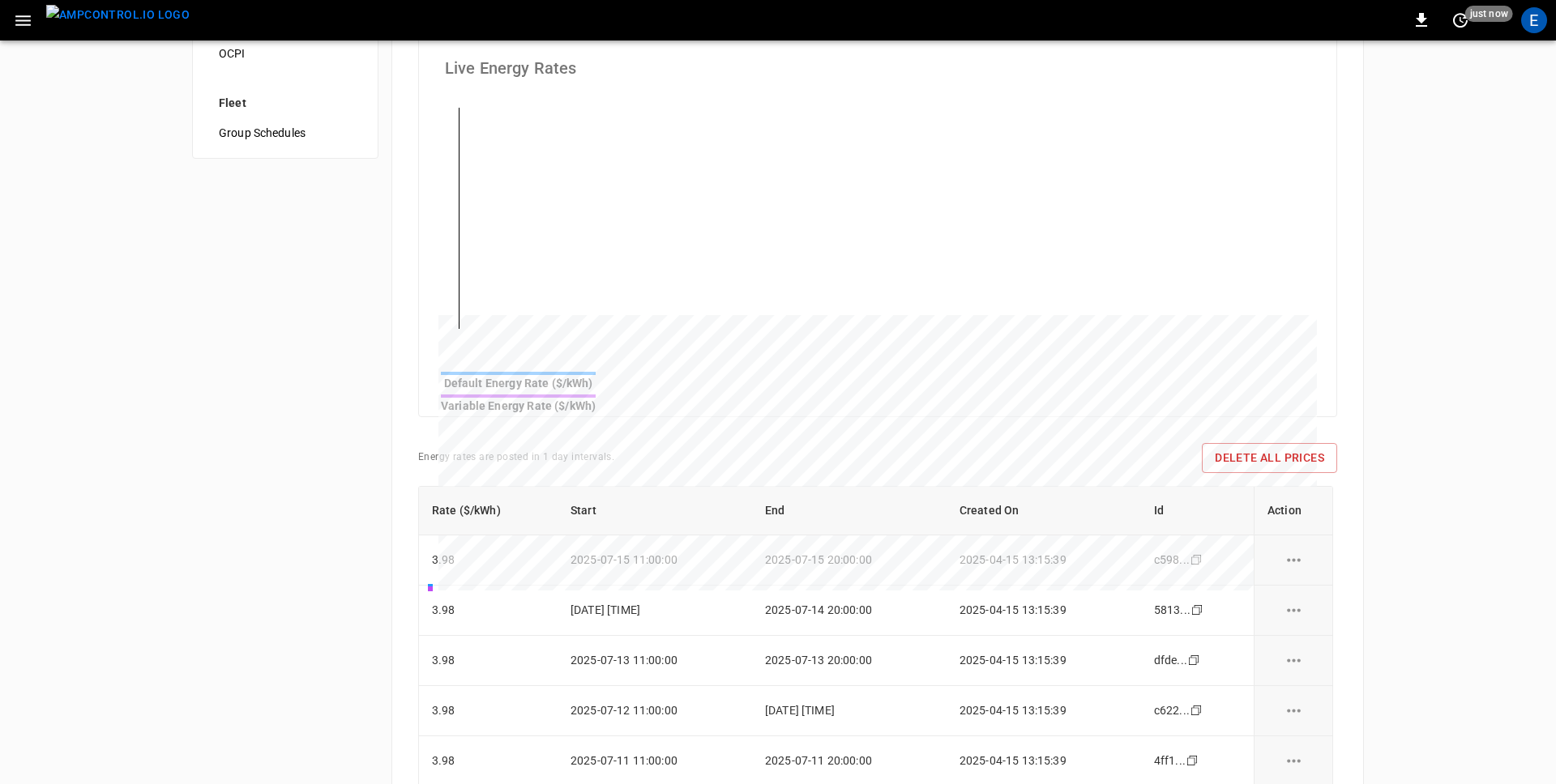 click on "**********" at bounding box center (778, 208) 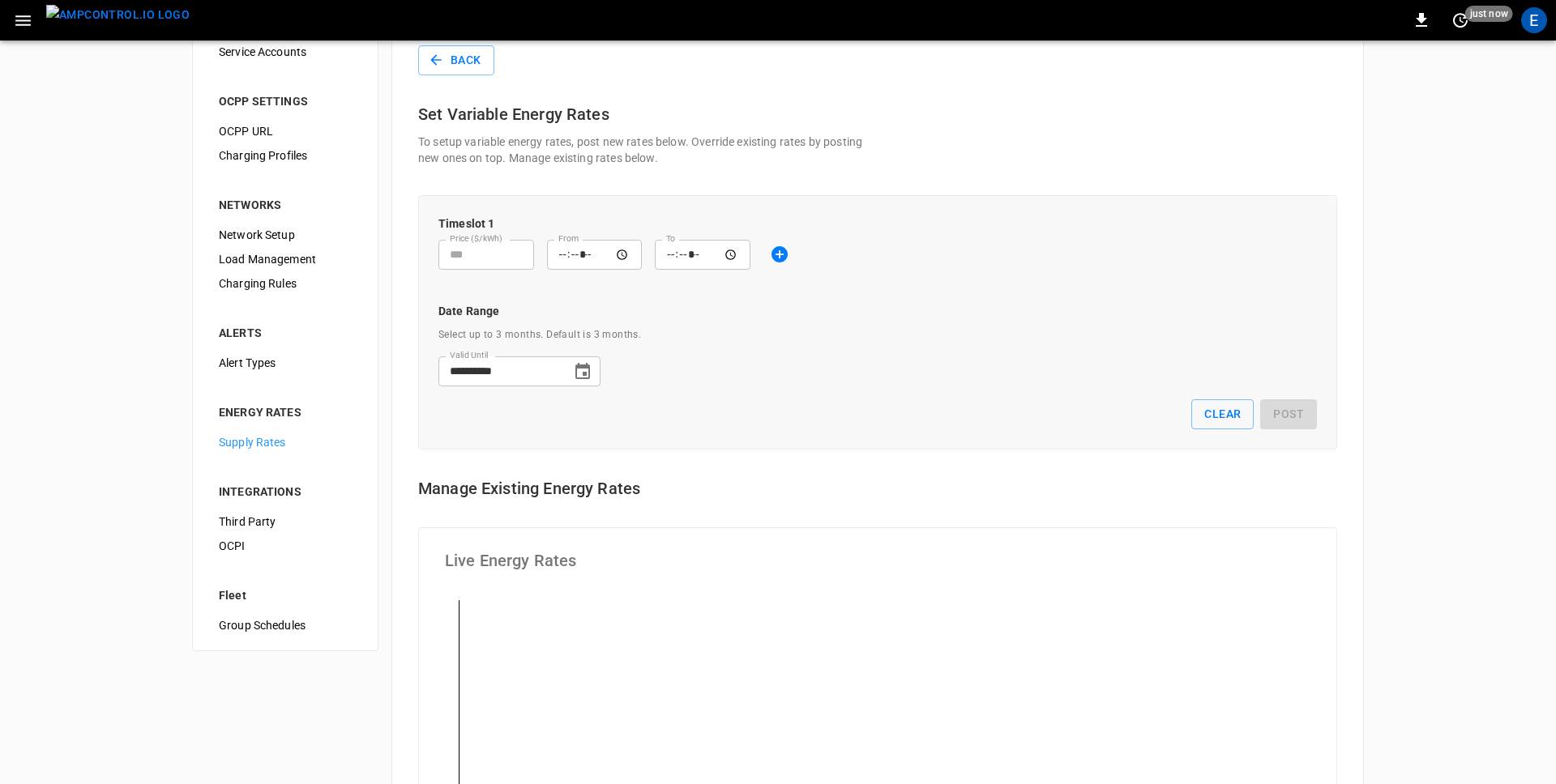 scroll, scrollTop: 0, scrollLeft: 0, axis: both 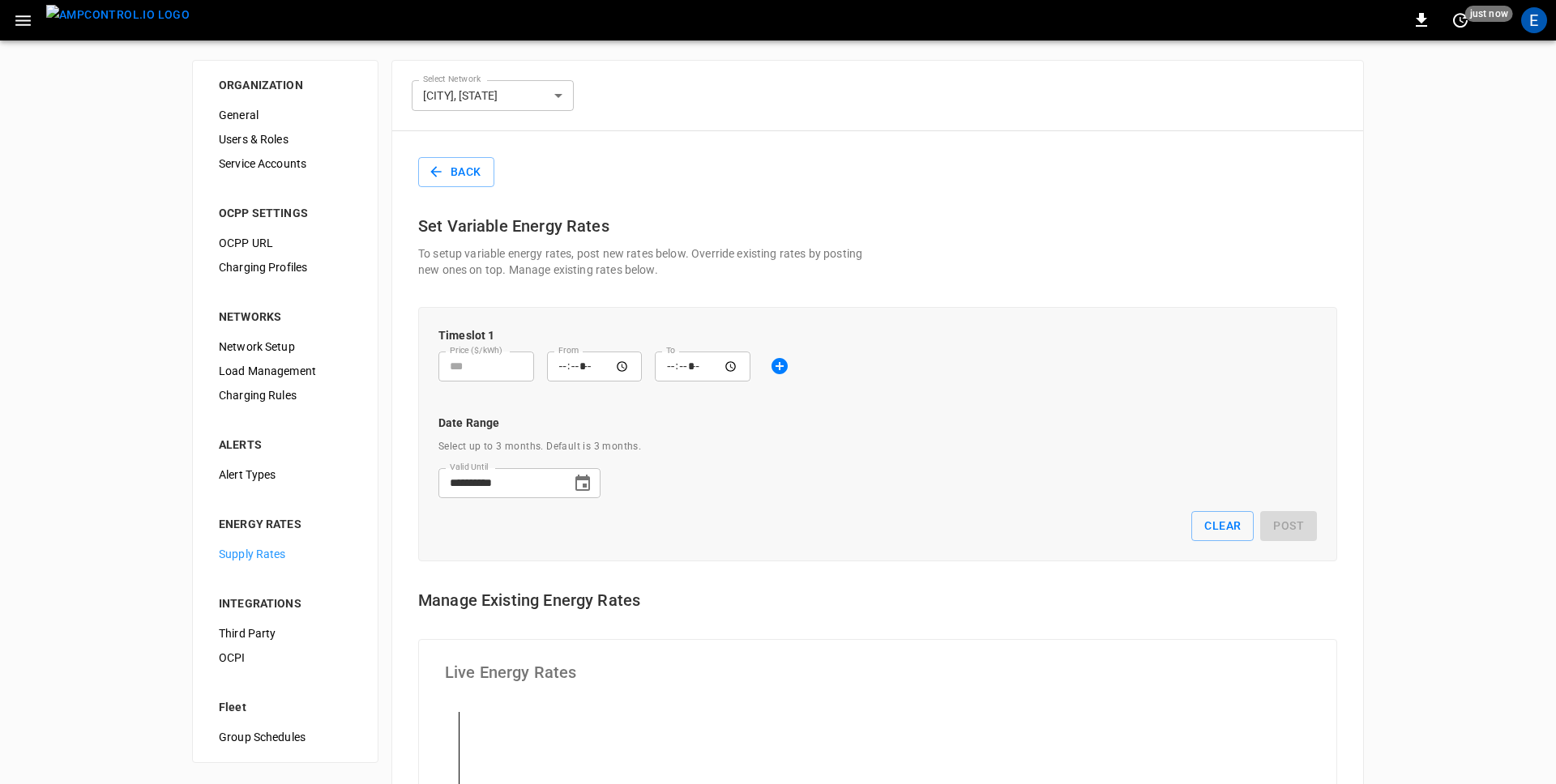 click on "**********" at bounding box center [778, 812] 